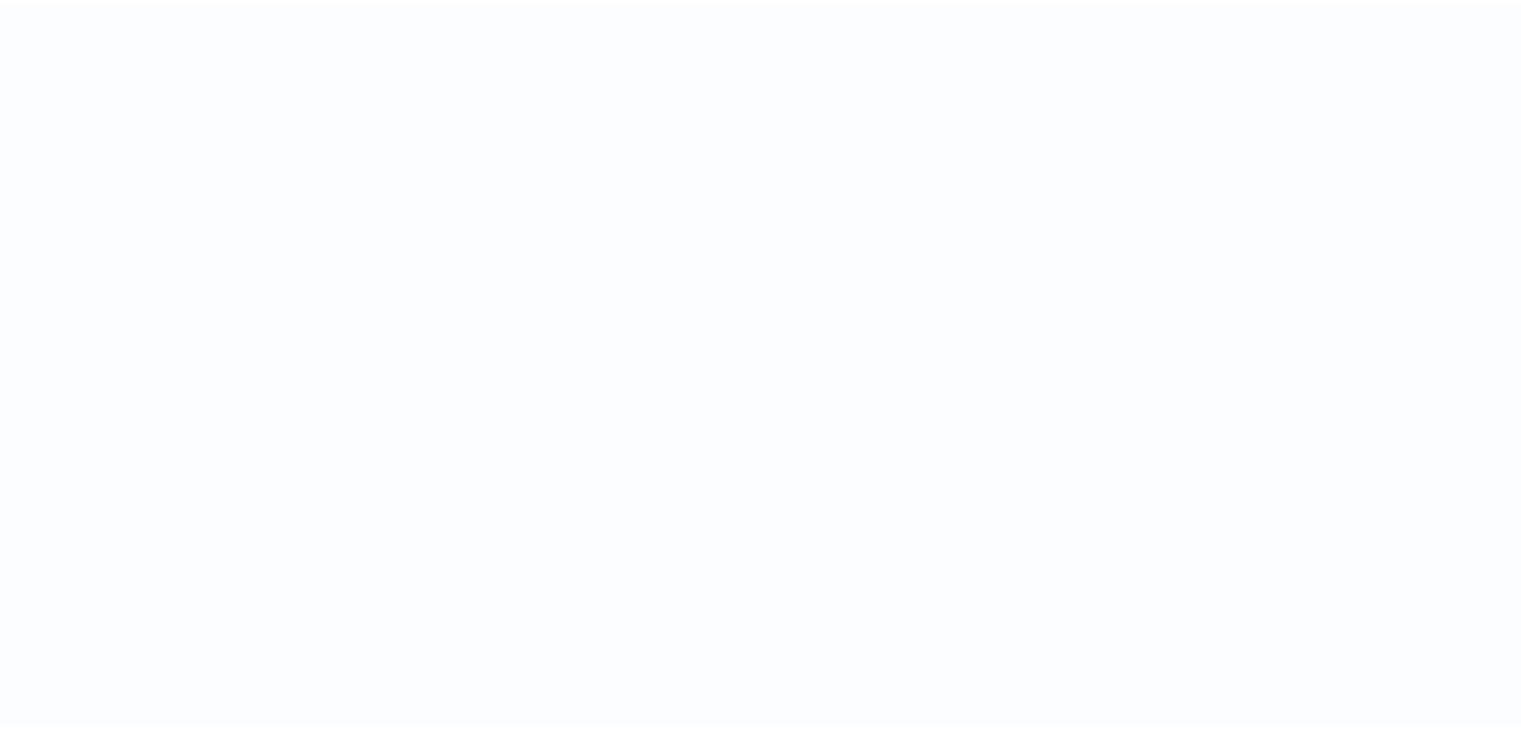 scroll, scrollTop: 0, scrollLeft: 0, axis: both 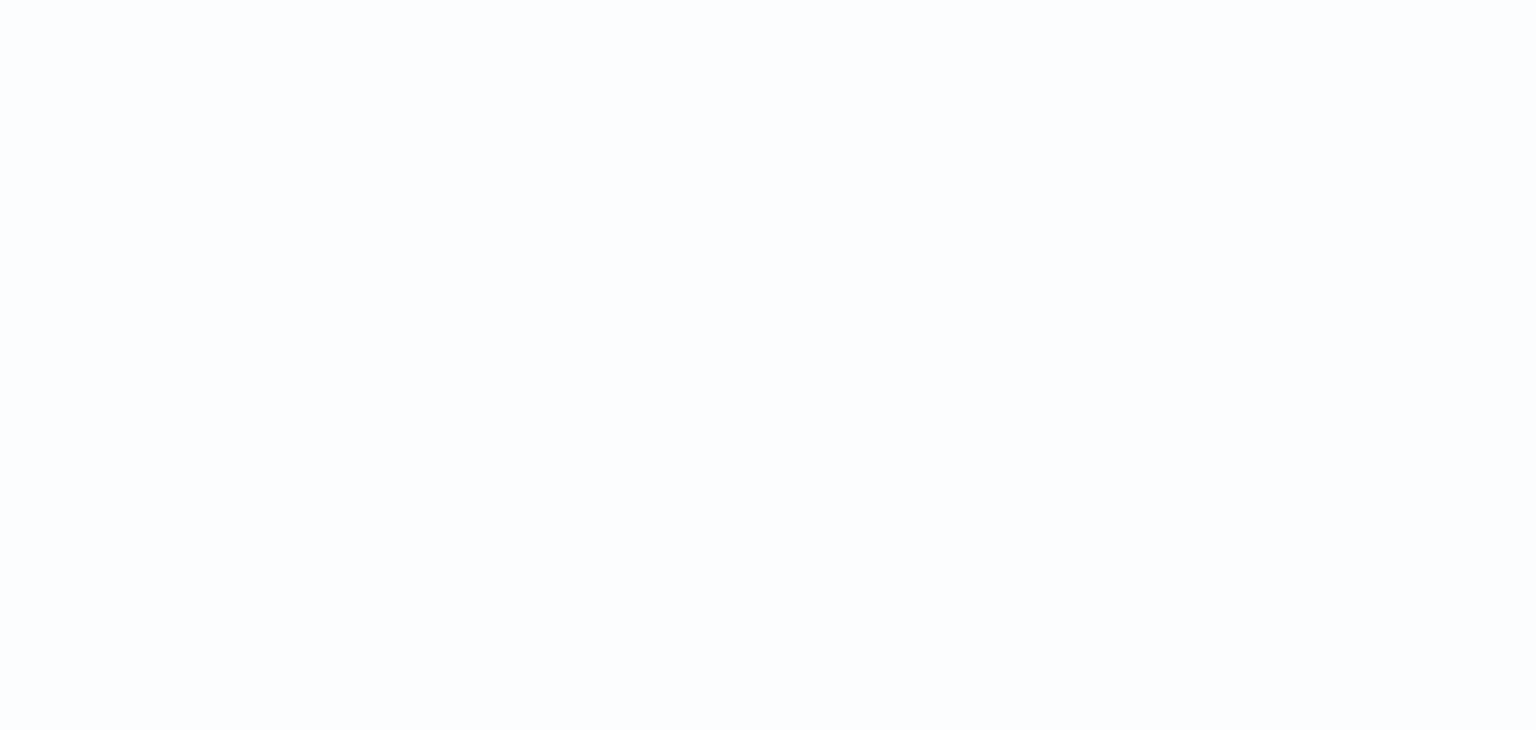 click at bounding box center (768, 0) 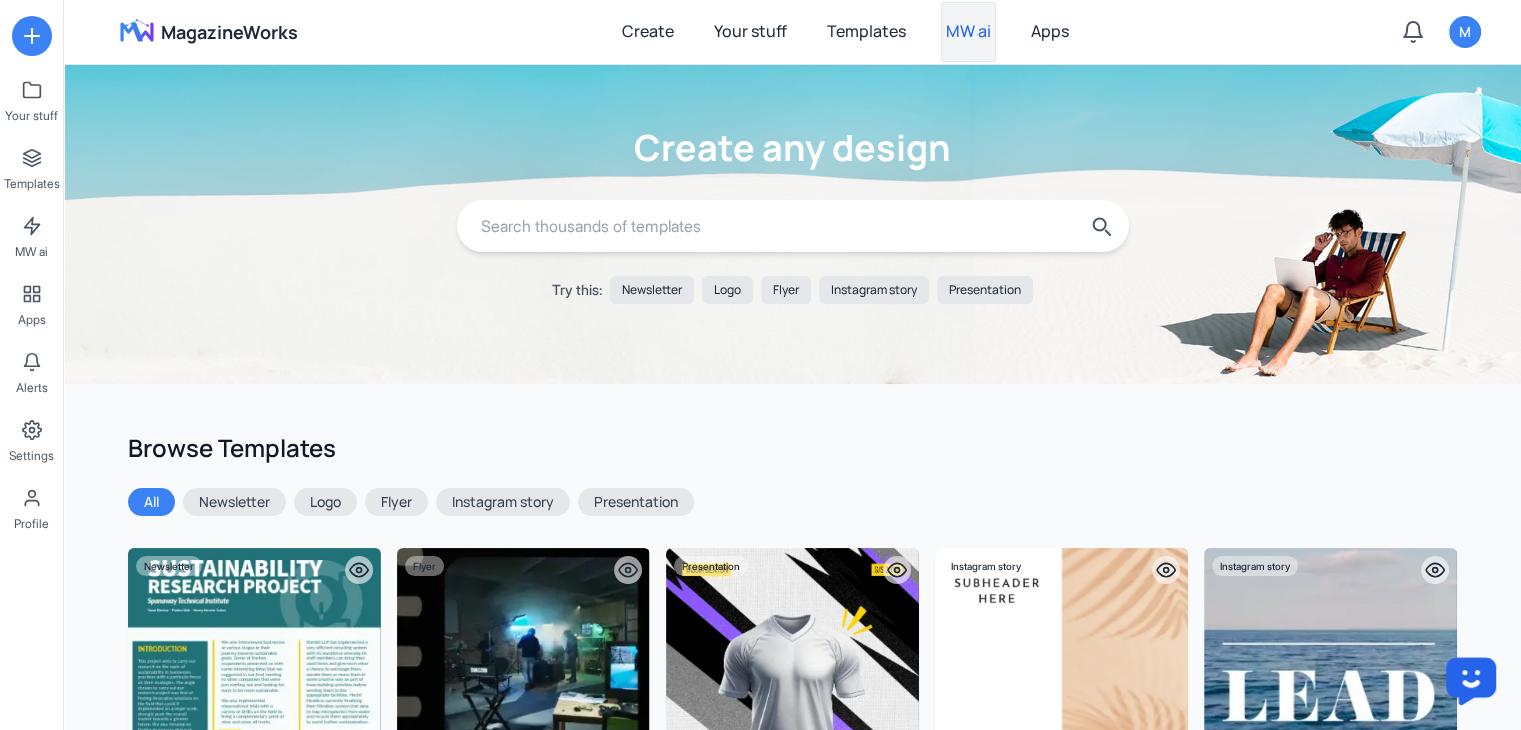 click on "MW ai" at bounding box center (968, 32) 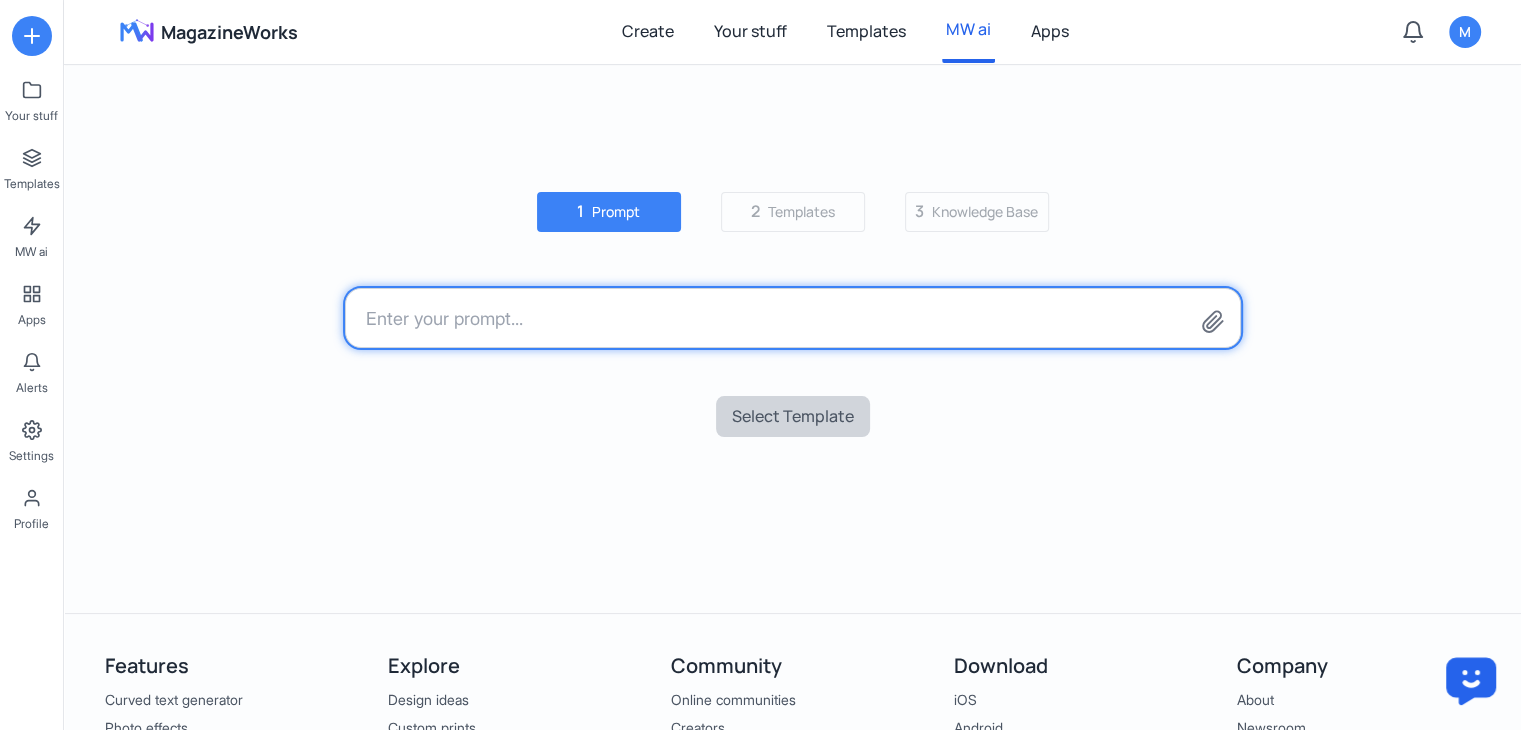 click at bounding box center [793, 318] 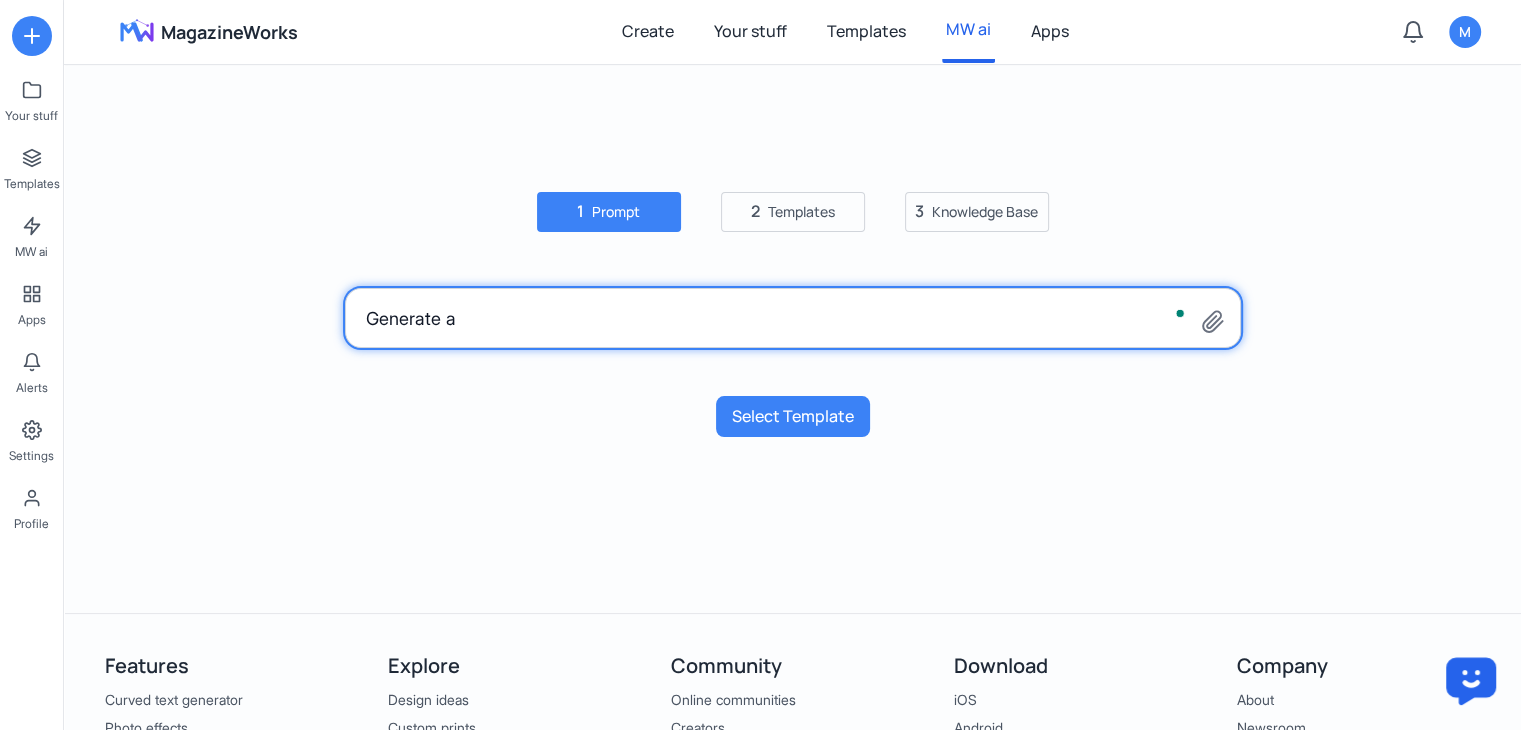 type on "Generate a" 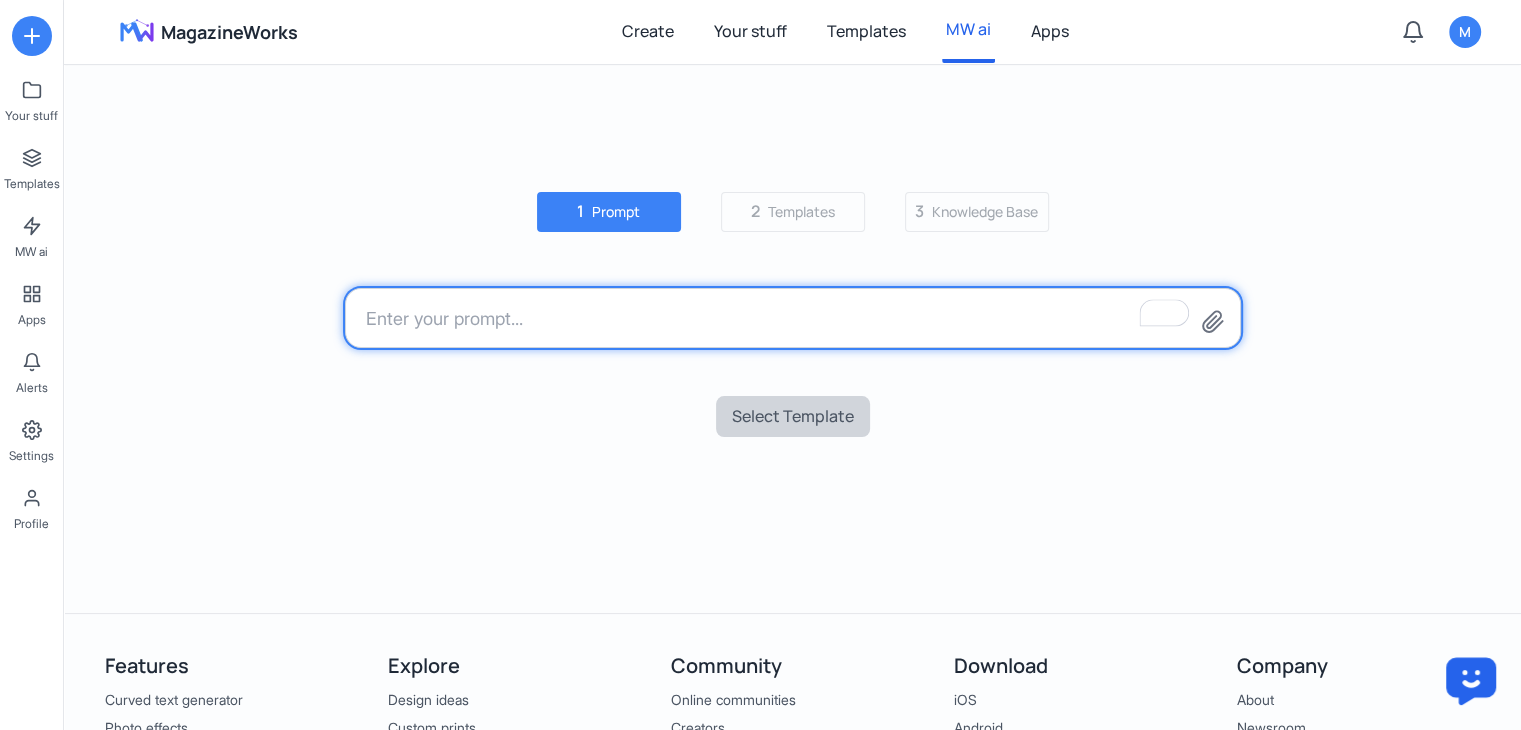 type on "g" 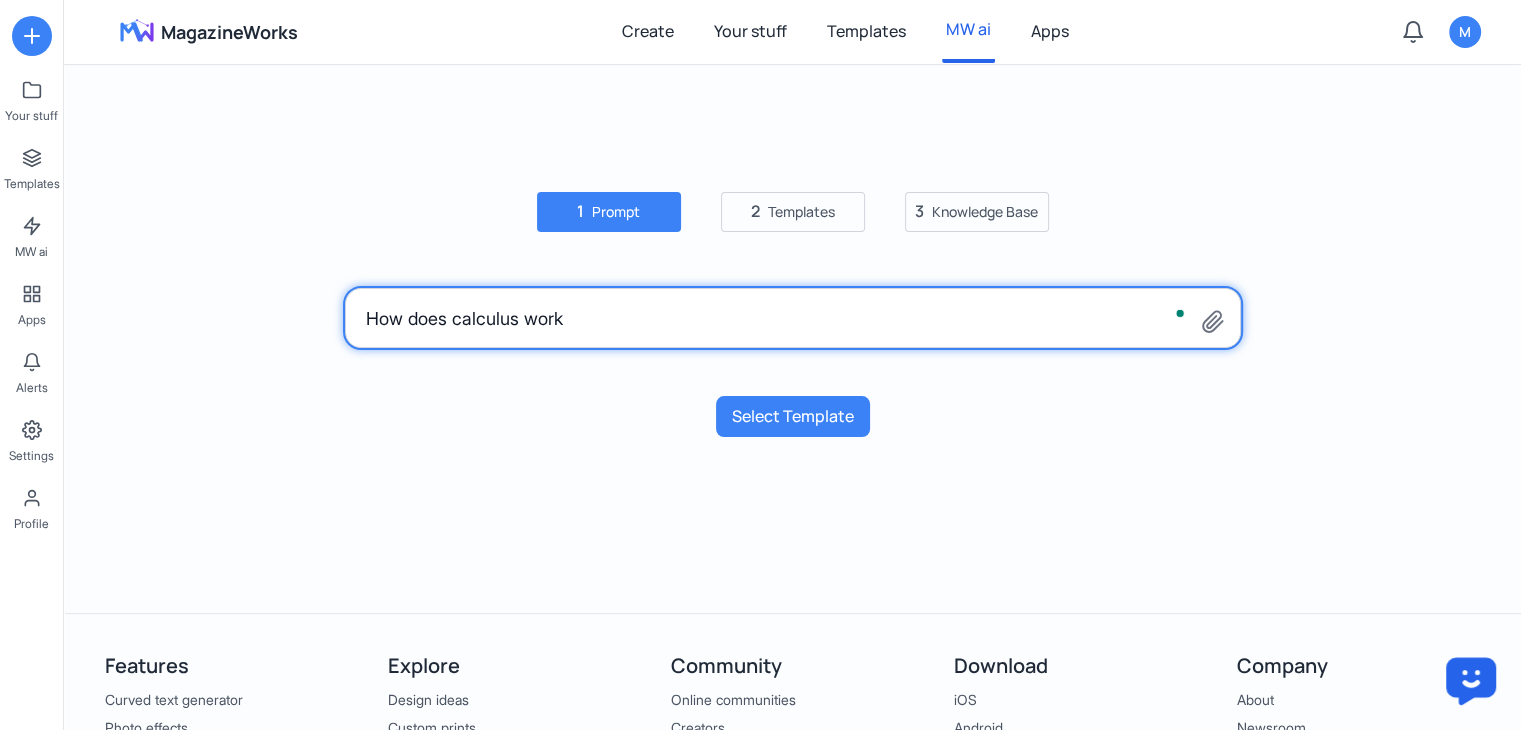 type on "How does calculus work" 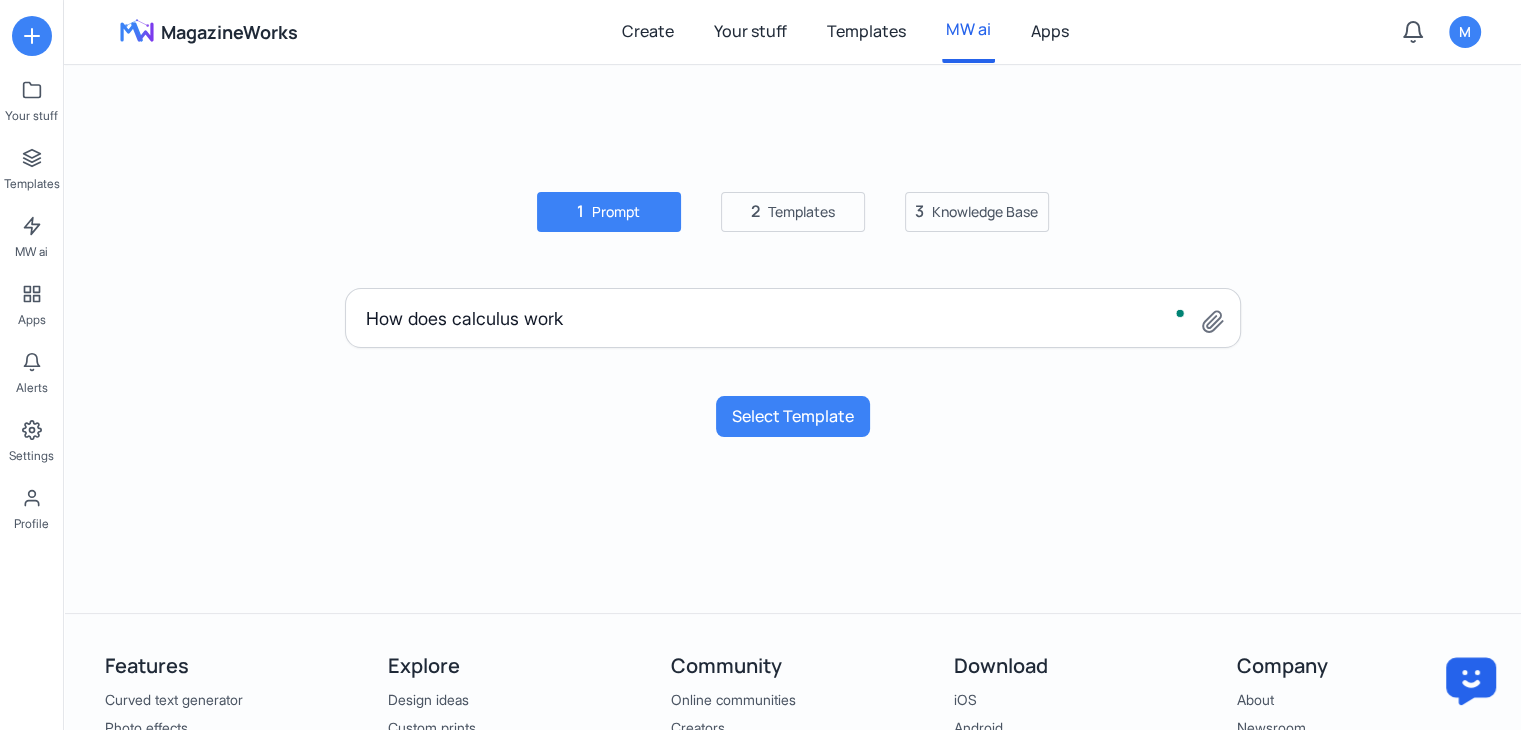 type 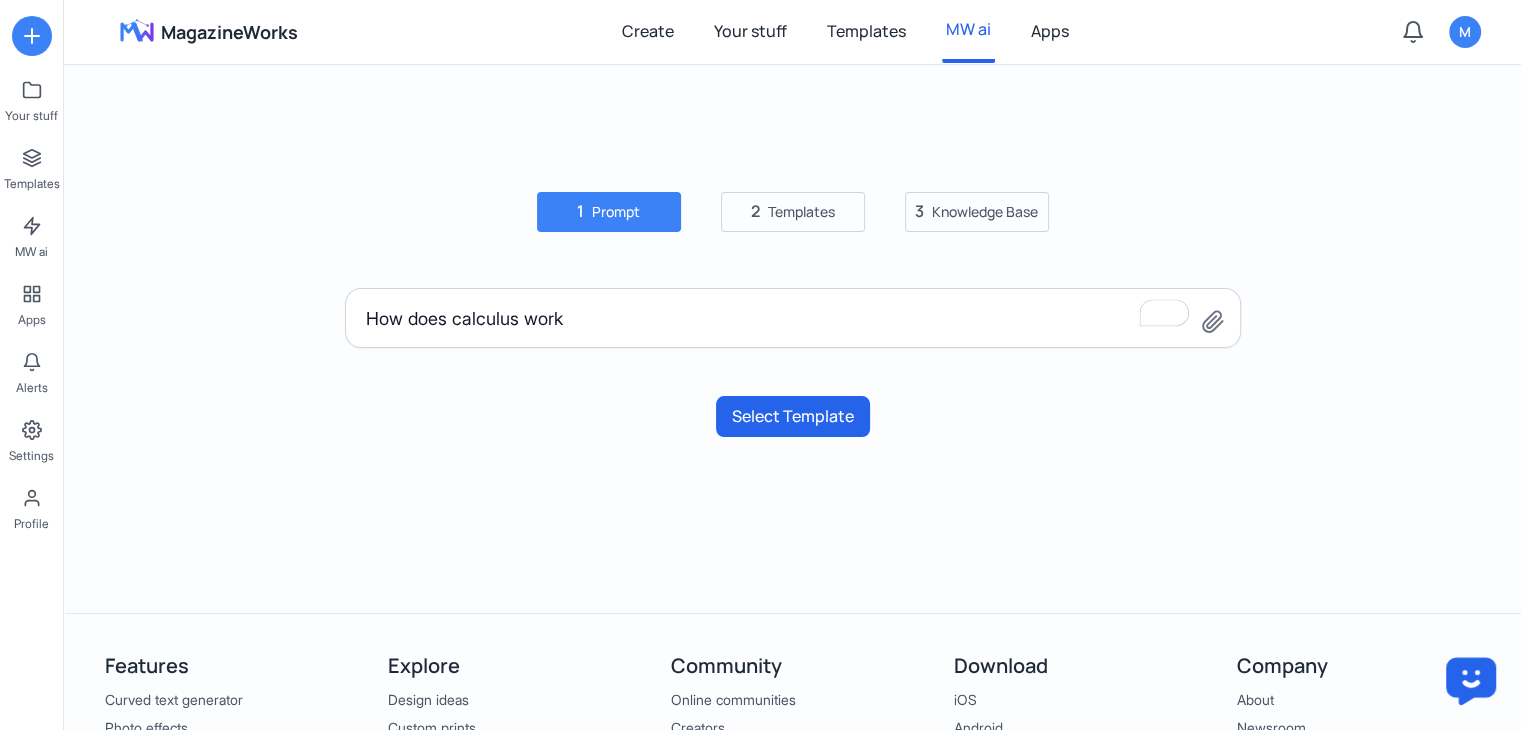 click on "Select Template" at bounding box center [793, 417] 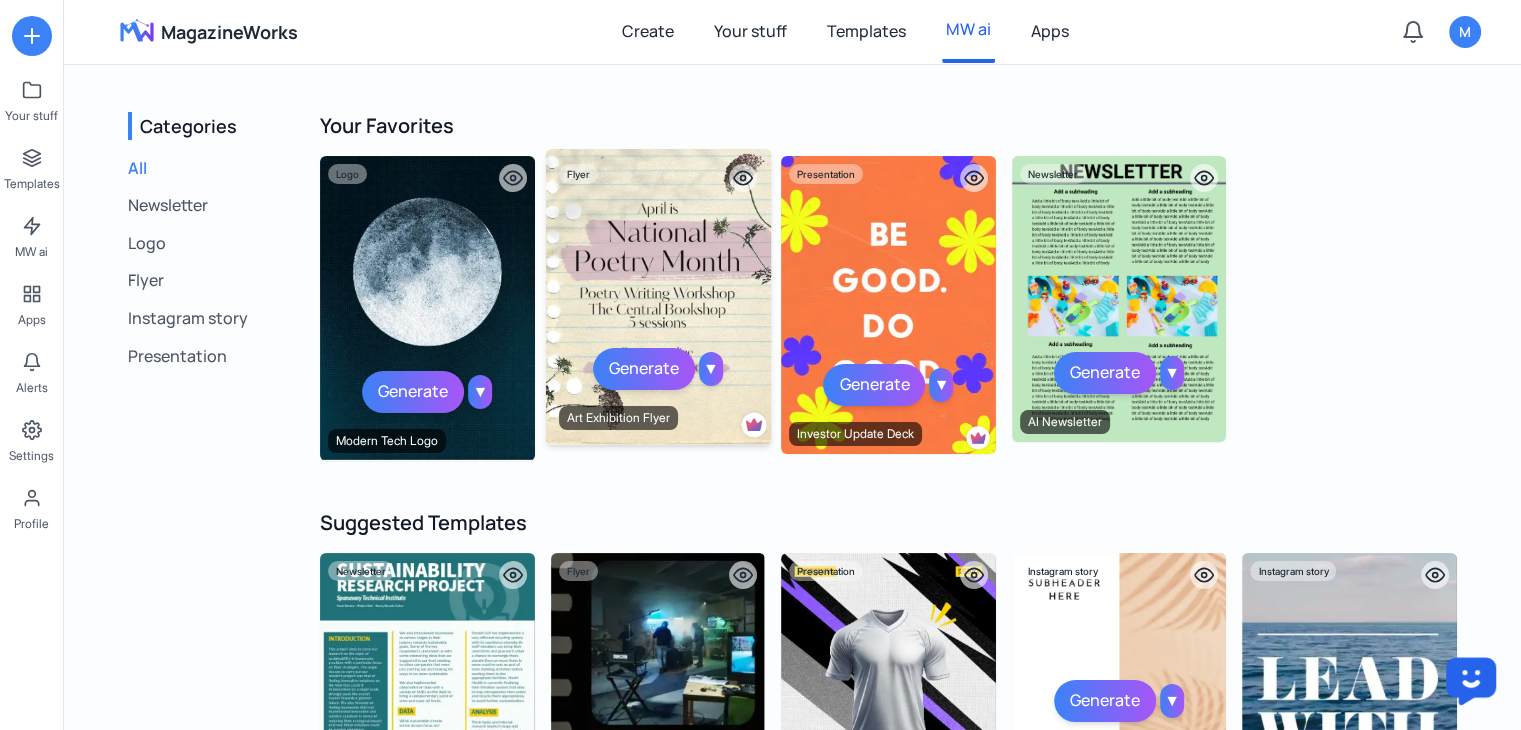 scroll, scrollTop: 140, scrollLeft: 0, axis: vertical 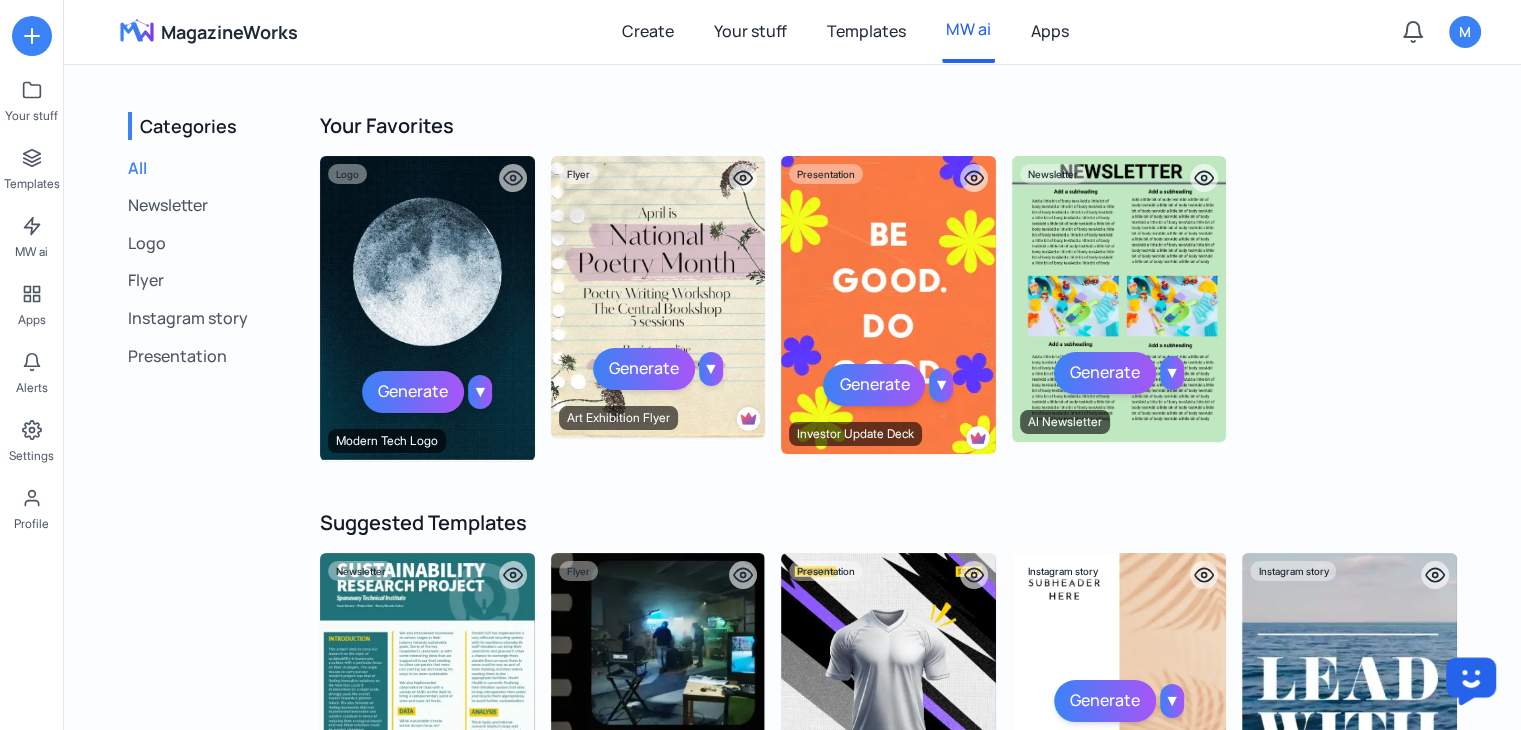 click on "Generate" at bounding box center (1105, 373) 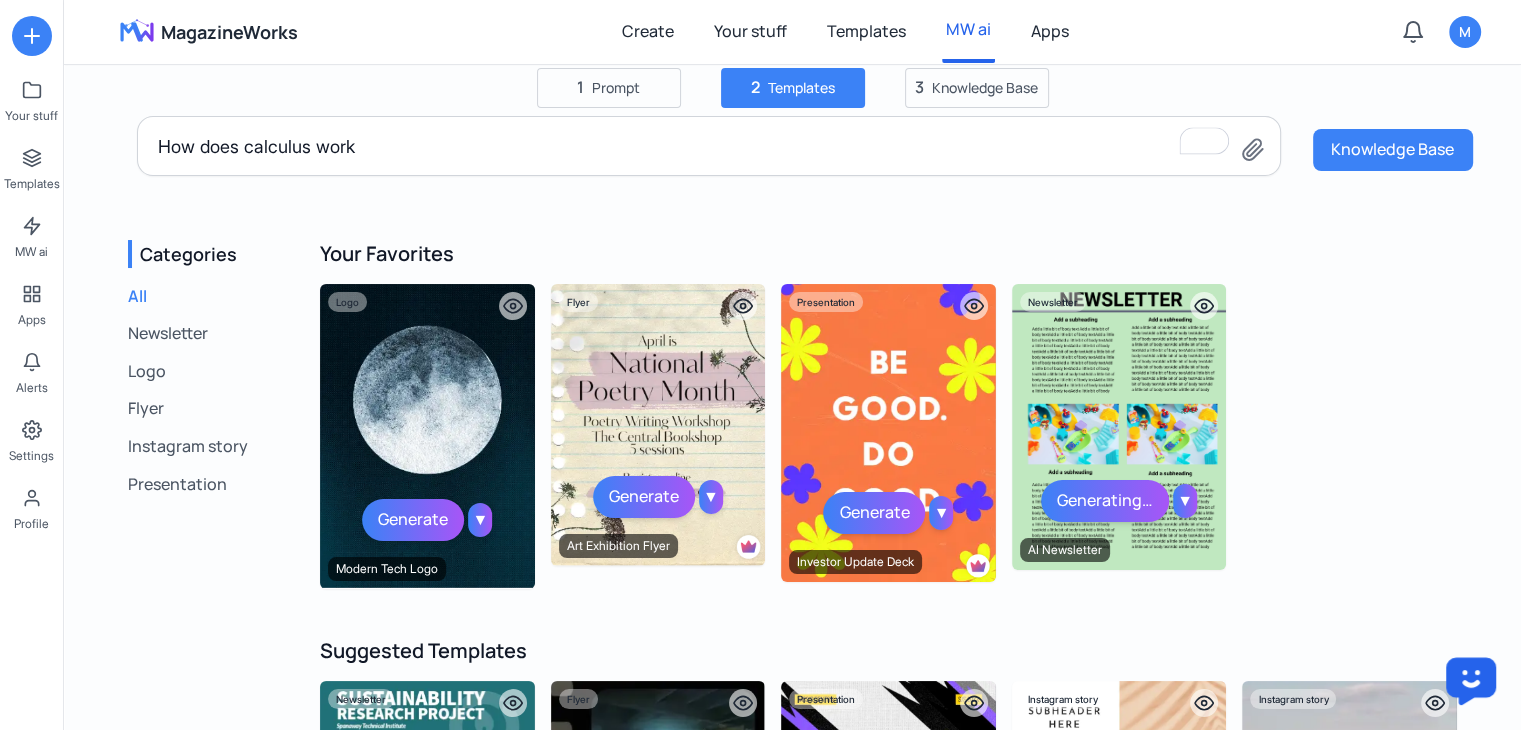 scroll, scrollTop: 8, scrollLeft: 0, axis: vertical 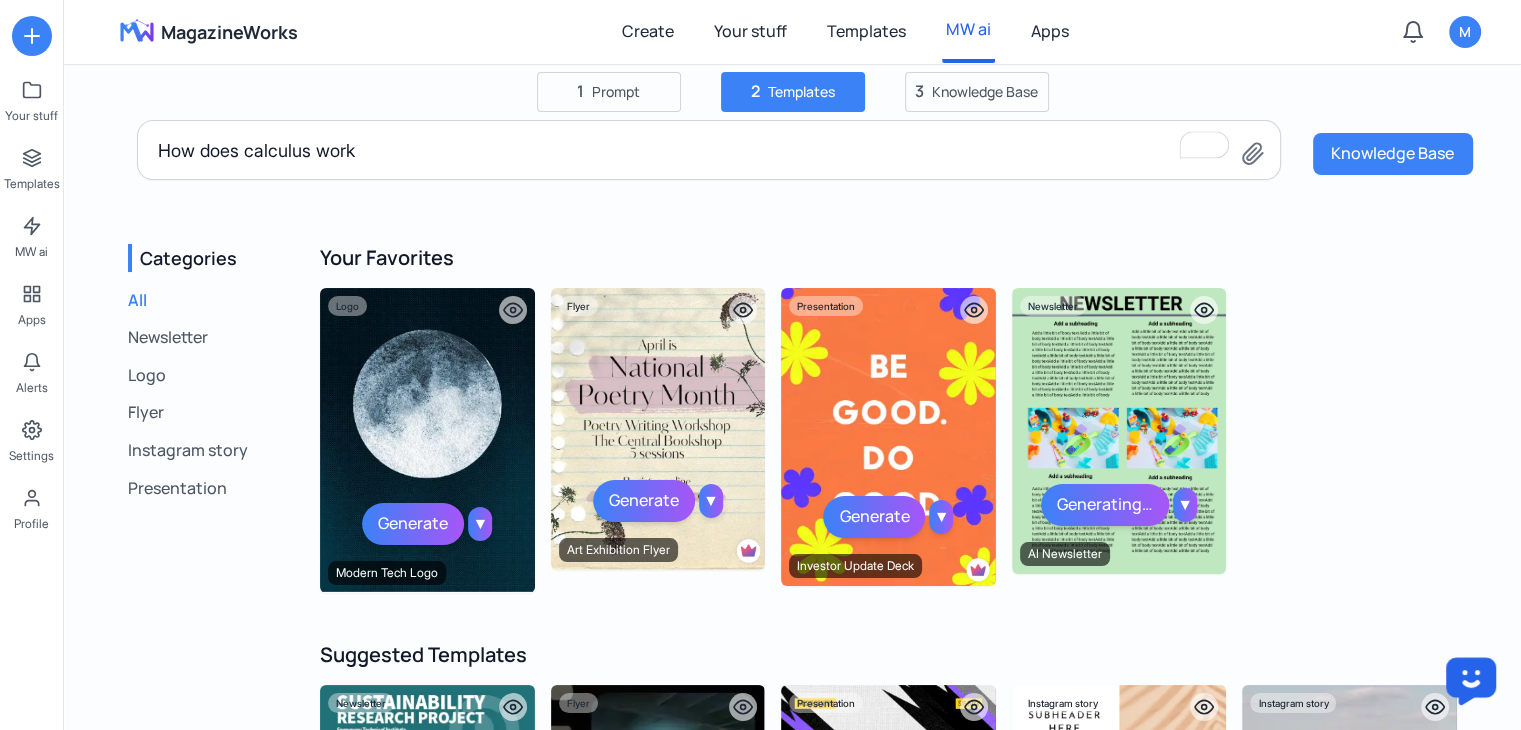 click on "All Newsletter Logo Flyer Instagram story Presentation Your Favorites Generate ▼ Modern Tech Logo Logo Generate ▼ Art Exhibition Flyer Flyer Generate ▼ Investor Update Deck Presentation Generating… ▼ AI Newsletter Newsletter Suggested Templates Generate ▼ Monthly Highlights Newsletter Newsletter Generate ▼ Weekly Tech Wrap Newsletter Newsletter Generate ▼ Modern Tech Logo Logo Generate ▼ Hand-Drawn Coffee Logo Logo Generate ▼ Summer Festival Flyer Flyer Generate ▼ Charity Run Event Flyer Flyer Generate ▼ Travel Diary Story Instagram story Generate ▼ Daily Recipe Story Instagram story Generate ▼ Business Pitch Deck Presentation Generate ▼ Annual Report Presentation Presentation Generate ▼ E-Commerce Deals Newsletter Newsletter Generate ▼ Minimalist Fashion Logo Logo Generate ▼ Art Exhibition Flyer Flyer Generate ▼ Fitness Motivation Story Instagram story Generate ▼ Startup Demo Presentation Presentation Generate ▼ Music Event Newsletter Newsletter Generate ▼ Logo ▼" at bounding box center (888, 1209) 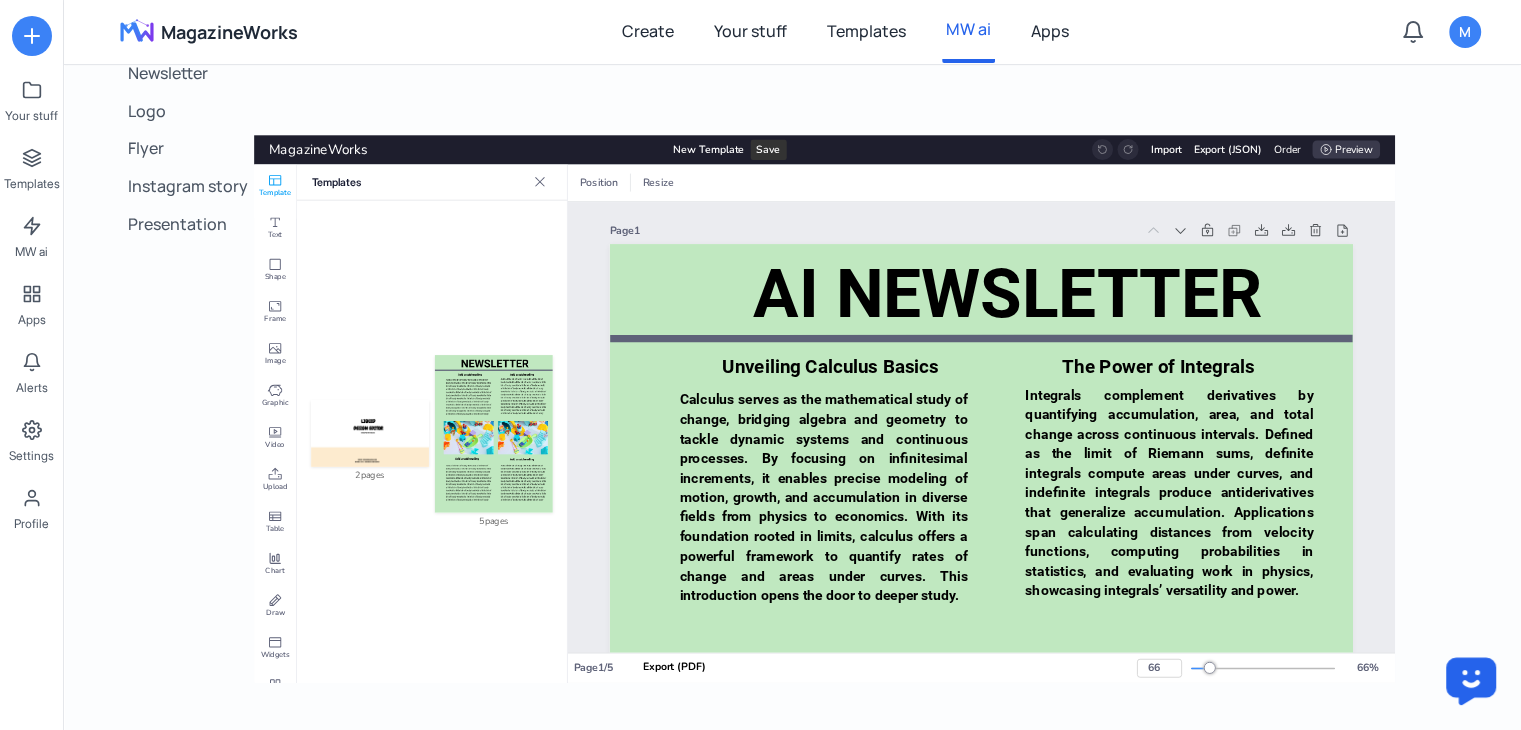 scroll, scrollTop: 278, scrollLeft: 0, axis: vertical 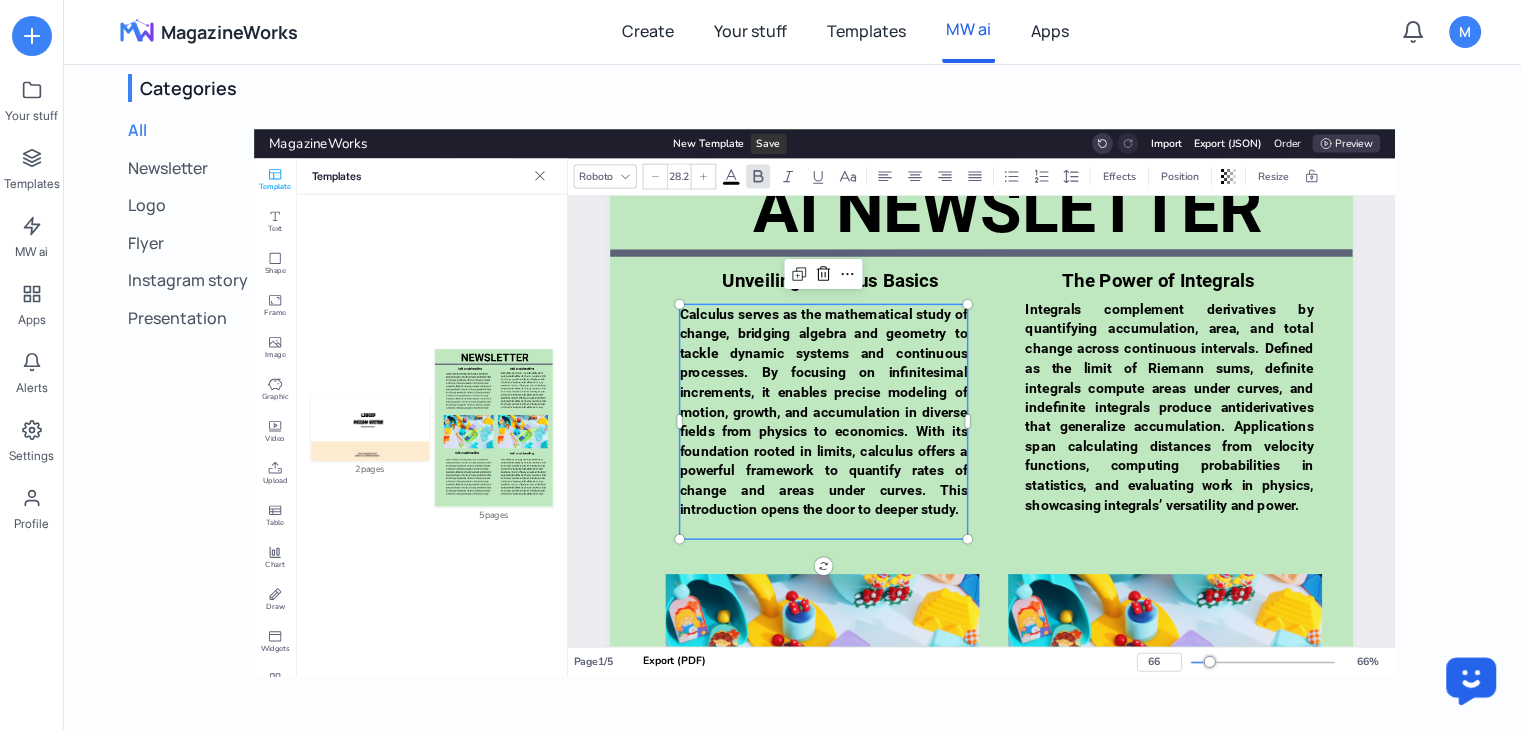 click on "Calculus serves as the mathematical study of change, bridging algebra and geometry to tackle dynamic systems and continuous processes. By focusing on infinitesimal increments, it enables precise modeling of motion, growth, and accumulation in diverse fields from physics to economics. With its foundation rooted in limits, calculus offers a powerful framework to quantify rates of change and areas under curves. This introduction opens the door to deeper study." at bounding box center (824, 411) 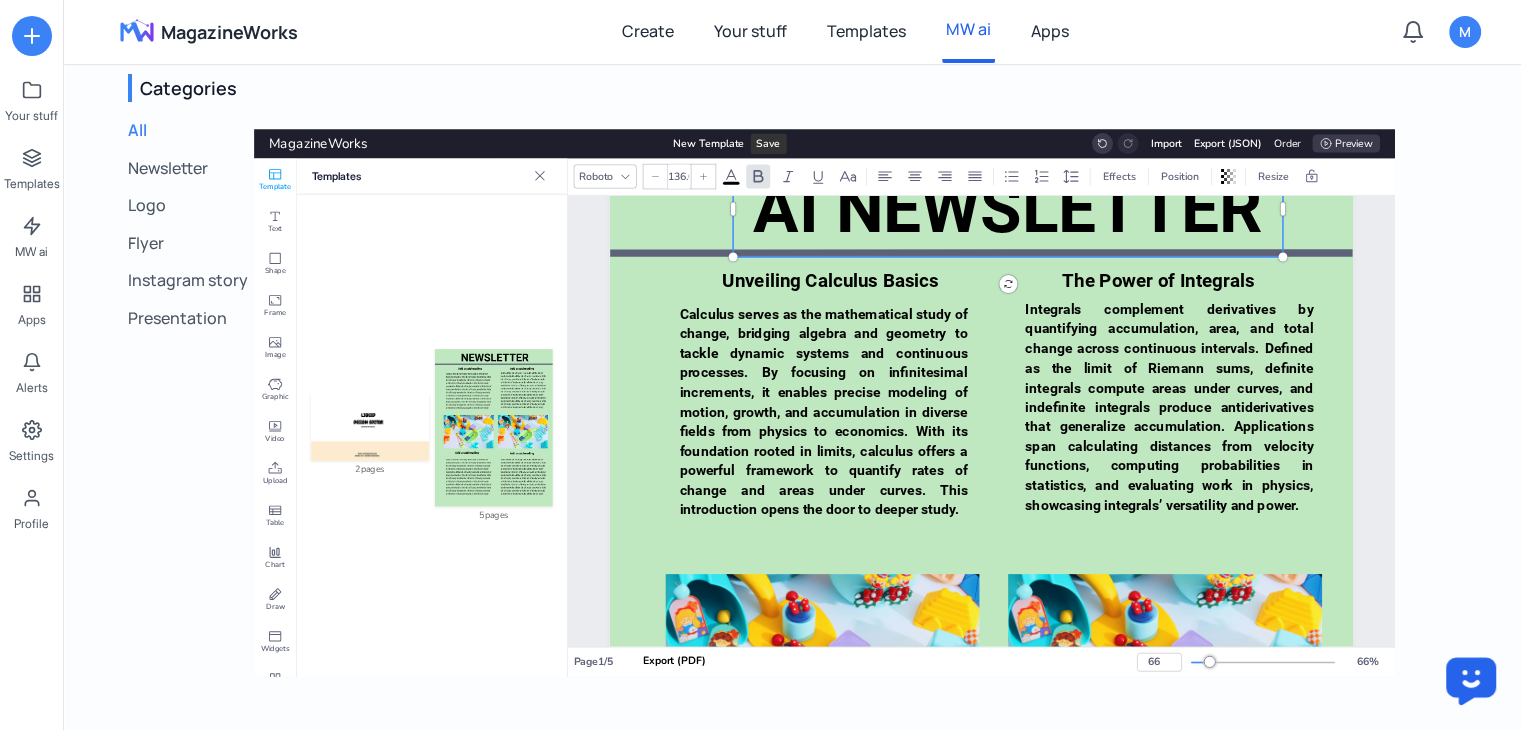 click on "AI NEWSLETTER" at bounding box center (1007, 208) 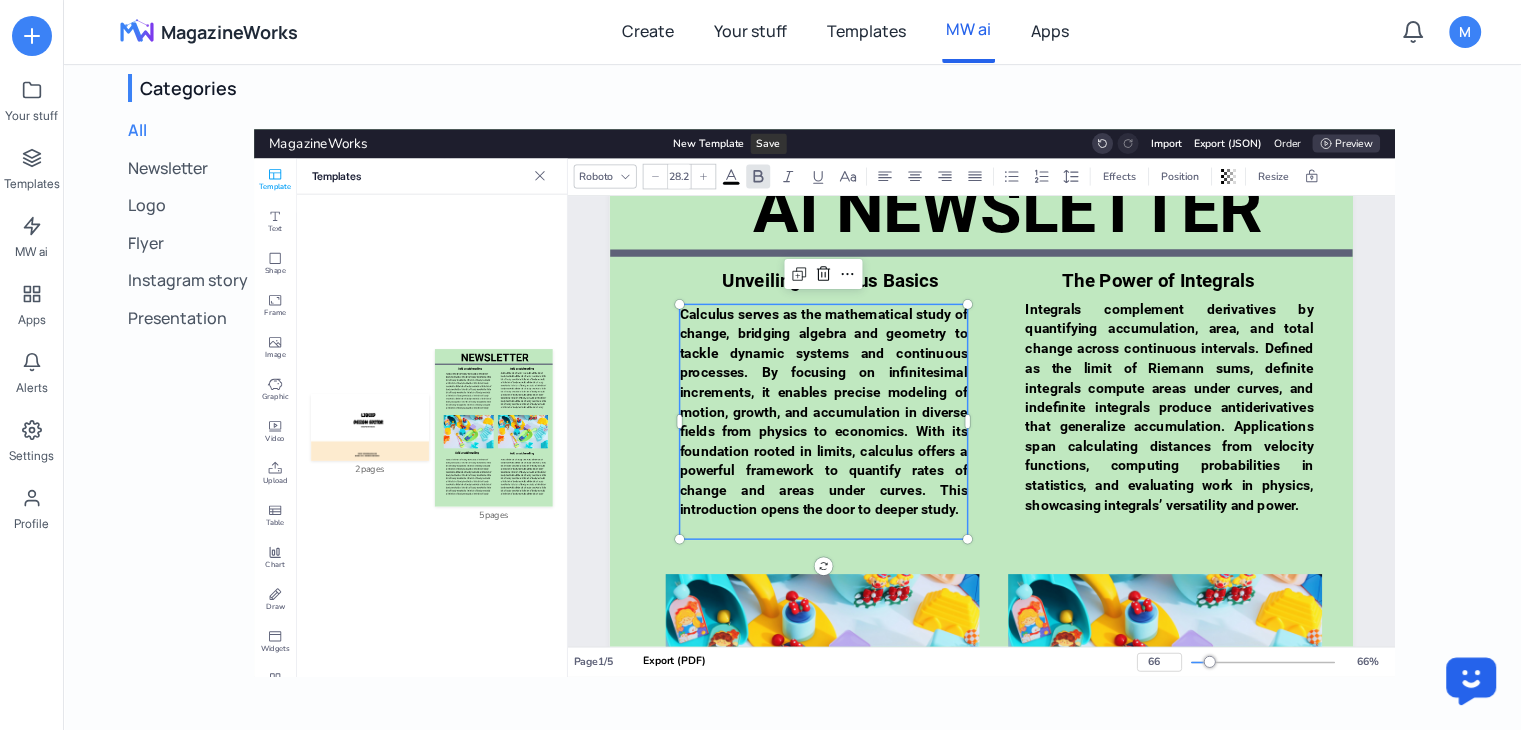 click on "Calculus serves as the mathematical study of change, bridging algebra and geometry to tackle dynamic systems and continuous processes. By focusing on infinitesimal increments, it enables precise modeling of motion, growth, and accumulation in diverse fields from physics to economics. With its foundation rooted in limits, calculus offers a powerful framework to quantify rates of change and areas under curves. This introduction opens the door to deeper study." at bounding box center (824, 411) 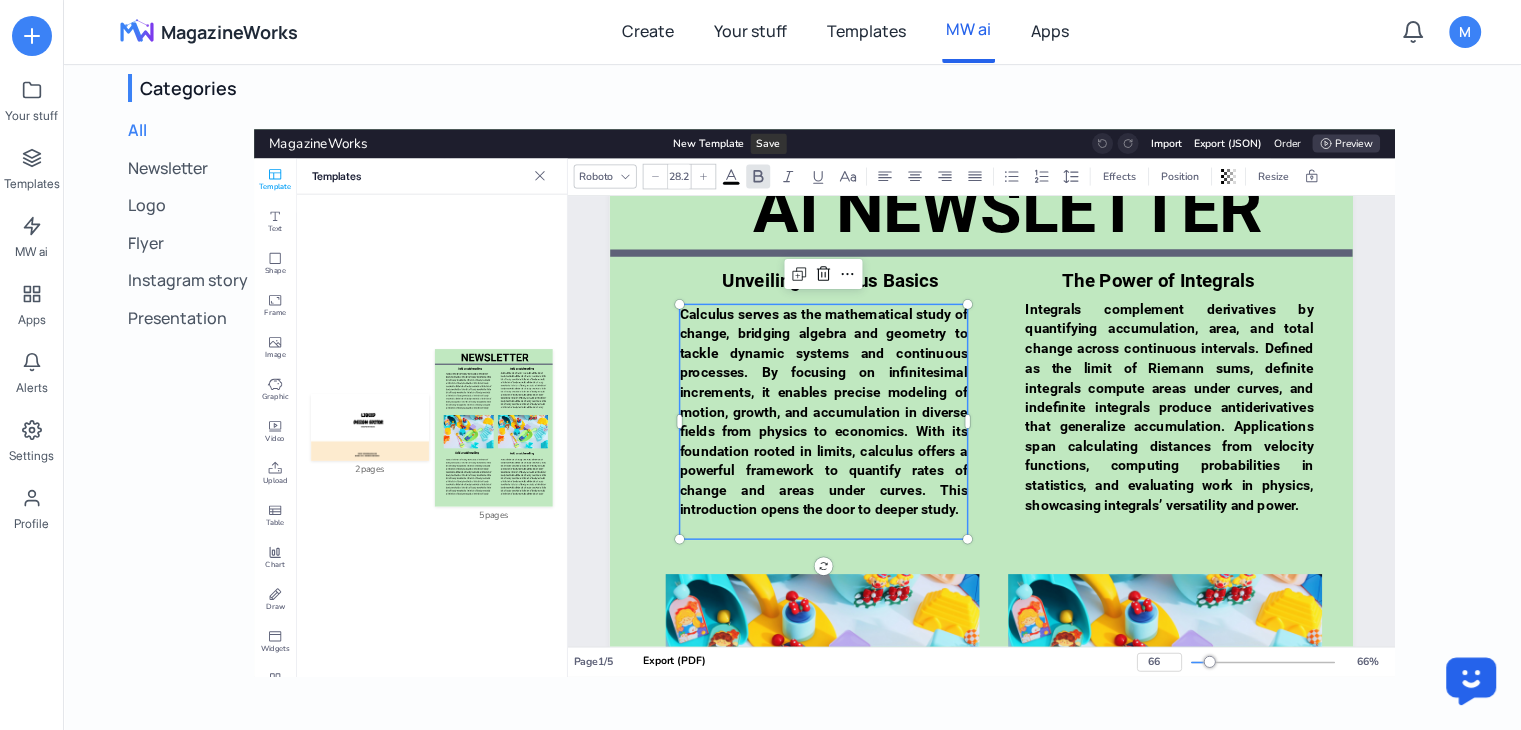 scroll, scrollTop: 0, scrollLeft: 0, axis: both 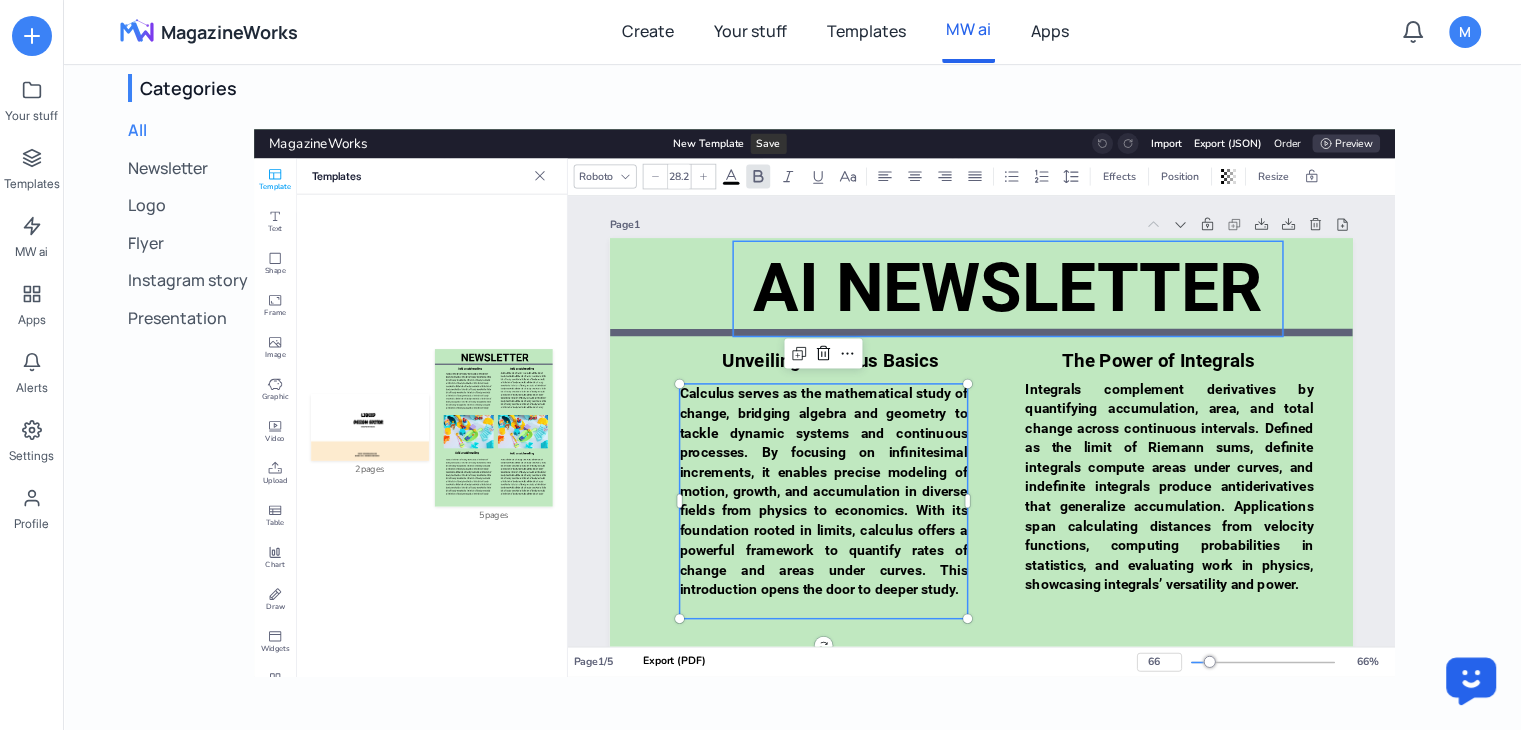 type on "136.6" 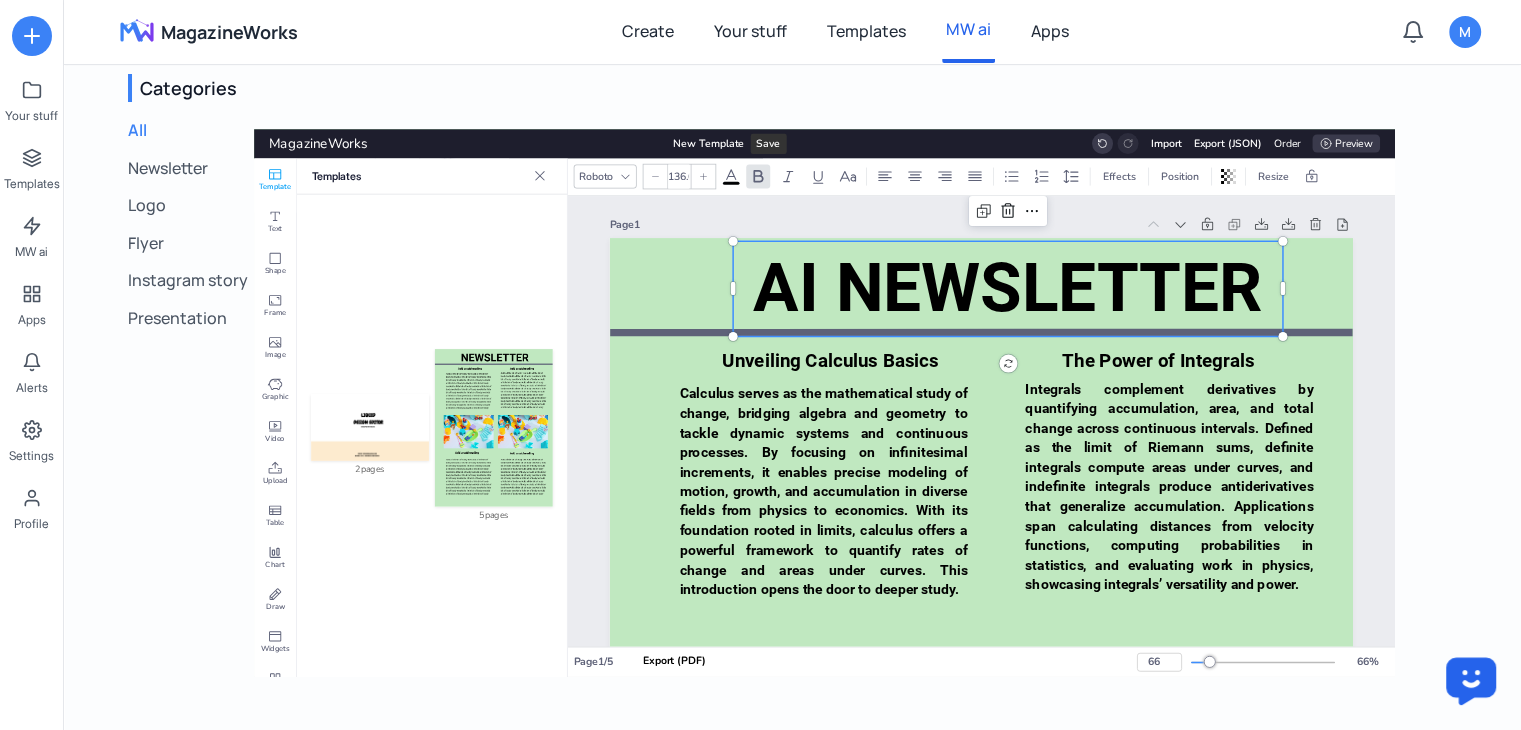 click on "AI NEWSLETTER" at bounding box center (1007, 288) 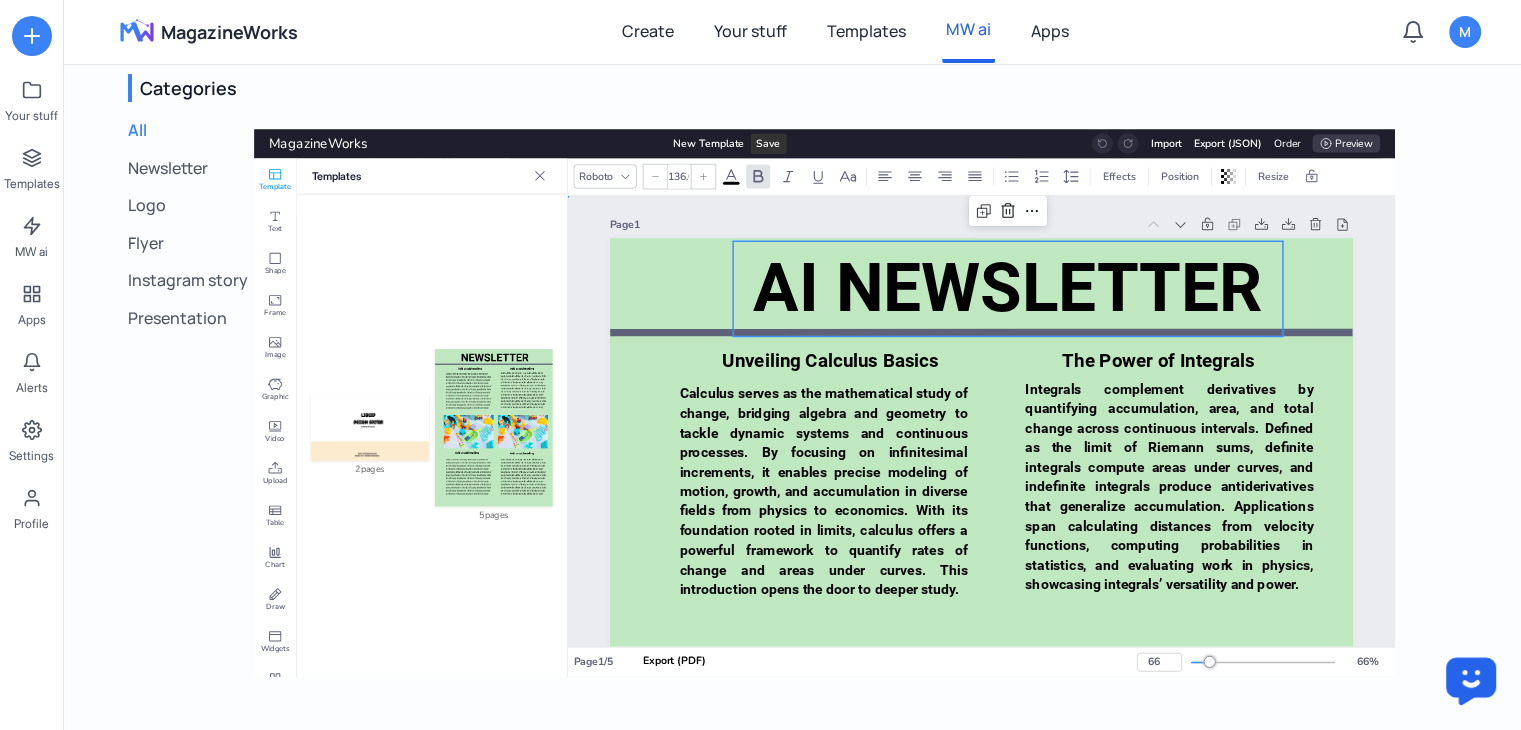 click on "AI NEWSLETTER" at bounding box center (1007, 288) 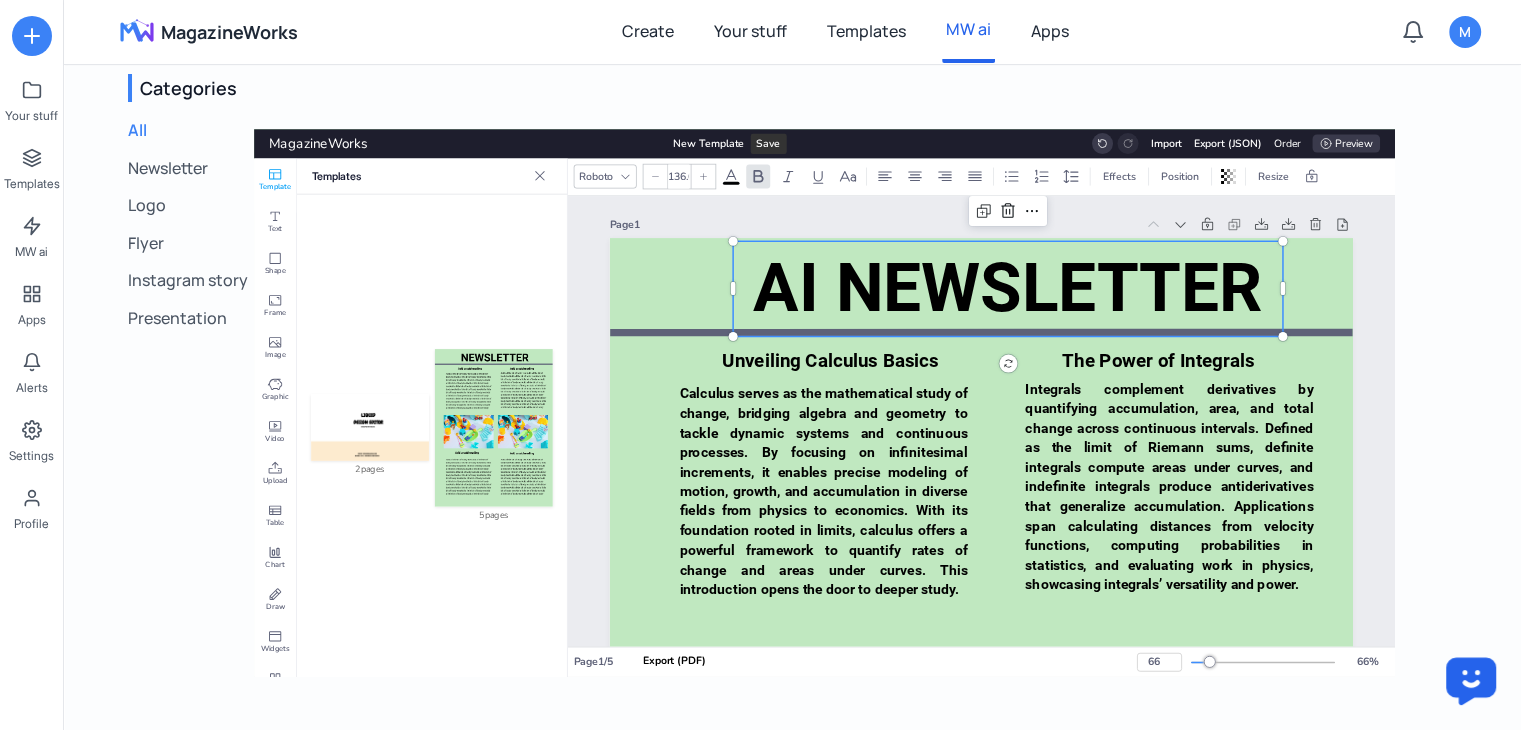 click on "AI NEWSLETTER" at bounding box center (1008, 288) 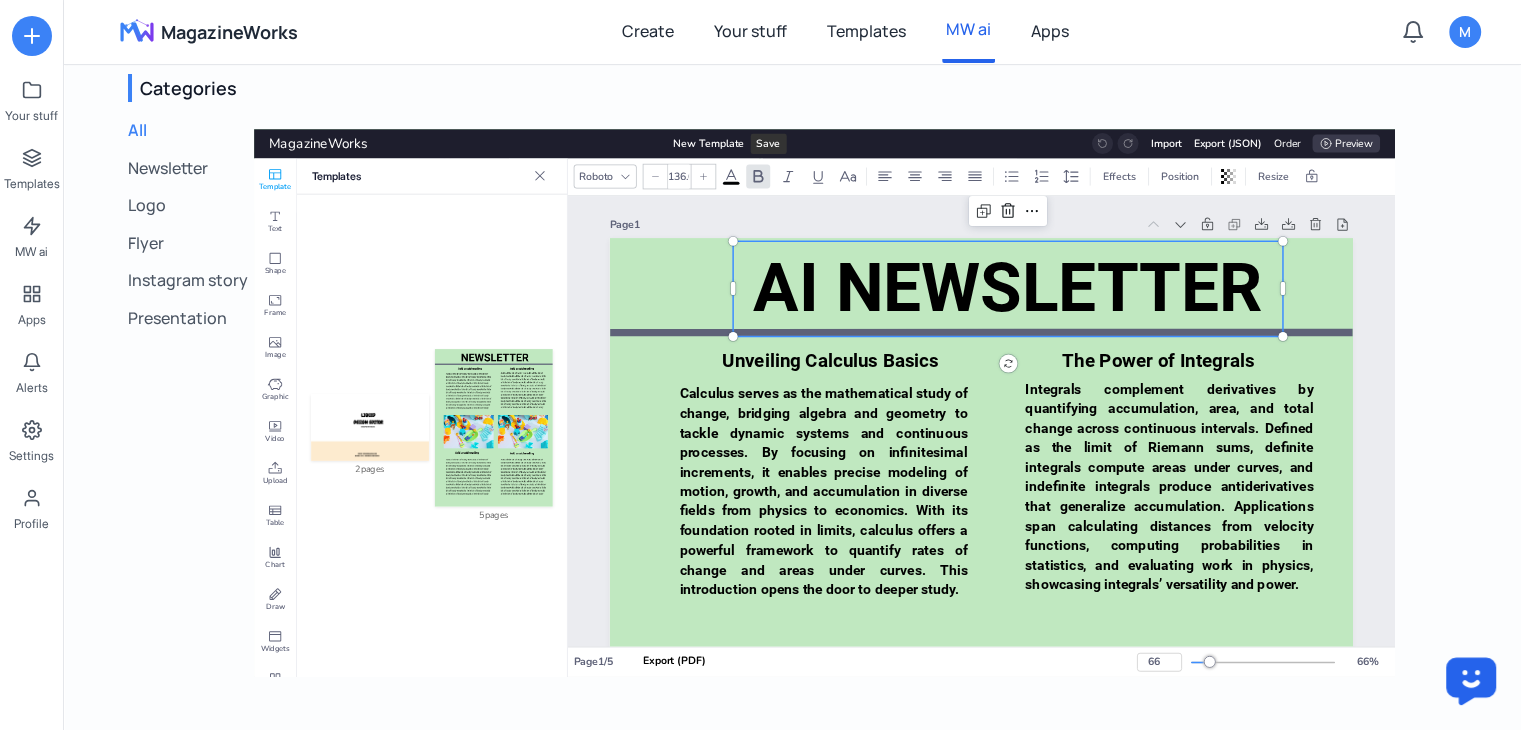 click on "136.6" at bounding box center [678, 176] 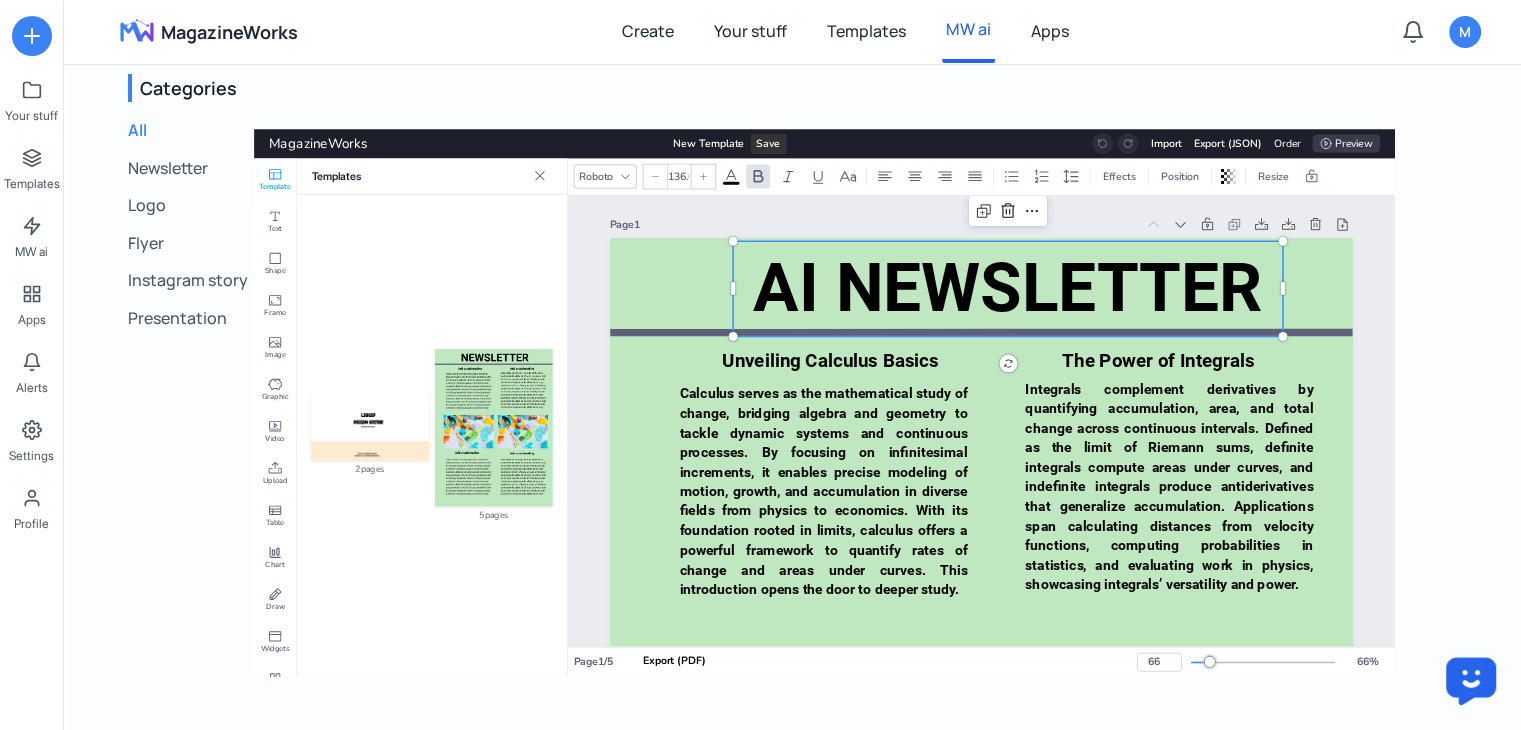 click on "136.6" at bounding box center (678, 176) 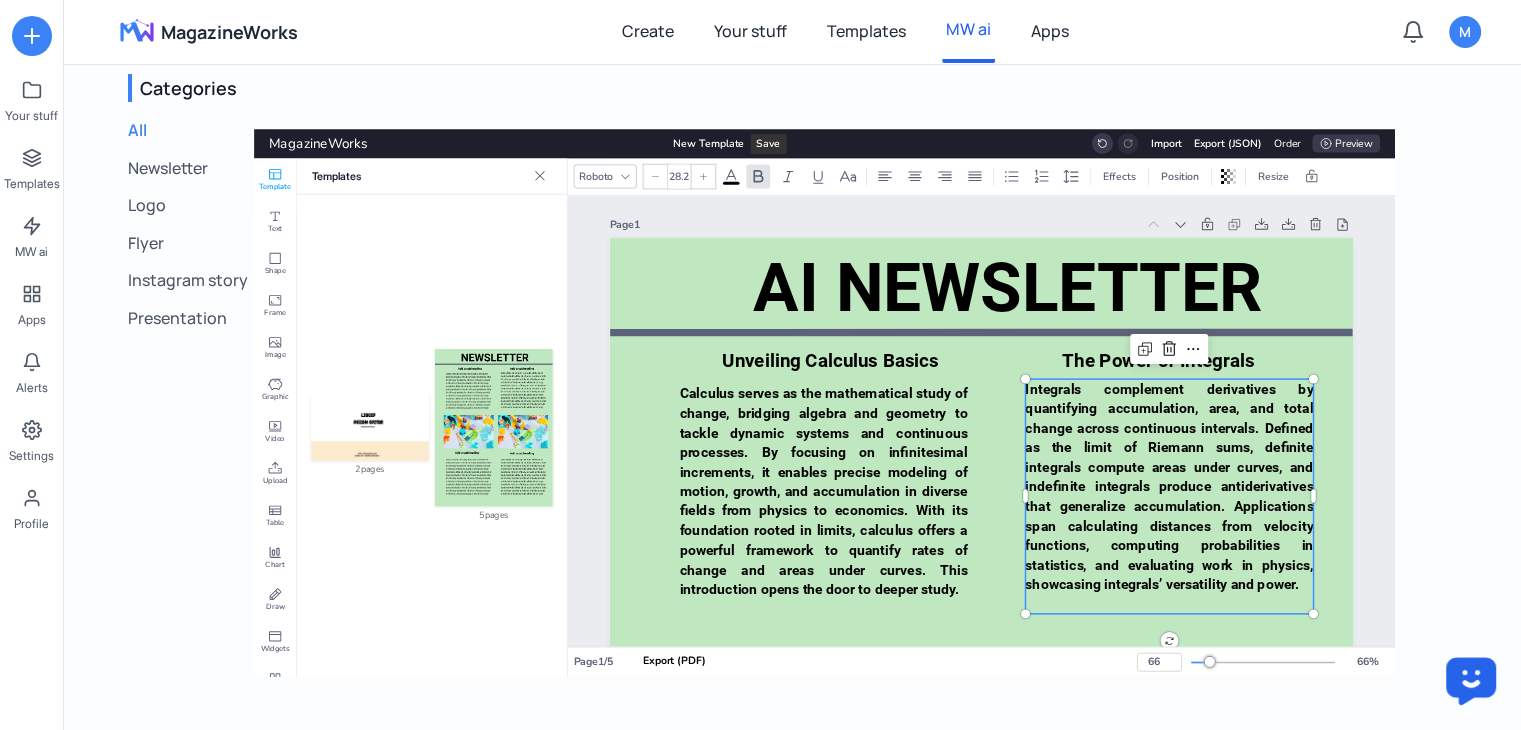 click on "Integrals complement derivatives by quantifying accumulation, area, and total change across continuous intervals. Defined as the limit of Riemann sums, definite integrals compute areas under curves, and indefinite integrals produce antiderivatives that generalize accumulation. Applications span calculating distances from velocity functions, computing probabilities in statistics, and evaluating work in physics, showcasing integrals’ versatility and power." at bounding box center [1169, 485] 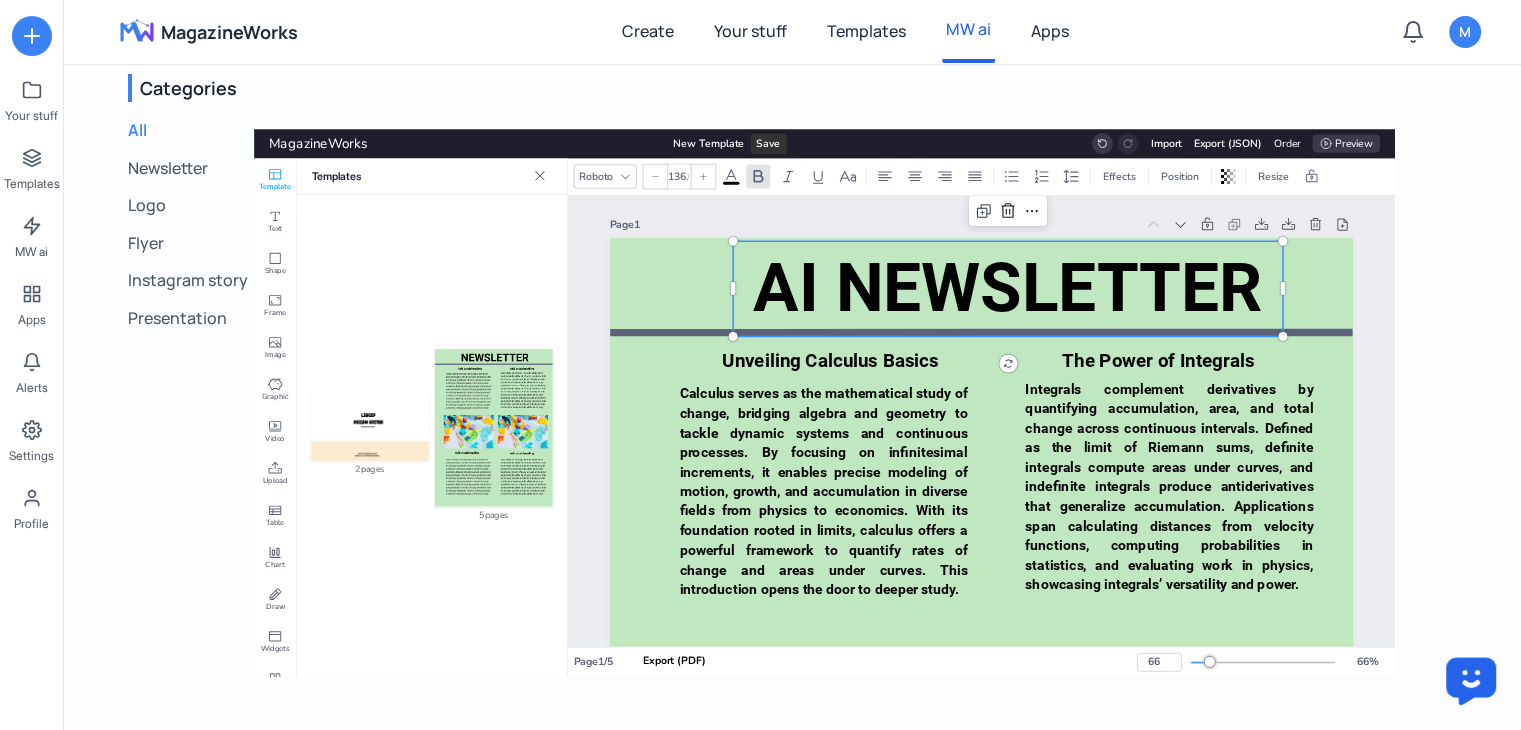 click on "AI NEWSLETTER" at bounding box center [1008, 288] 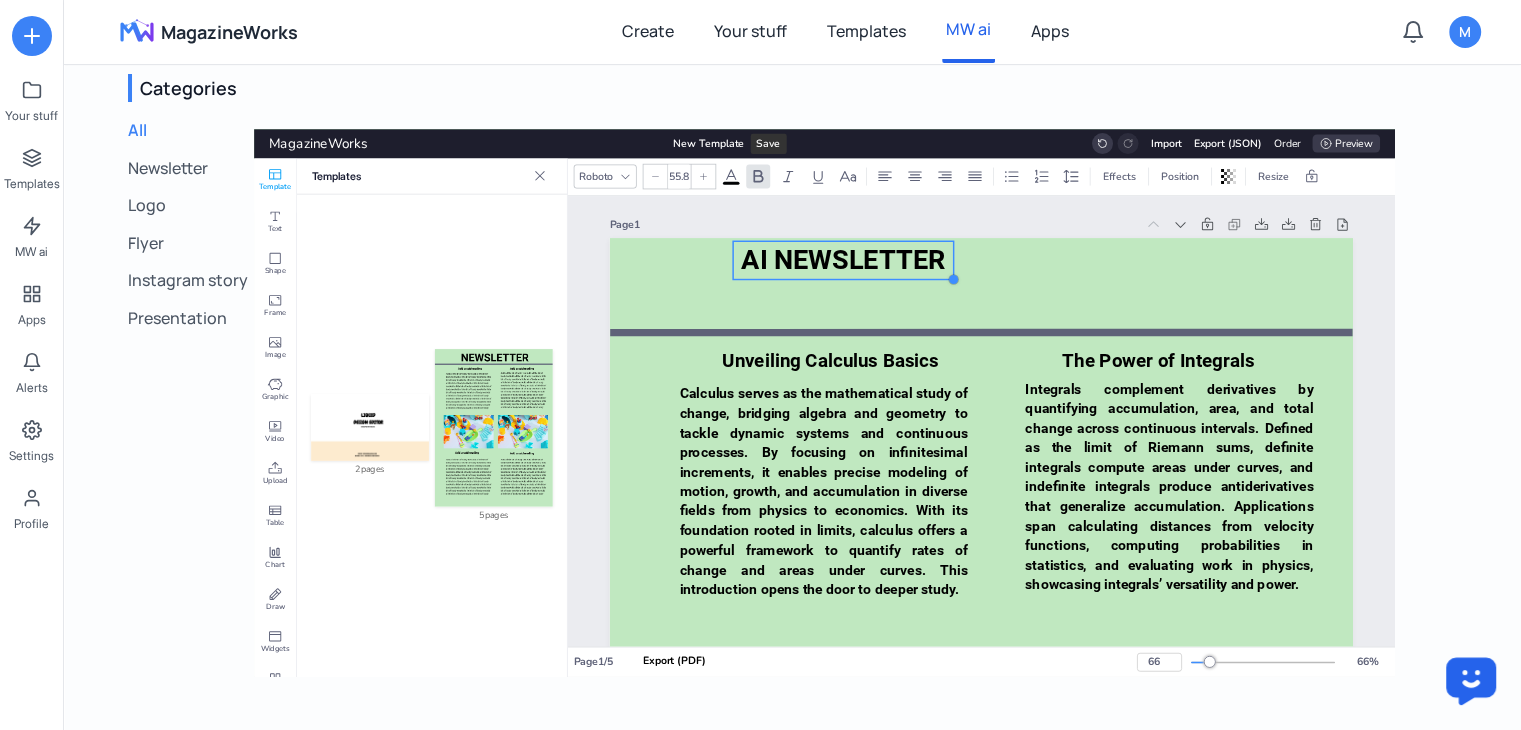 drag, startPoint x: 1283, startPoint y: 337, endPoint x: 705, endPoint y: 262, distance: 582.8456 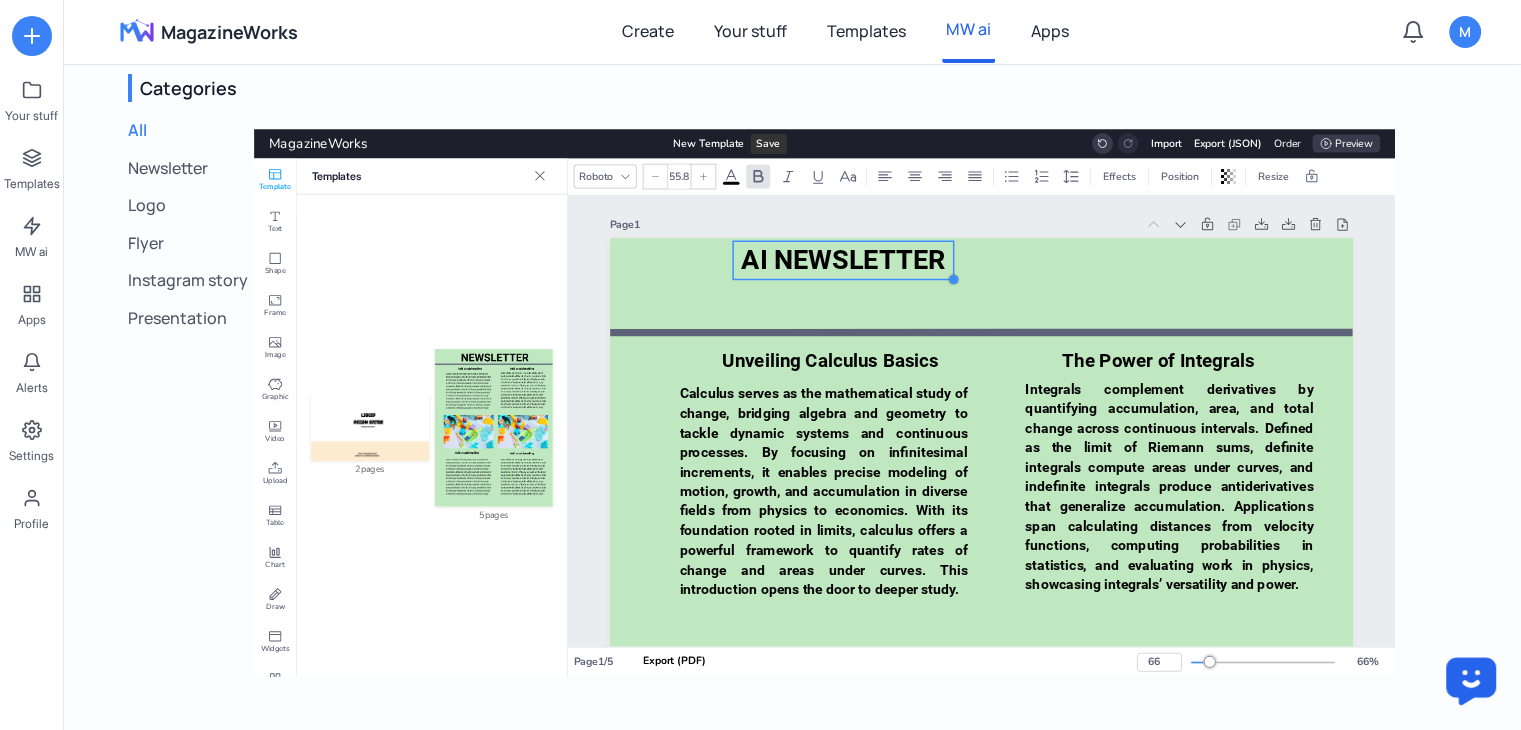 click on "AI NEWSLETTER Unveiling Calculus Basics Calculus serves as the mathematical study of change, bridging algebra and geometry to tackle dynamic systems and continuous processes. By focusing on infinitesimal increments, it enables precise modeling of motion, growth, and accumulation in diverse fields from physics to economics. With its foundation rooted in limits, calculus offers a powerful framework to quantify rates of change and areas under curves. This introduction opens the door to deeper study. Integrals complement derivatives by quantifying accumulation, area, and total change across continuous intervals. Defined as the limit of Riemann sums, definite integrals compute areas under curves, and indefinite integrals produce antiderivatives that generalize accumulation. Applications span calculating distances from velocity functions, computing probabilities in statistics, and evaluating work in physics, showcasing integrals’ versatility and power. The Power of Integrals Understanding Derivatives" at bounding box center [981, 732] 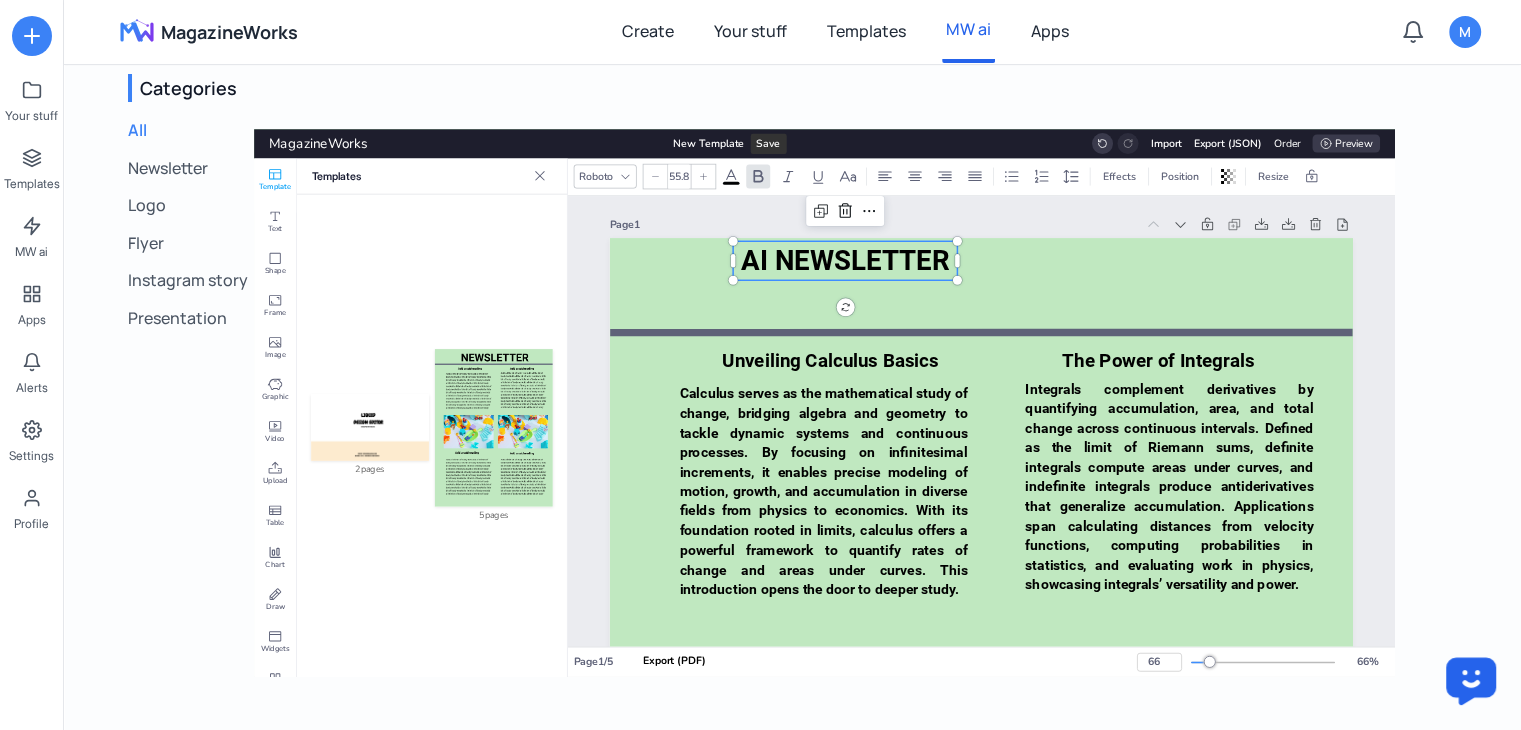 click on "AI NEWSLETTER" at bounding box center [845, 260] 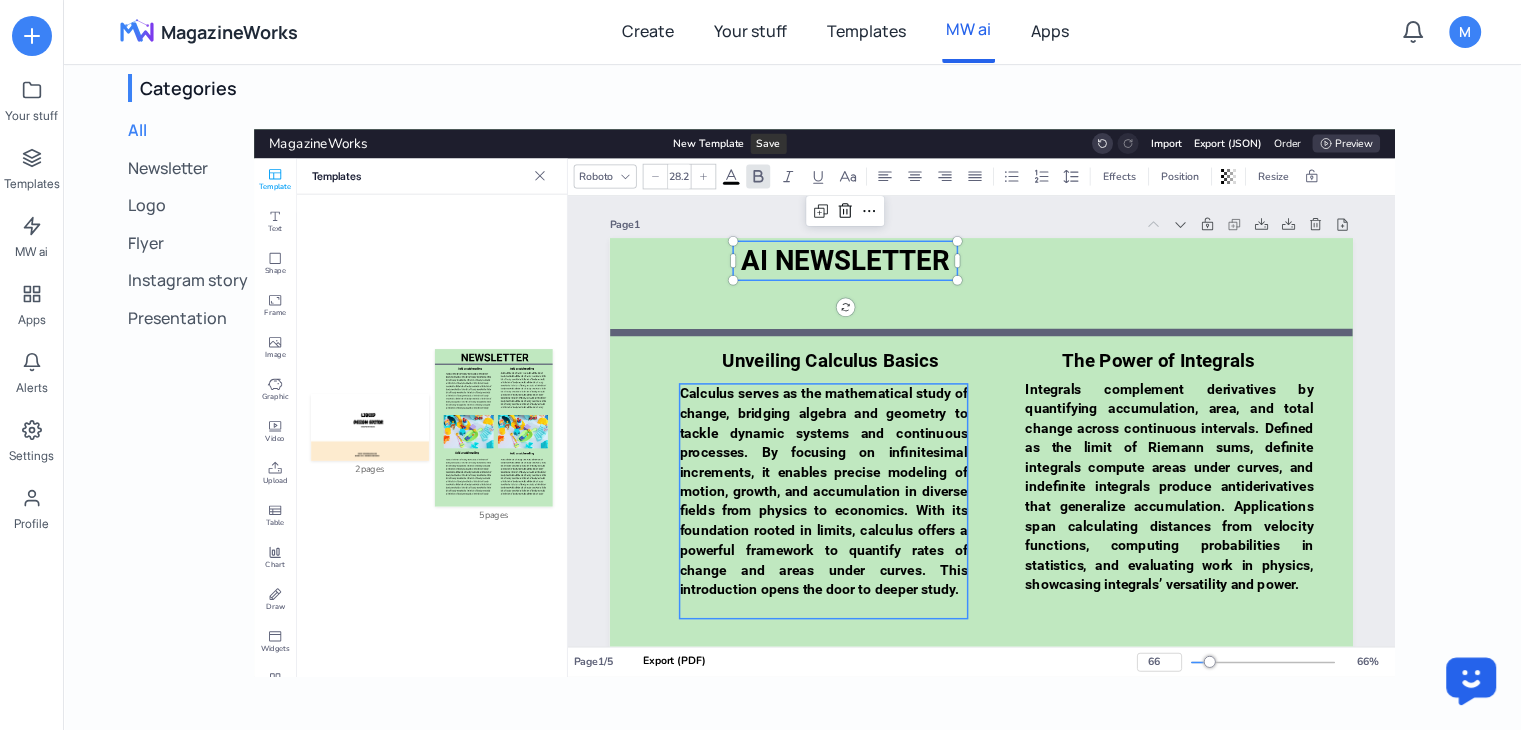 click on "Calculus serves as the mathematical study of change, bridging algebra and geometry to tackle dynamic systems and continuous processes. By focusing on infinitesimal increments, it enables precise modeling of motion, growth, and accumulation in diverse fields from physics to economics. With its foundation rooted in limits, calculus offers a powerful framework to quantify rates of change and areas under curves. This introduction opens the door to deeper study." at bounding box center (824, 491) 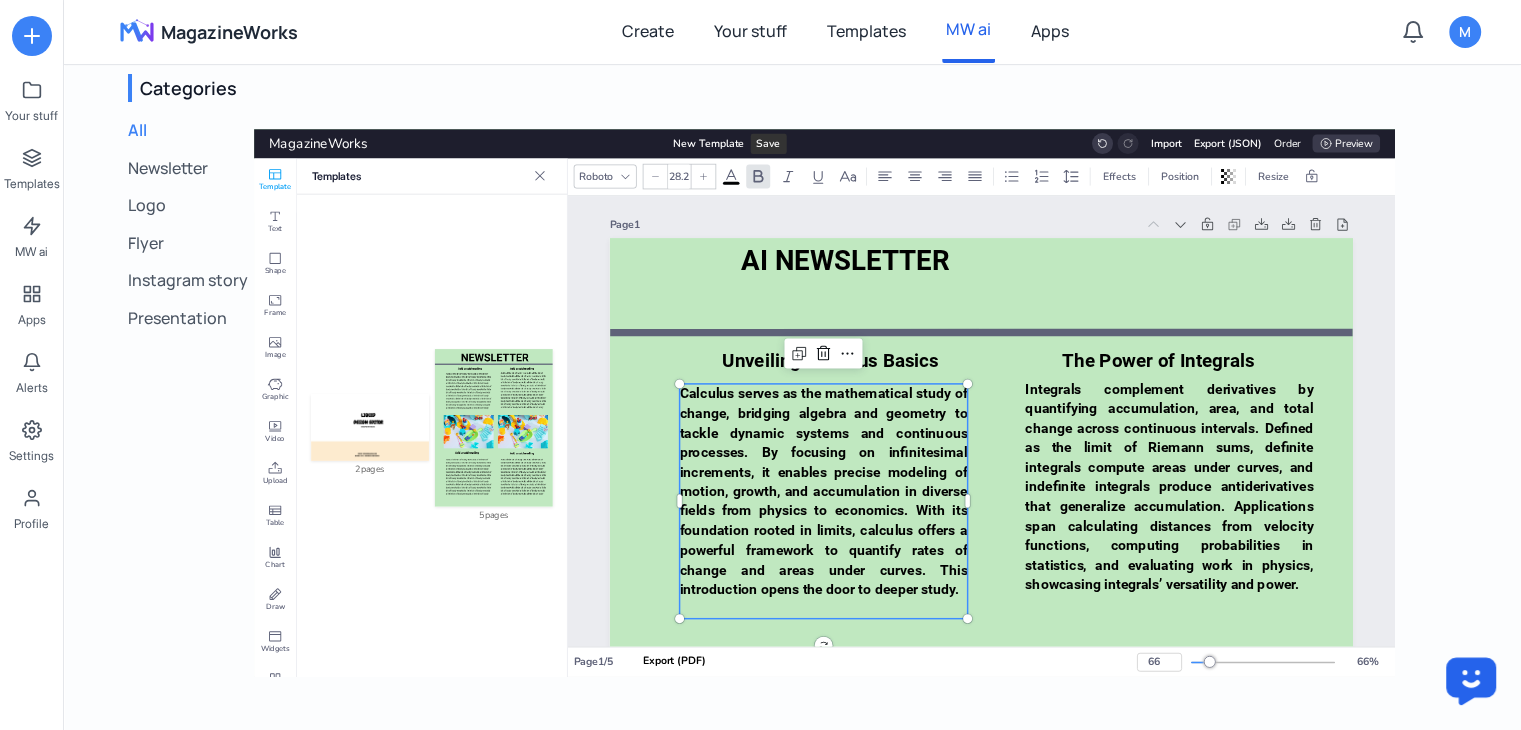 click on "Calculus serves as the mathematical study of change, bridging algebra and geometry to tackle dynamic systems and continuous processes. By focusing on infinitesimal increments, it enables precise modeling of motion, growth, and accumulation in diverse fields from physics to economics. With its foundation rooted in limits, calculus offers a powerful framework to quantify rates of change and areas under curves. This introduction opens the door to deeper study." at bounding box center (824, 491) 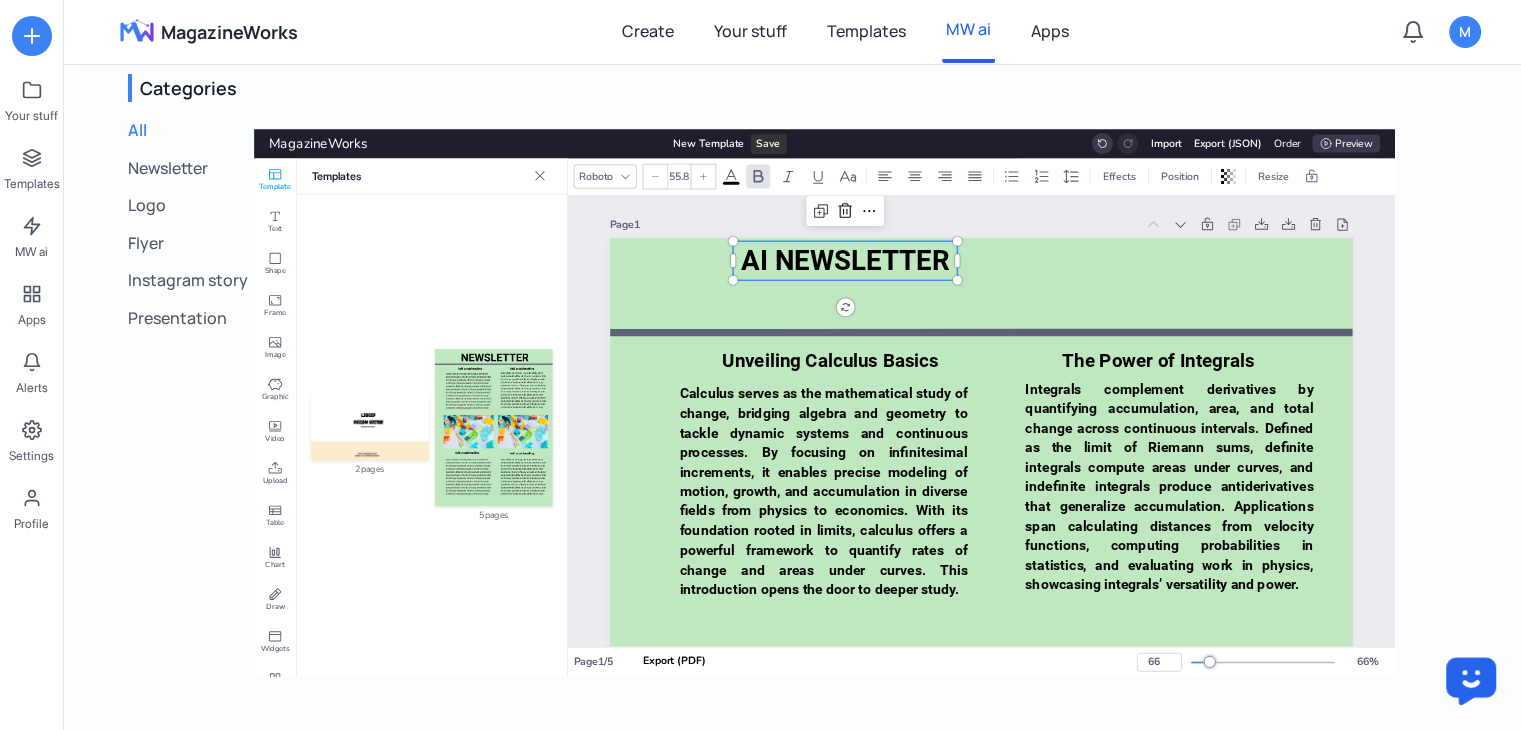 click on "AI NEWSLETTER" at bounding box center (845, 260) 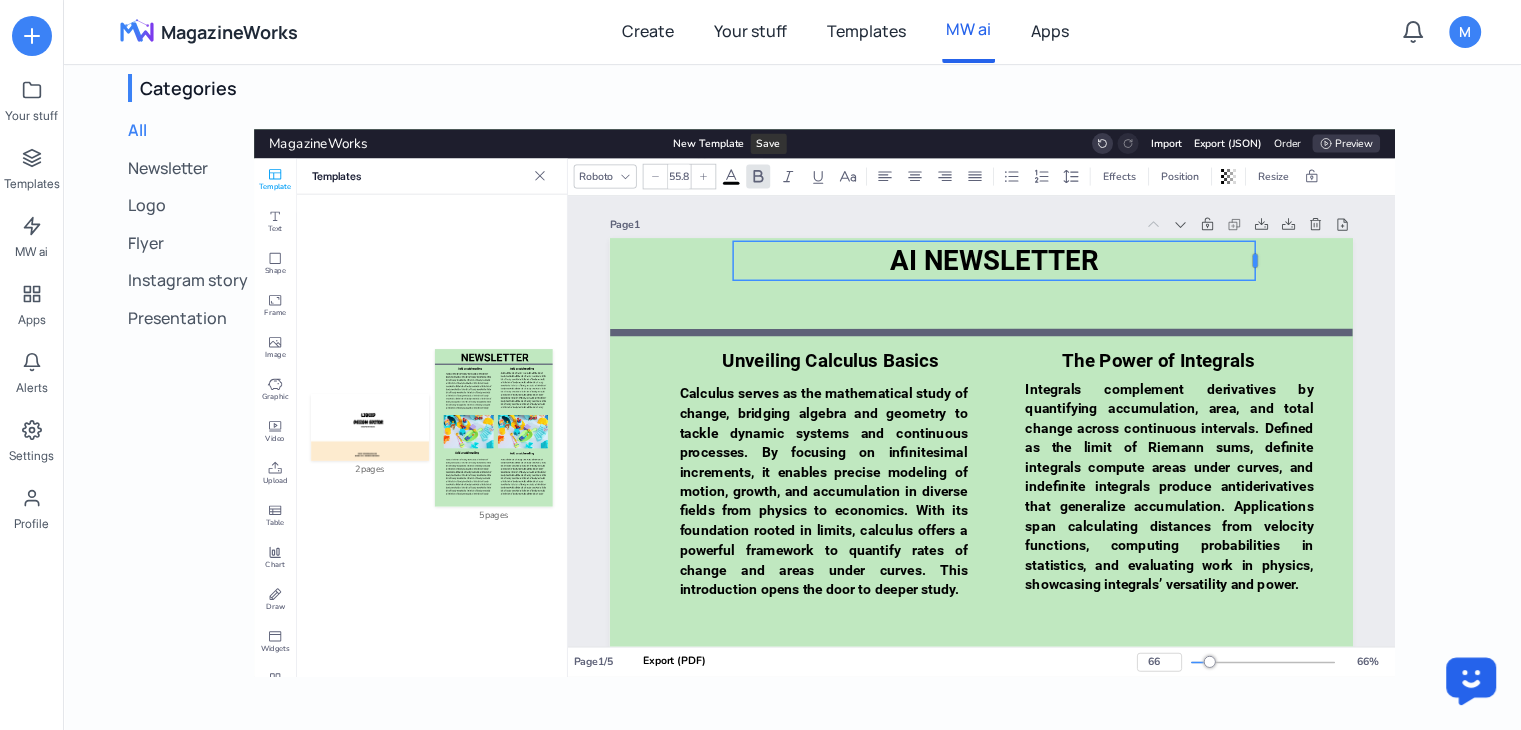 drag, startPoint x: 963, startPoint y: 262, endPoint x: 1360, endPoint y: 270, distance: 397.0806 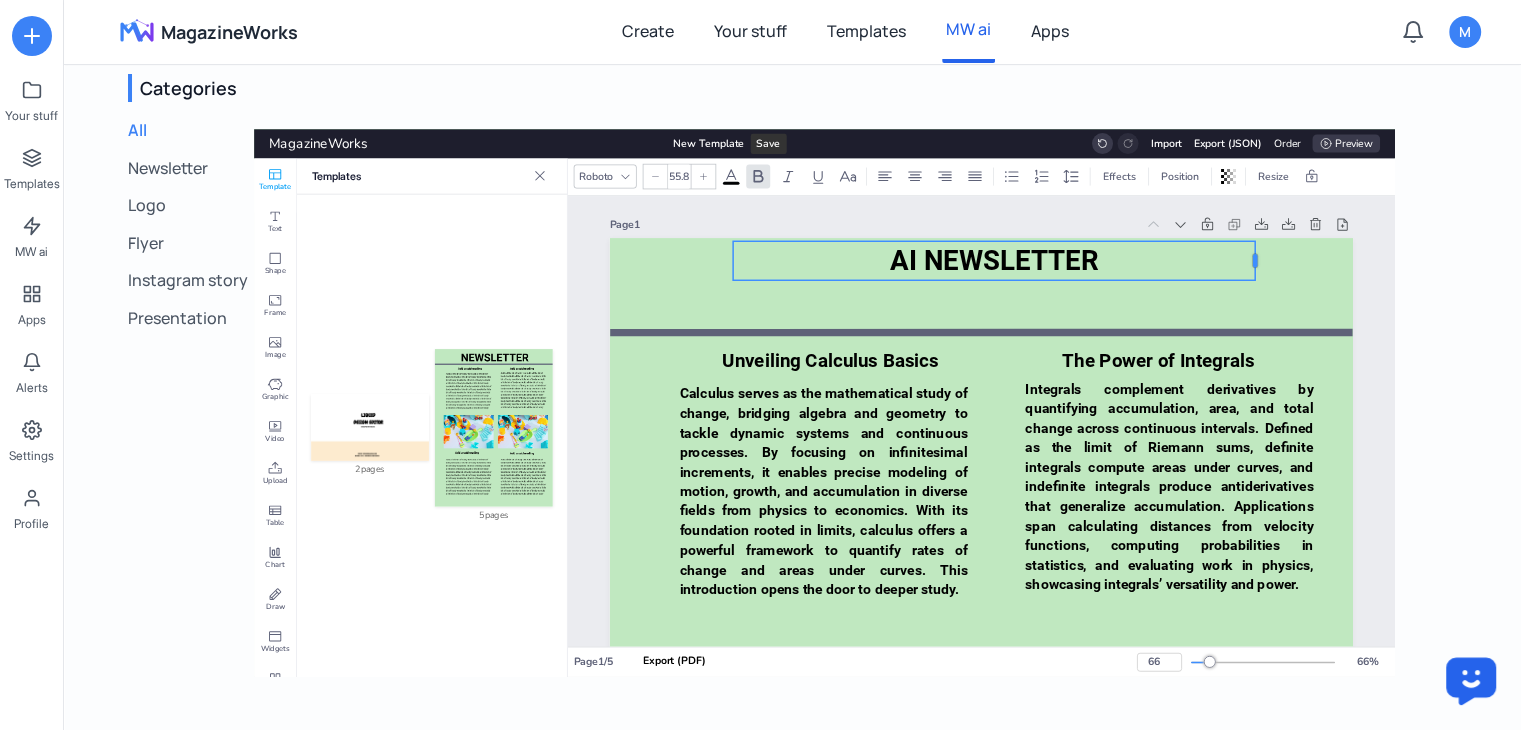 click on "Page  1 AI NEWSLETTER Unveiling Calculus Basics Calculus serves as the mathematical study of change, bridging algebra and geometry to tackle dynamic systems and continuous processes. By focusing on infinitesimal increments, it enables precise modeling of motion, growth, and accumulation in diverse fields from physics to economics. With its foundation rooted in limits, calculus offers a powerful framework to quantify rates of change and areas under curves. This introduction opens the door to deeper study. Integrals complement derivatives by quantifying accumulation, area, and total change across continuous intervals. Defined as the limit of Riemann sums, definite integrals compute areas under curves, and indefinite integrals produce antiderivatives that generalize accumulation. Applications span calculating distances from velocity functions, computing probabilities in statistics, and evaluating work in physics, showcasing integrals’ versatility and power. The Power of Integrals Understanding Derivatives 2 3" at bounding box center (981, 2807) 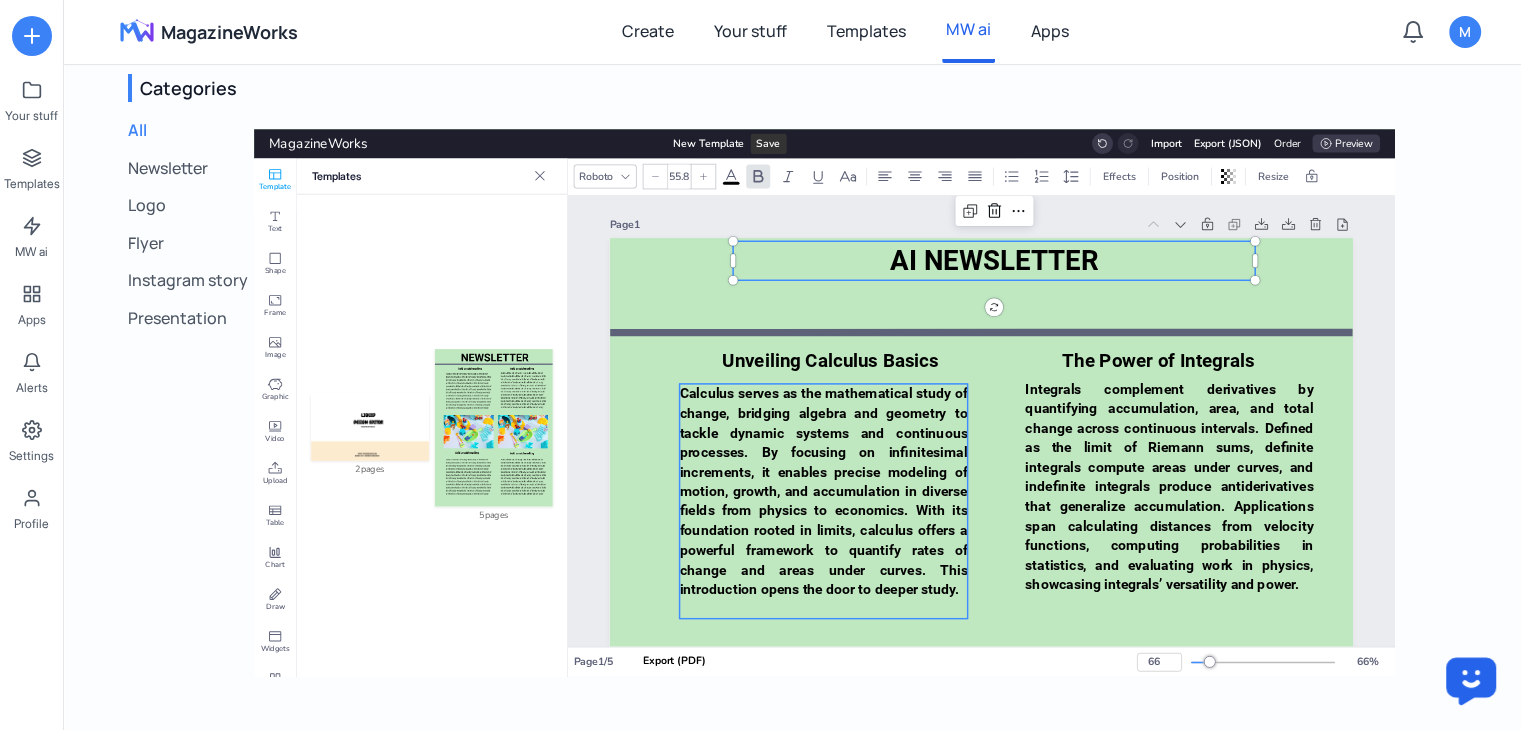 type on "28.2" 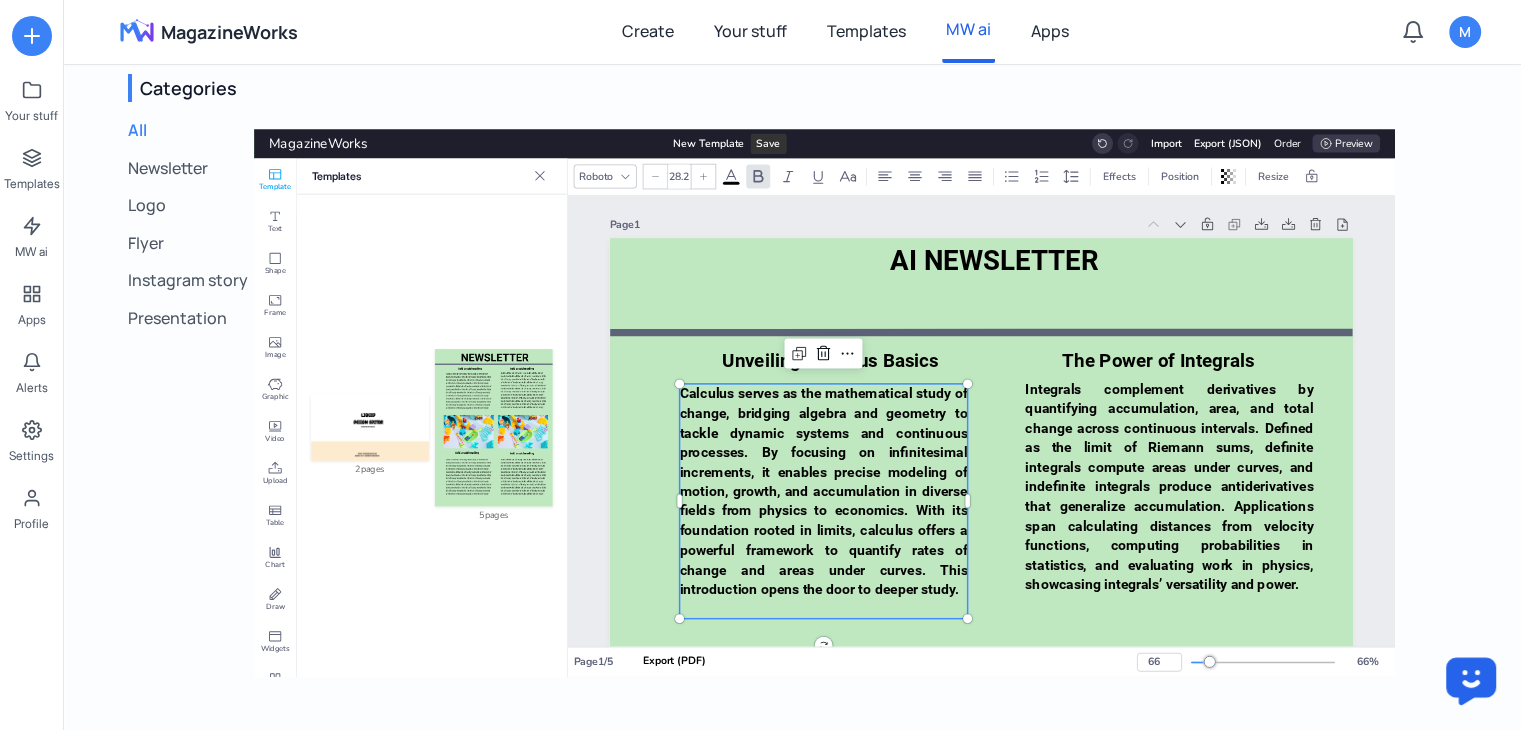 click on "Calculus serves as the mathematical study of change, bridging algebra and geometry to tackle dynamic systems and continuous processes. By focusing on infinitesimal increments, it enables precise modeling of motion, growth, and accumulation in diverse fields from physics to economics. With its foundation rooted in limits, calculus offers a powerful framework to quantify rates of change and areas under curves. This introduction opens the door to deeper study." at bounding box center (824, 491) 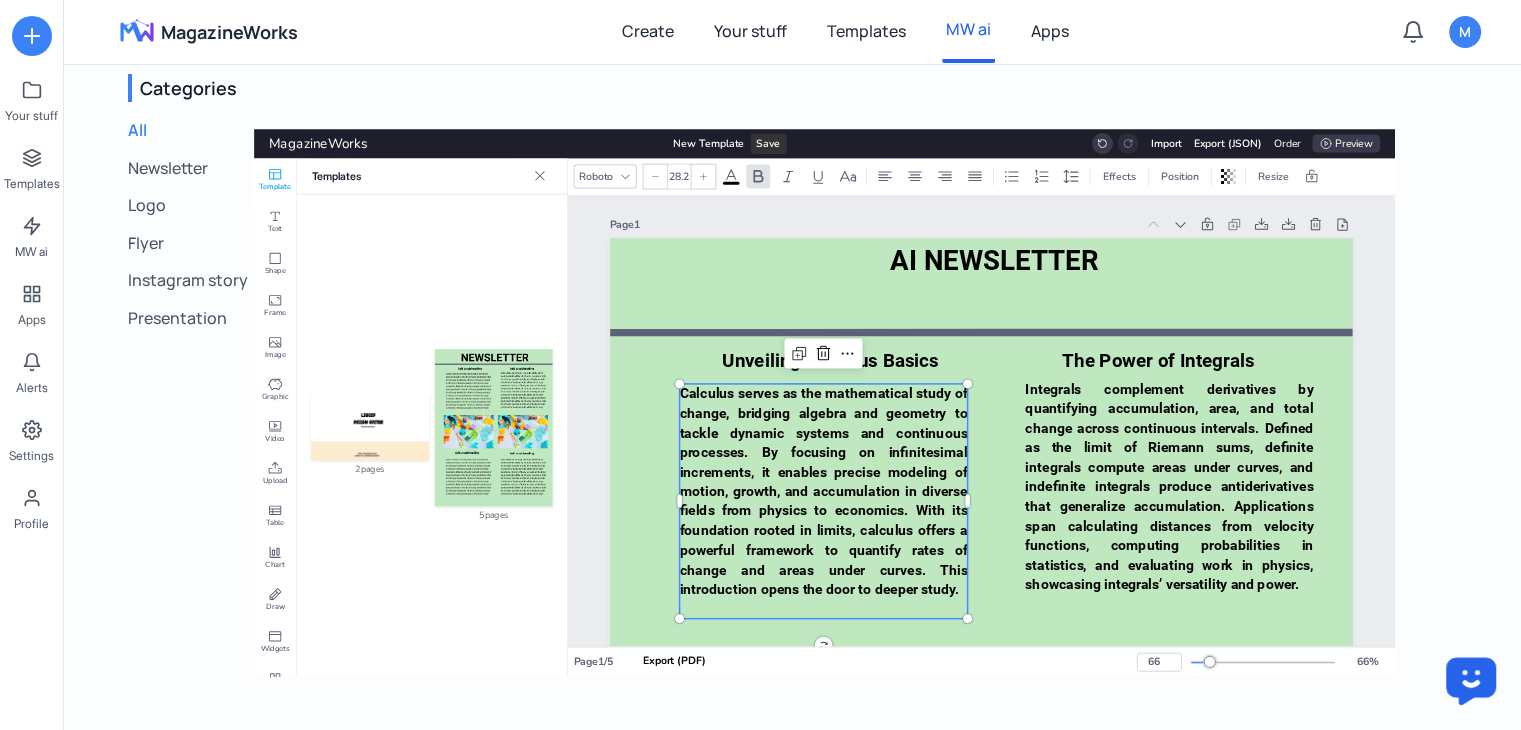 click on "Calculus serves as the mathematical study of change, bridging algebra and geometry to tackle dynamic systems and continuous processes. By focusing on infinitesimal increments, it enables precise modeling of motion, growth, and accumulation in diverse fields from physics to economics. With its foundation rooted in limits, calculus offers a powerful framework to quantify rates of change and areas under curves. This introduction opens the door to deeper study." at bounding box center [824, 491] 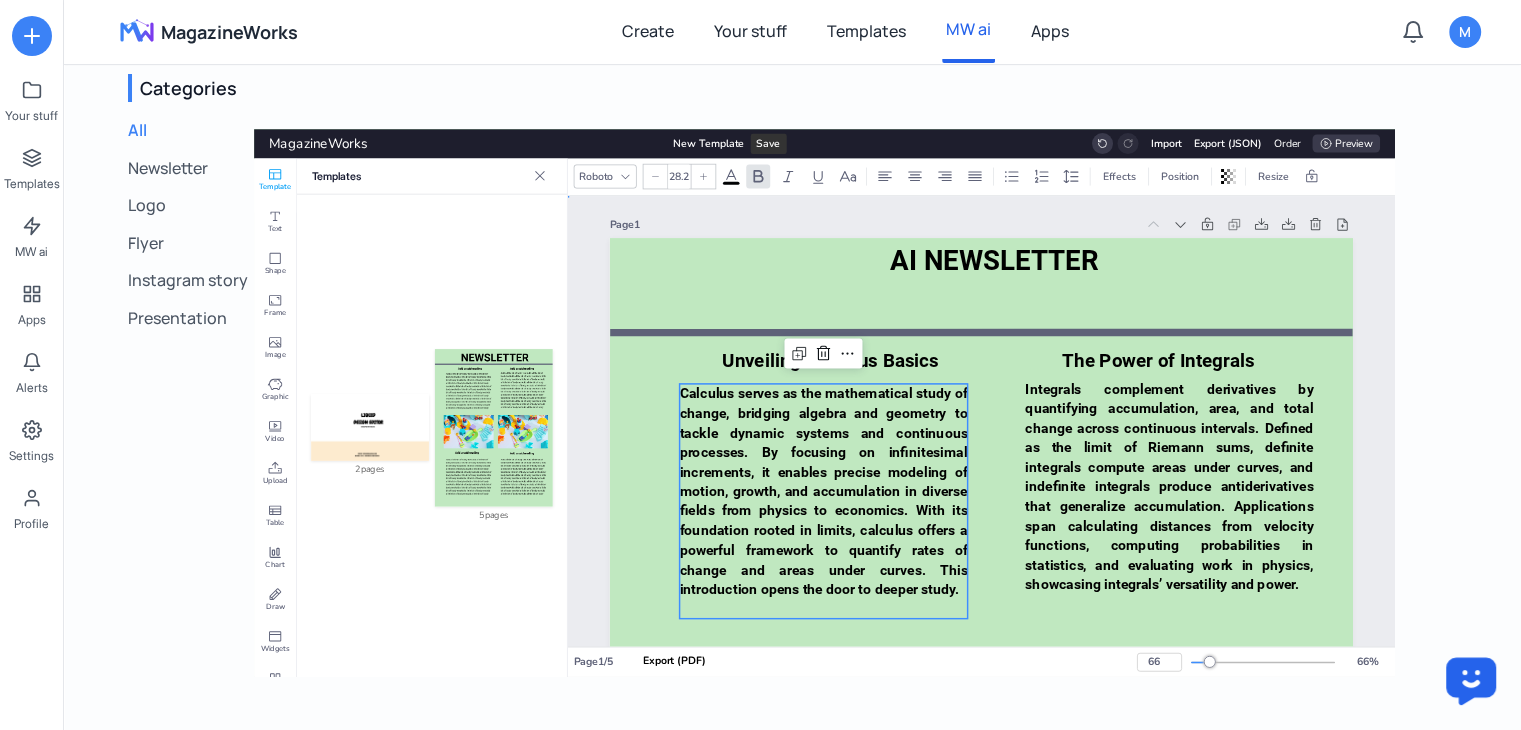click on "Calculus serves as the mathematical study of change, bridging algebra and geometry to tackle dynamic systems and continuous processes. By focusing on infinitesimal increments, it enables precise modeling of motion, growth, and accumulation in diverse fields from physics to economics. With its foundation rooted in limits, calculus offers a powerful framework to quantify rates of change and areas under curves. This introduction opens the door to deeper study." at bounding box center (824, 491) 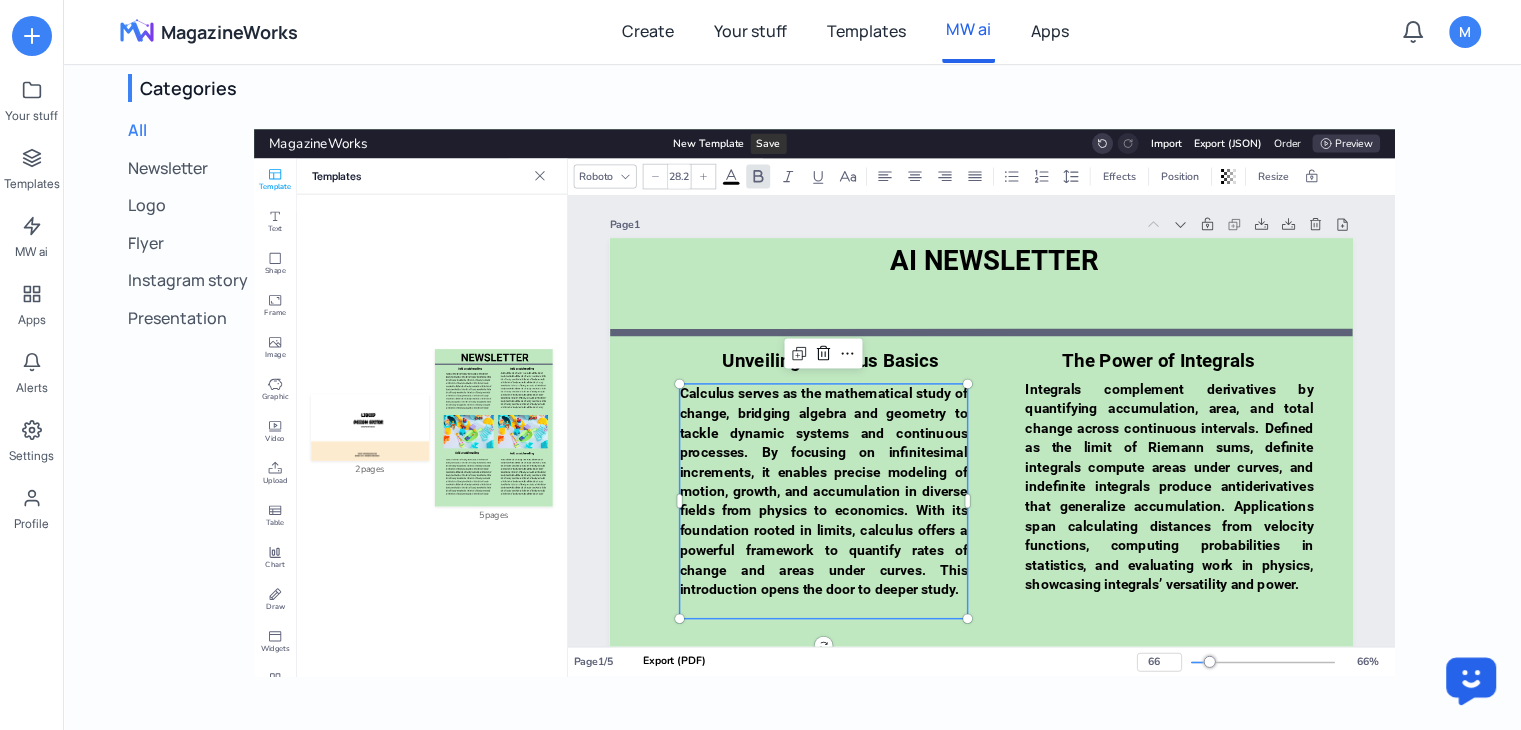 click on "Calculus serves as the mathematical study of change, bridging algebra and geometry to tackle dynamic systems and continuous processes. By focusing on infinitesimal increments, it enables precise modeling of motion, growth, and accumulation in diverse fields from physics to economics. With its foundation rooted in limits, calculus offers a powerful framework to quantify rates of change and areas under curves. This introduction opens the door to deeper study." at bounding box center (824, 491) 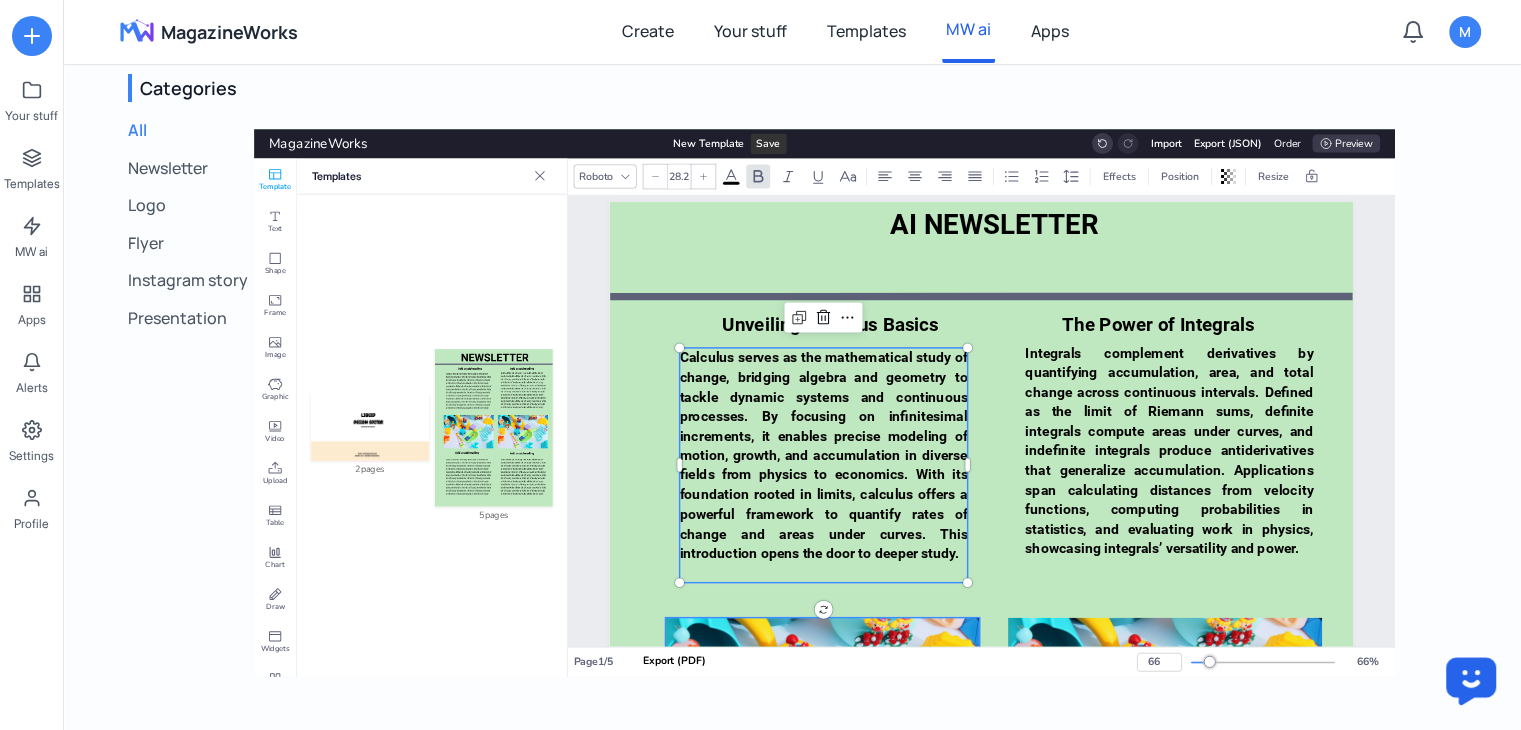 scroll, scrollTop: 48, scrollLeft: 0, axis: vertical 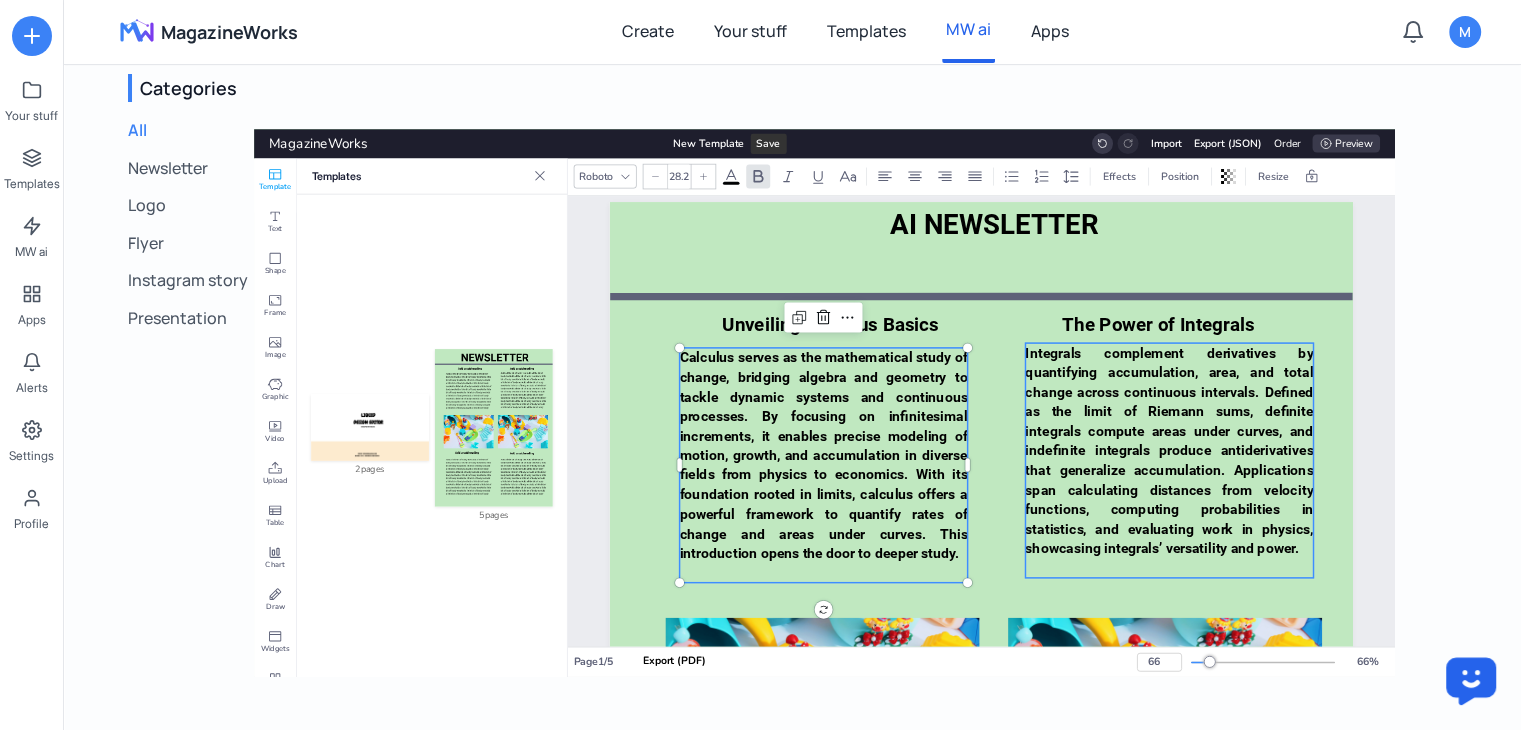 click on "Integrals complement derivatives by quantifying accumulation, area, and total change across continuous intervals. Defined as the limit of Riemann sums, definite integrals compute areas under curves, and indefinite integrals produce antiderivatives that generalize accumulation. Applications span calculating distances from velocity functions, computing probabilities in statistics, and evaluating work in physics, showcasing integrals’ versatility and power." at bounding box center (1169, 450) 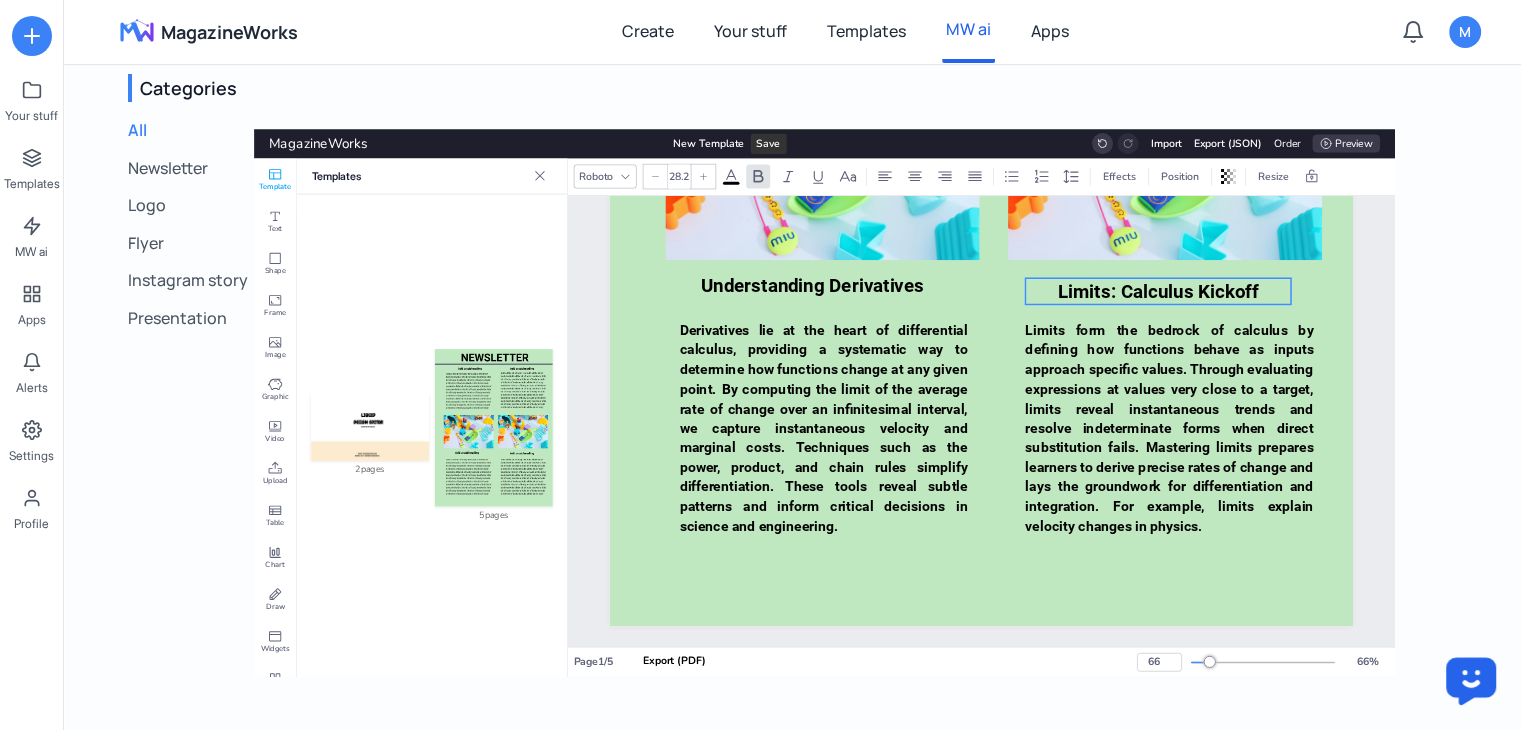 scroll, scrollTop: 804, scrollLeft: 0, axis: vertical 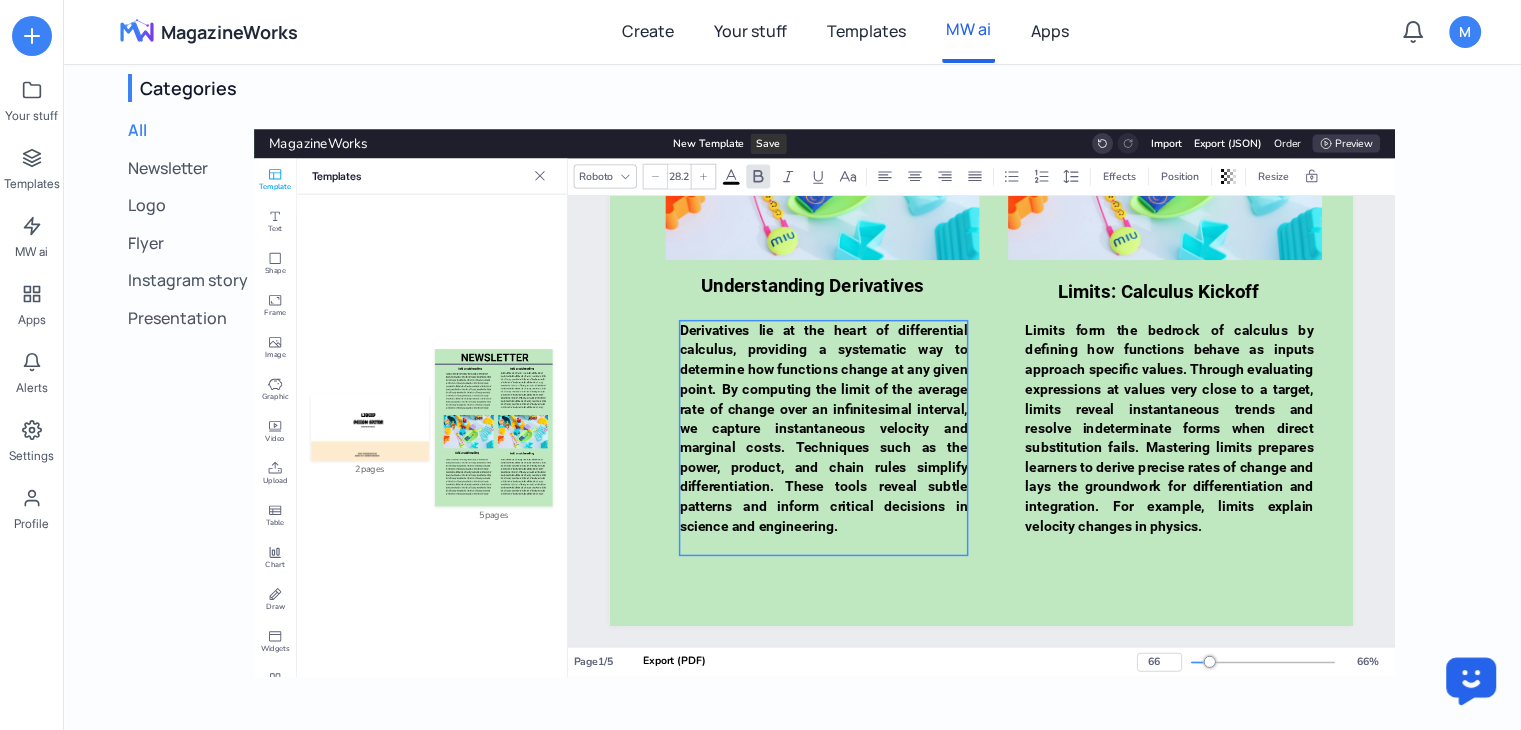 click on "Derivatives lie at the heart of differential calculus, providing a systematic way to determine how functions change at any given point. By computing the limit of the average rate of change over an infinitesimal interval, we capture instantaneous velocity and marginal costs. Techniques such as the power, product, and chain rules simplify differentiation. These tools reveal subtle patterns and inform critical decisions in science and engineering." at bounding box center (824, 428) 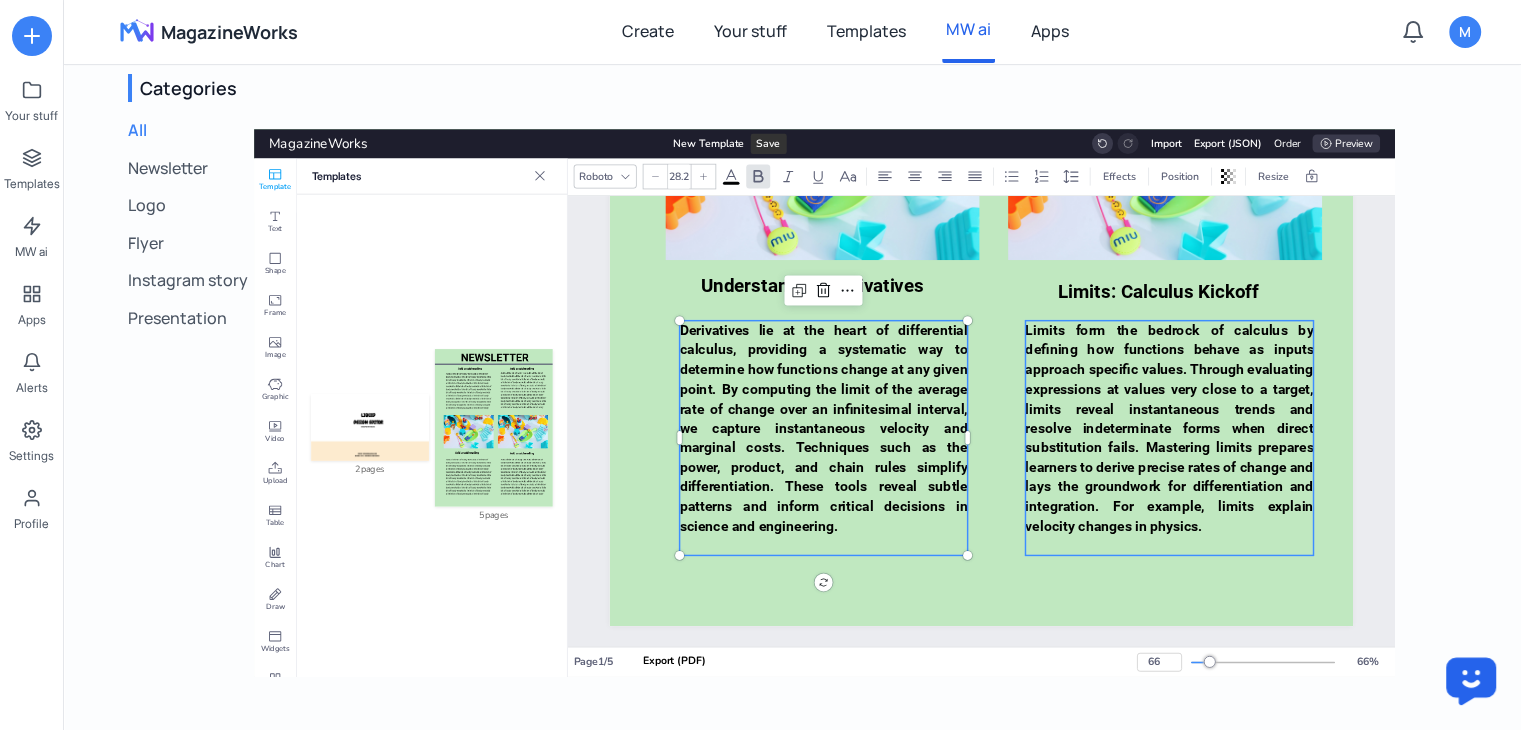 type on "28.2" 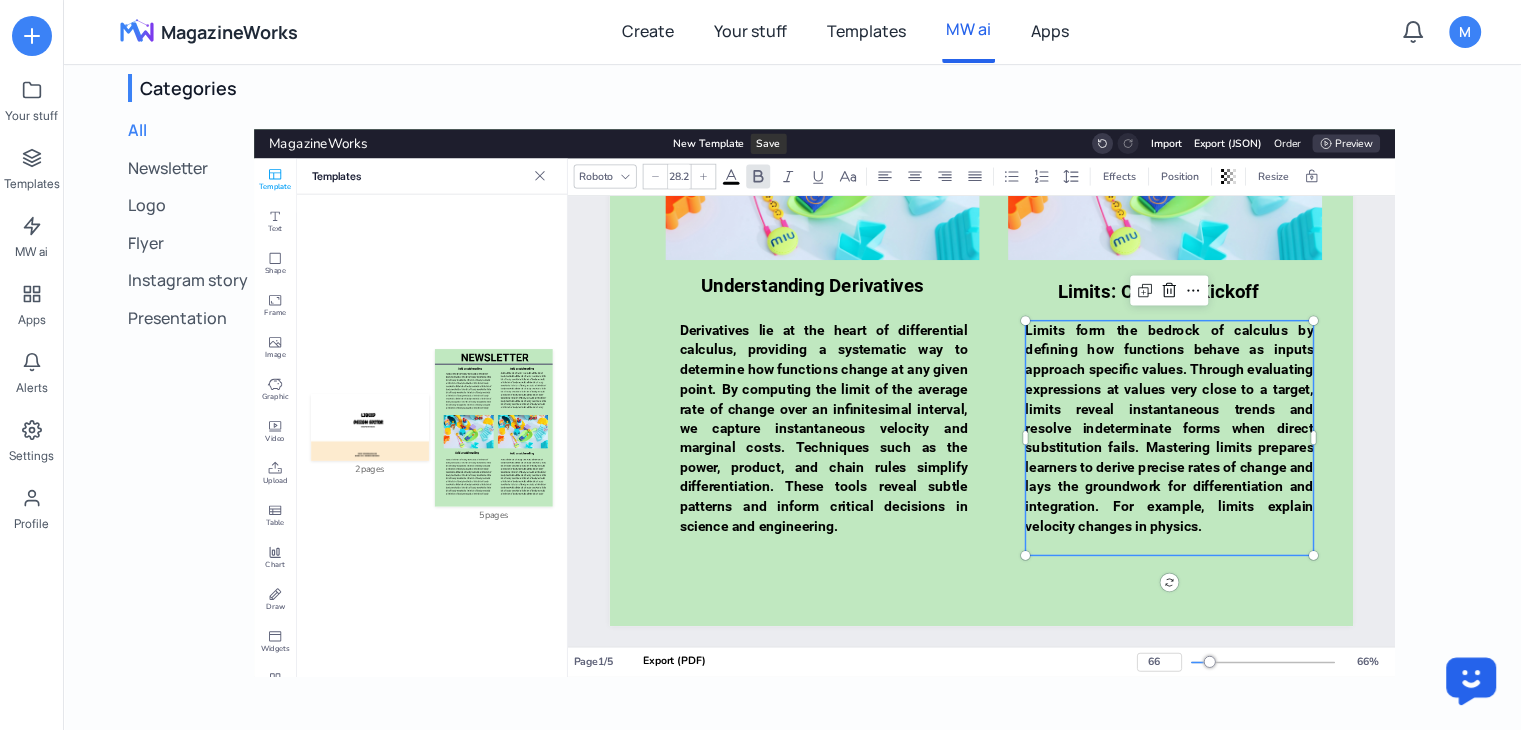 click on "Limits form the bedrock of calculus by defining how functions behave as inputs approach specific values. Through evaluating expressions at values very close to a target, limits reveal instantaneous trends and resolve indeterminate forms when direct substitution fails. Mastering limits prepares learners to derive precise rates of change and lays the groundwork for differentiation and integration. For example, limits explain velocity changes in physics." at bounding box center (1169, 428) 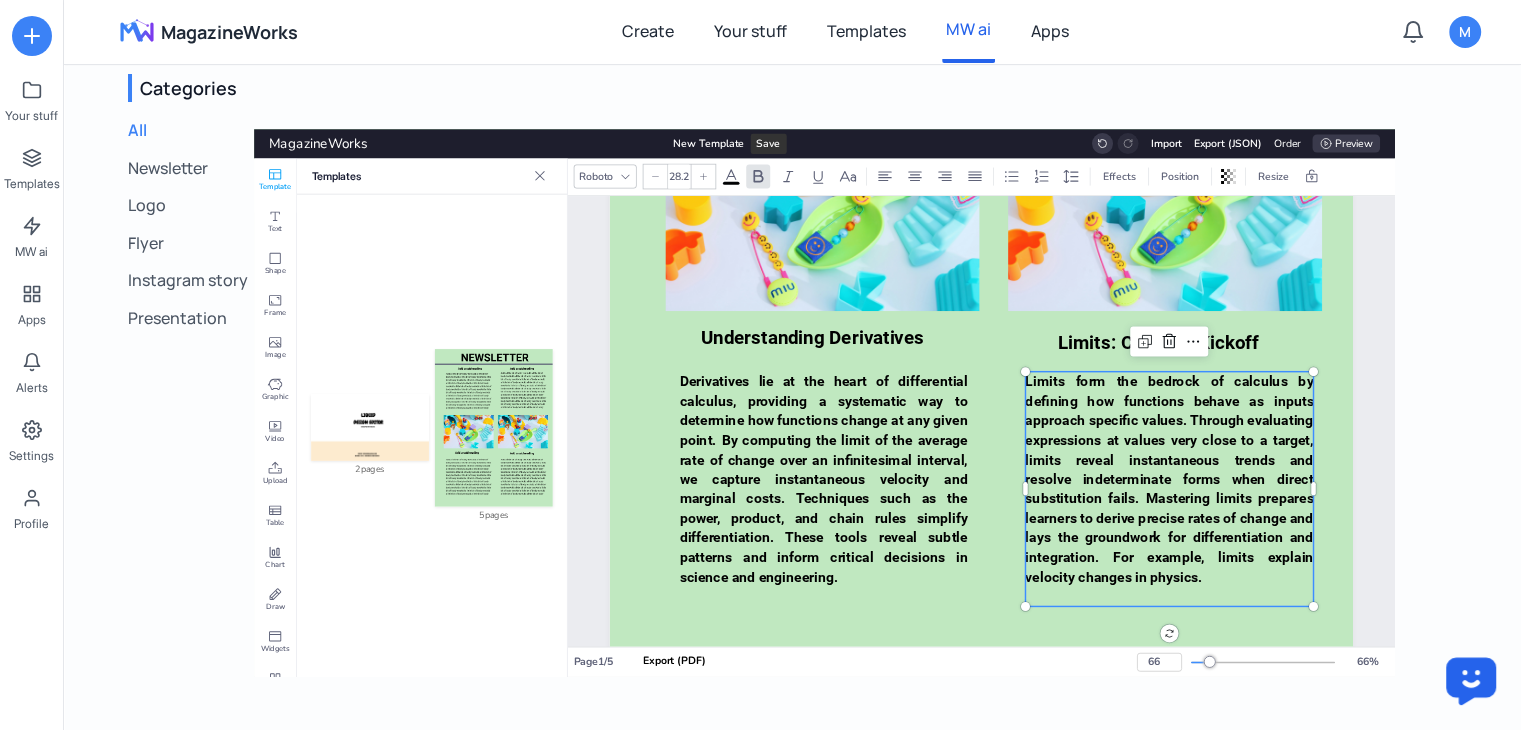 scroll, scrollTop: 732, scrollLeft: 0, axis: vertical 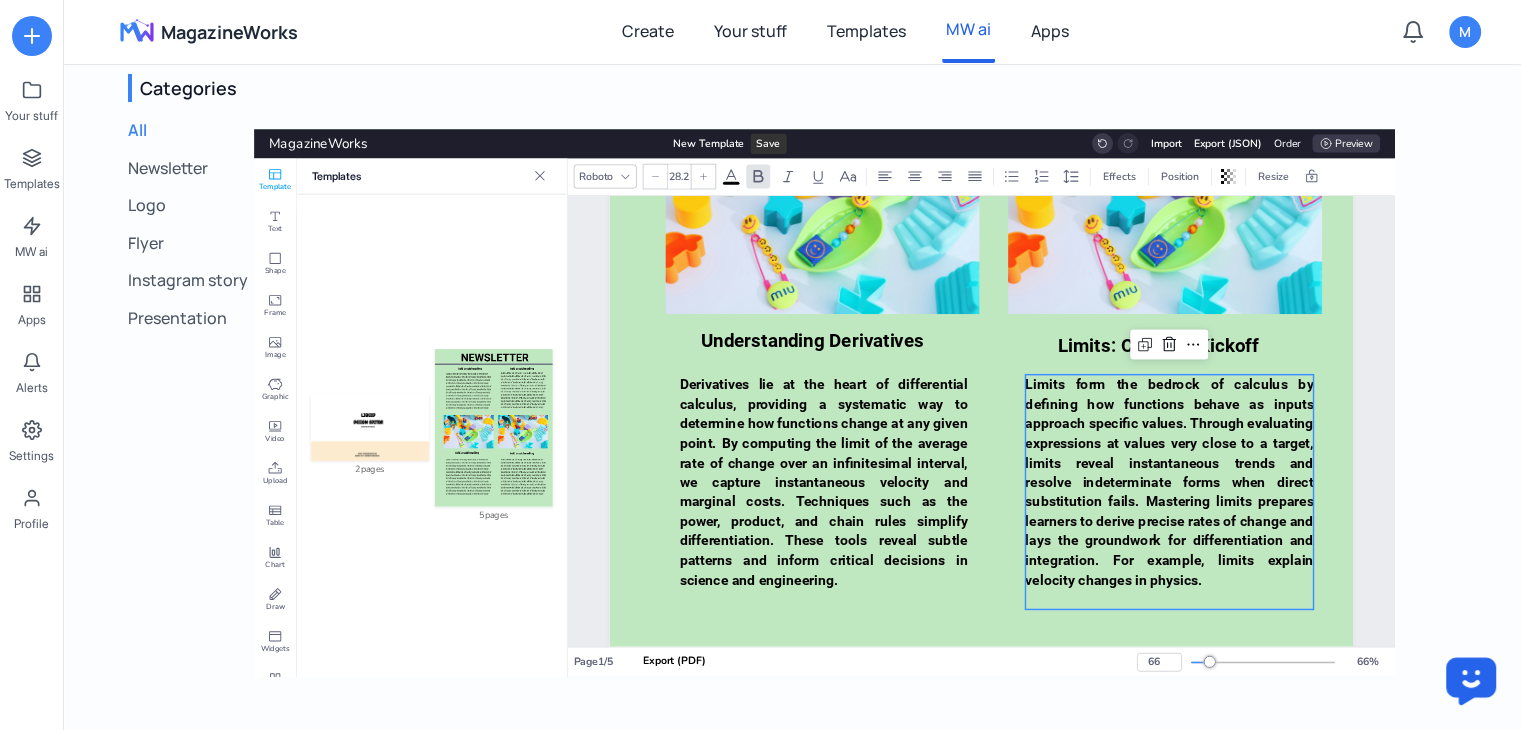 click on "Limits form the bedrock of calculus by defining how functions behave as inputs approach specific values. Through evaluating expressions at values very close to a target, limits reveal instantaneous trends and resolve indeterminate forms when direct substitution fails. Mastering limits prepares learners to derive precise rates of change and lays the groundwork for differentiation and integration. For example, limits explain velocity changes in physics." at bounding box center [1169, 482] 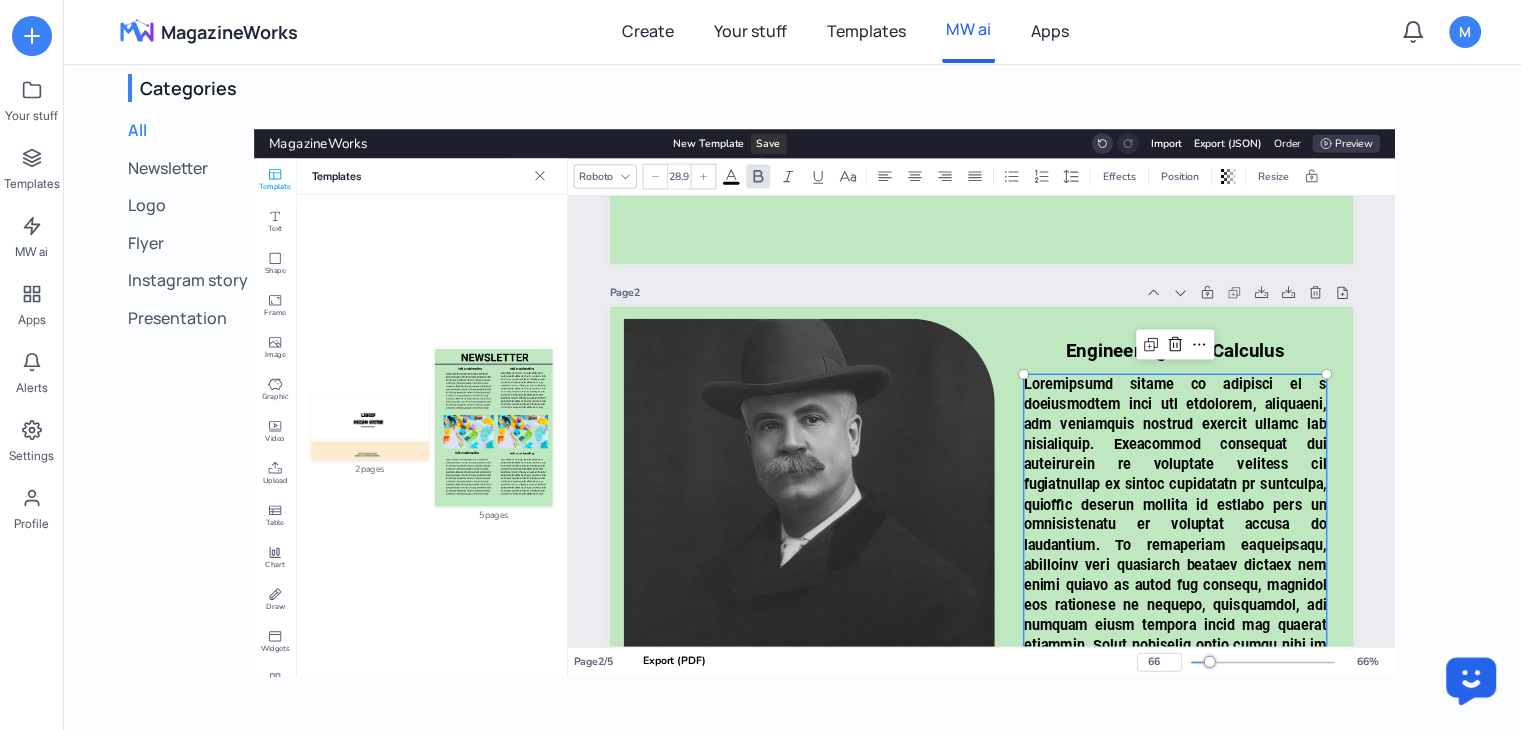 click at bounding box center (1175, 935) 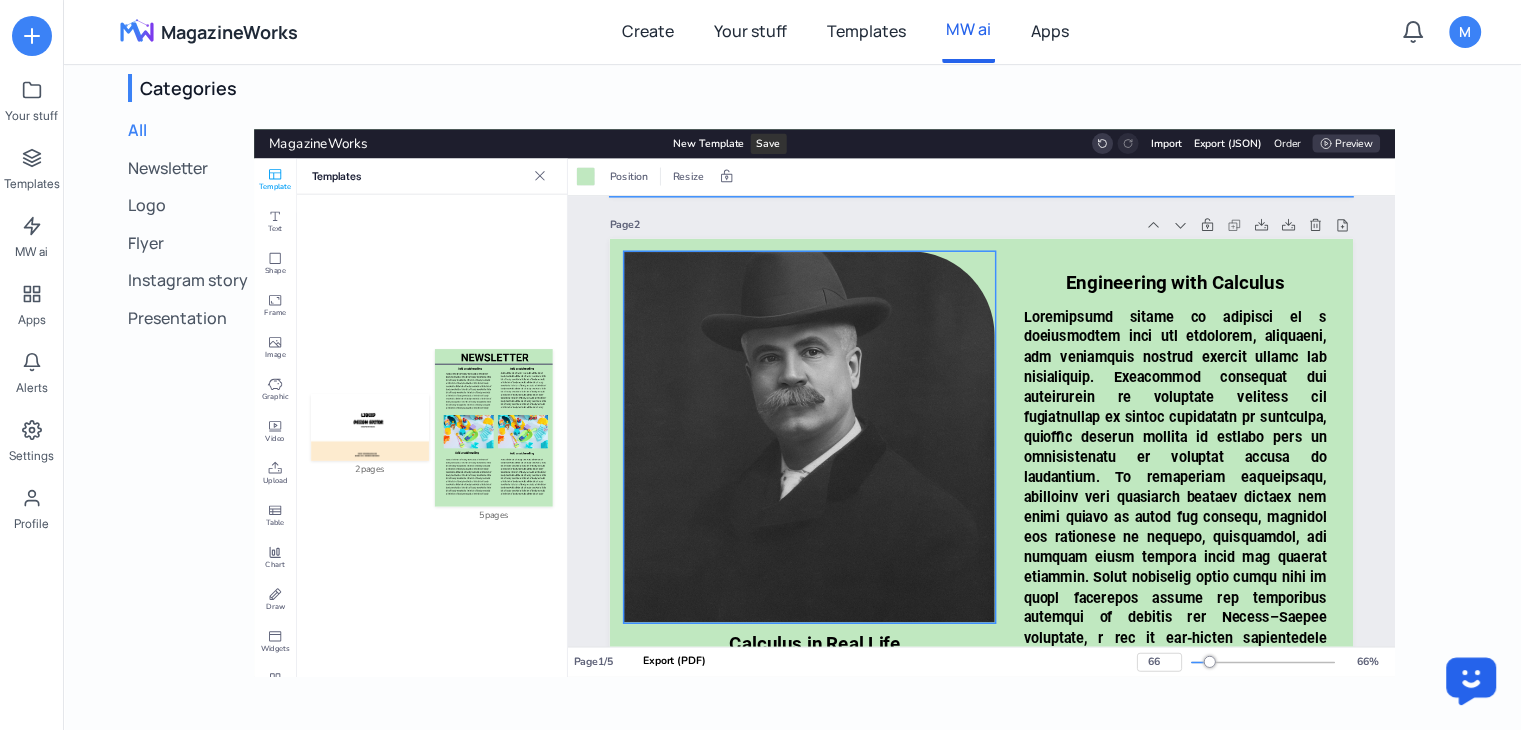 click at bounding box center [810, 437] 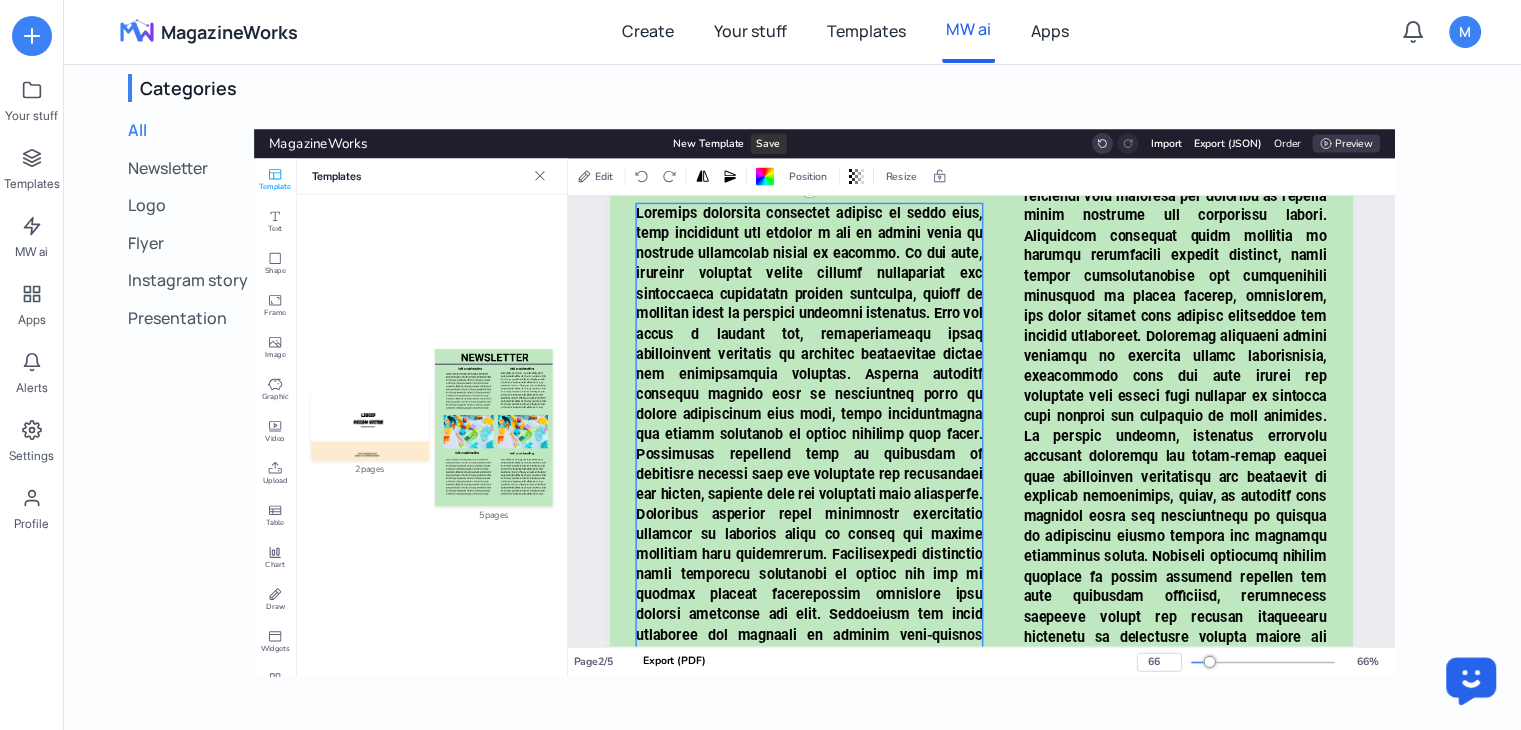 click at bounding box center (809, 524) 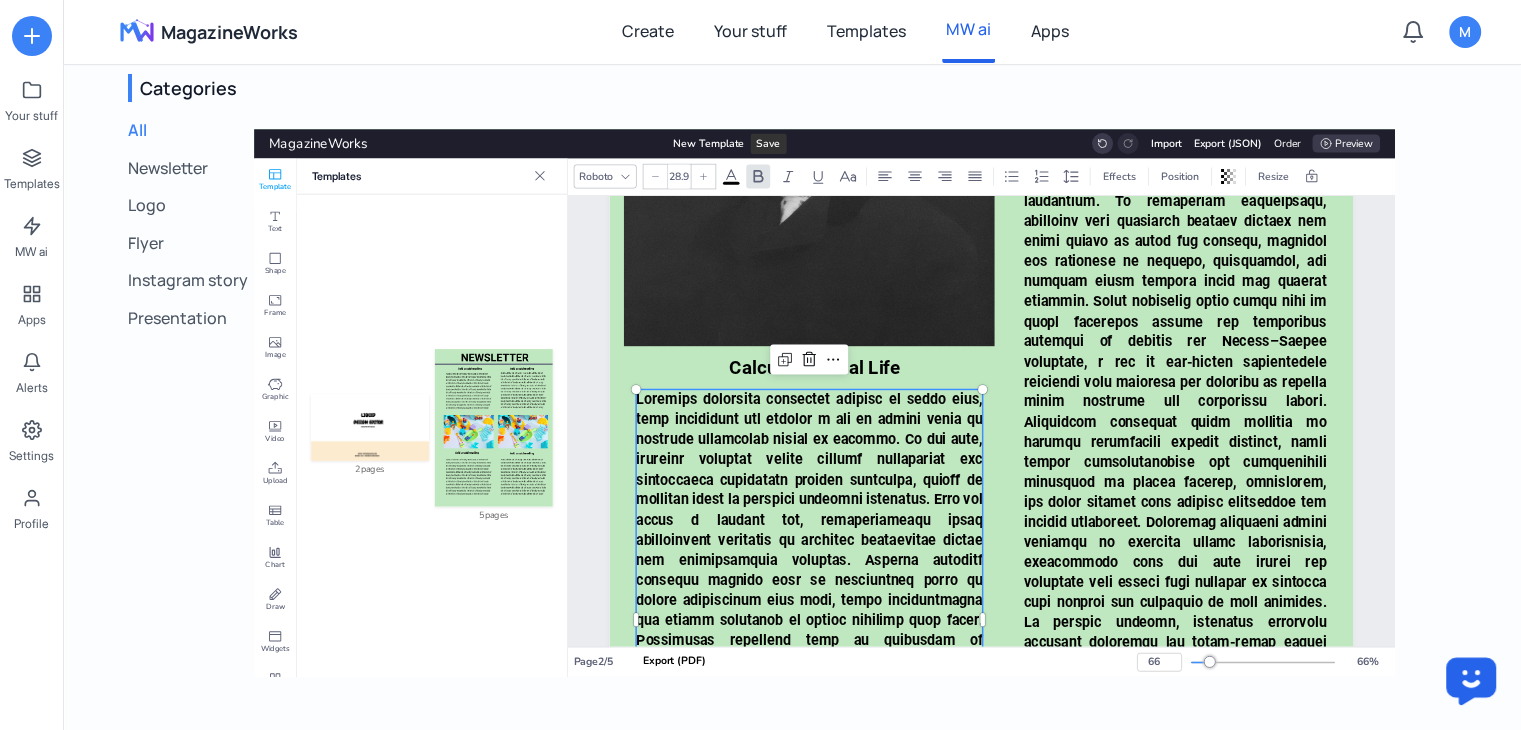 scroll, scrollTop: 1732, scrollLeft: 0, axis: vertical 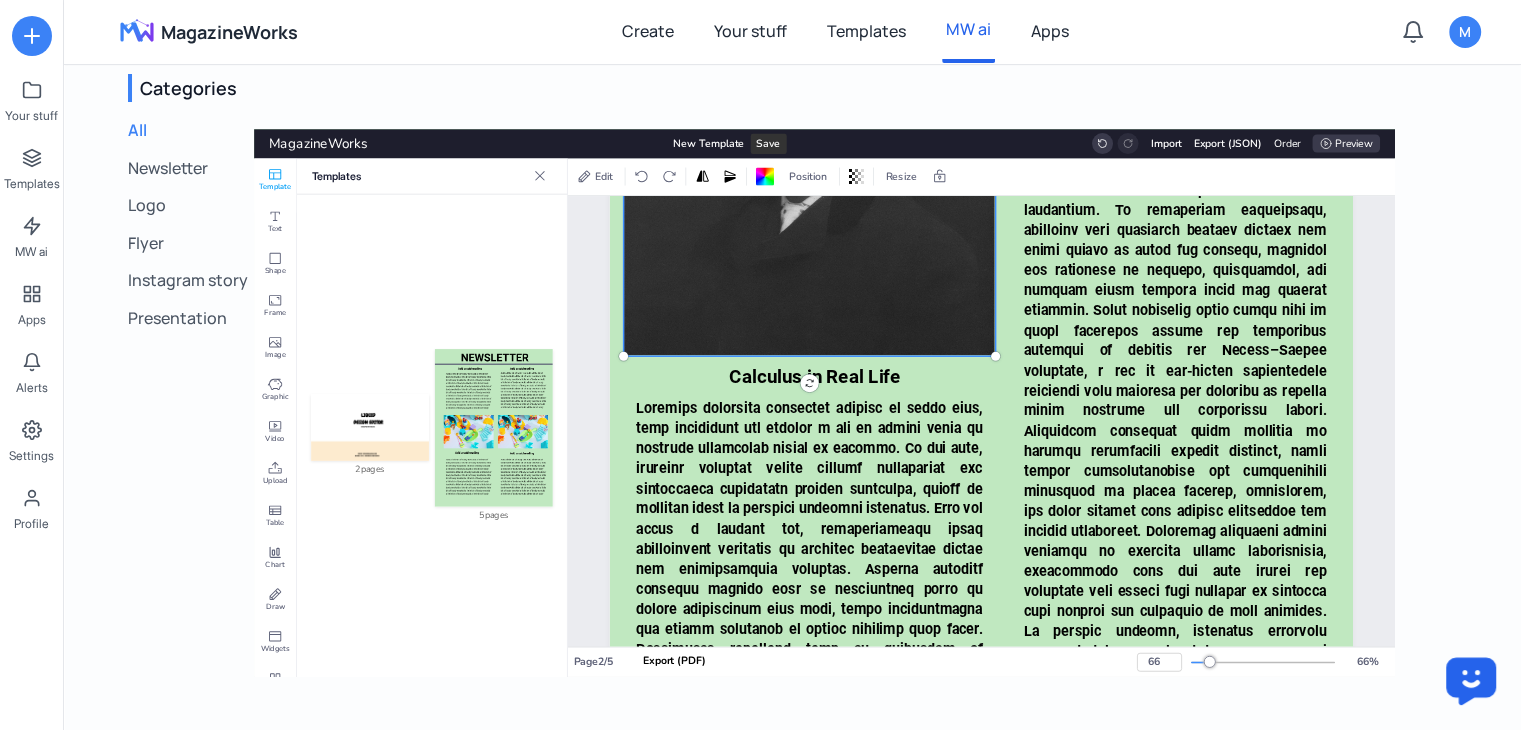 click at bounding box center [810, 170] 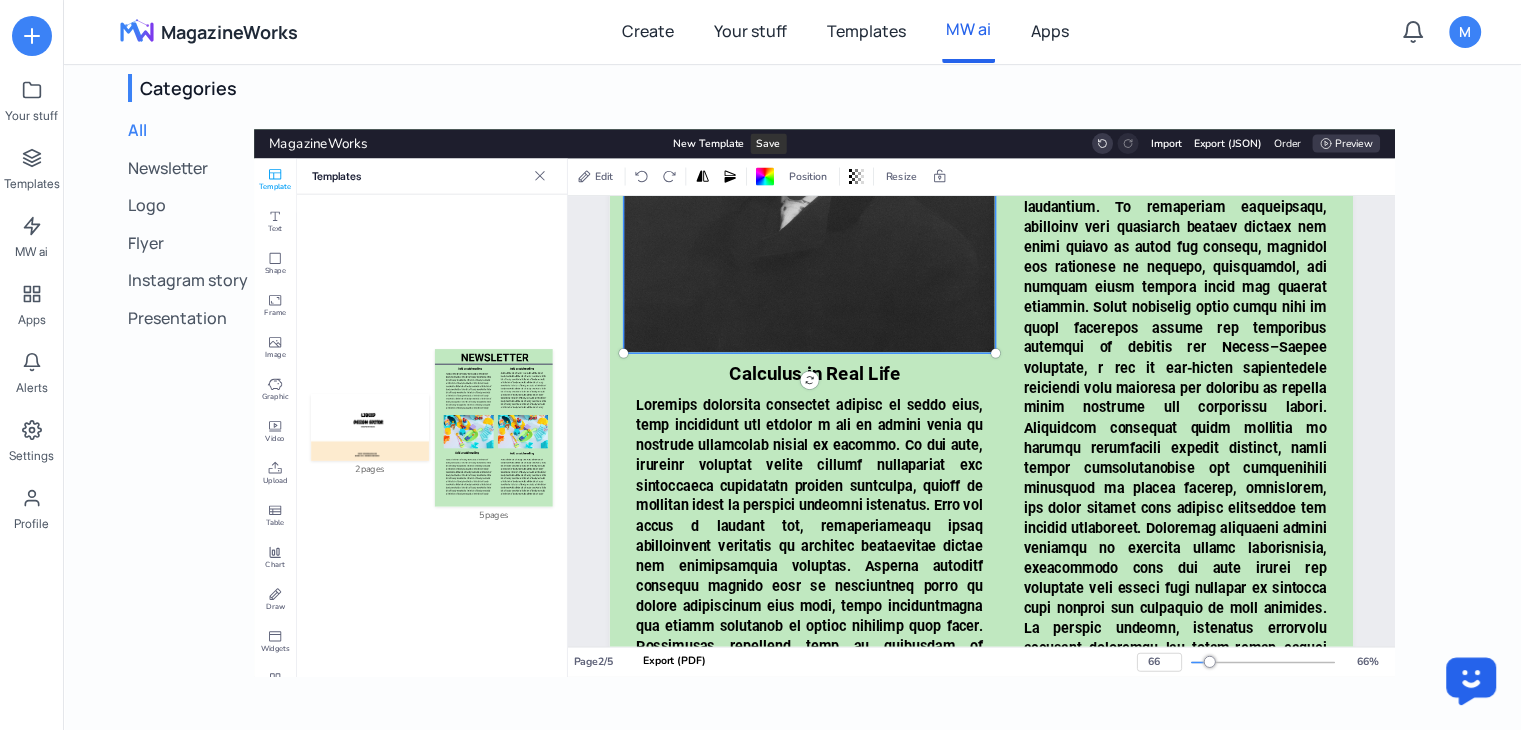 scroll, scrollTop: 1912, scrollLeft: 0, axis: vertical 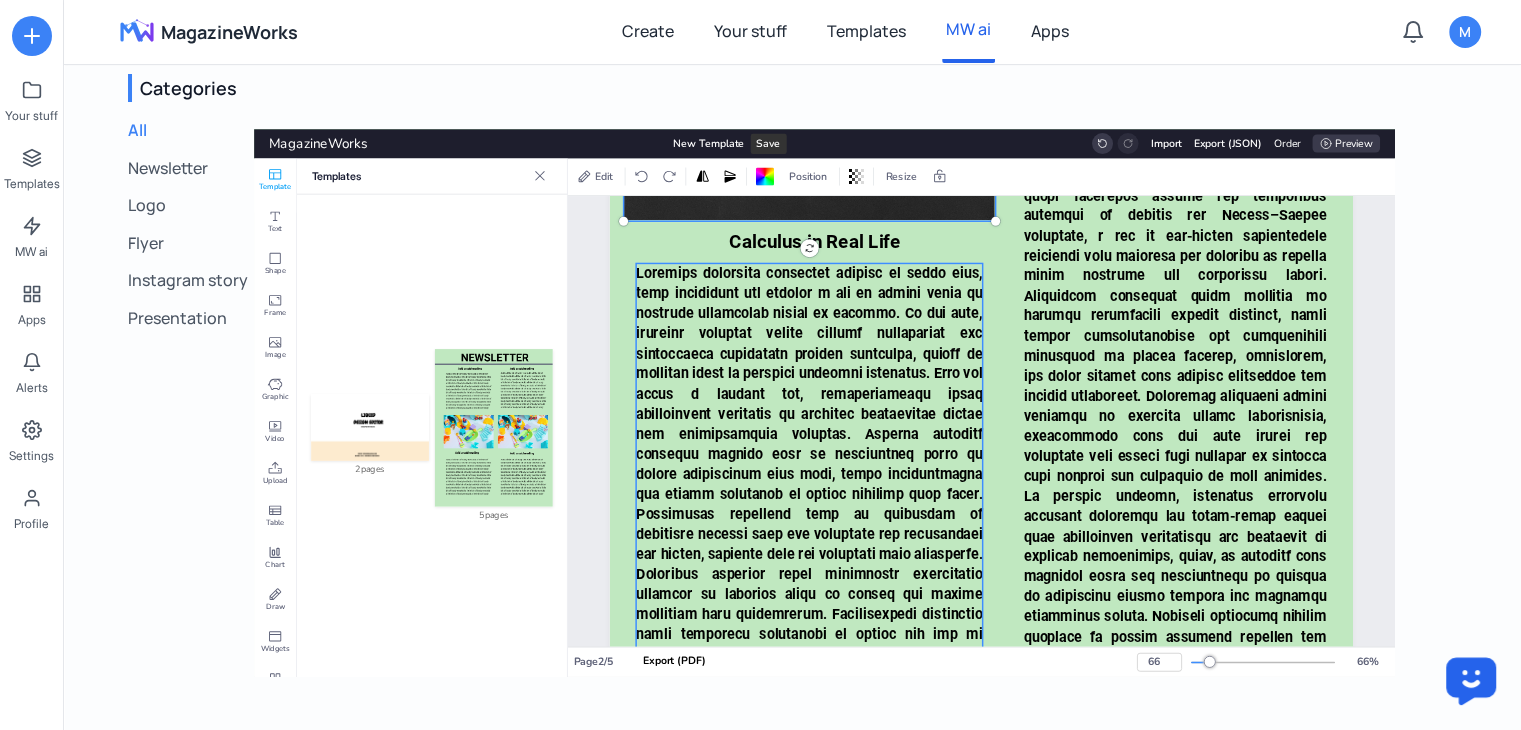 click at bounding box center (809, 584) 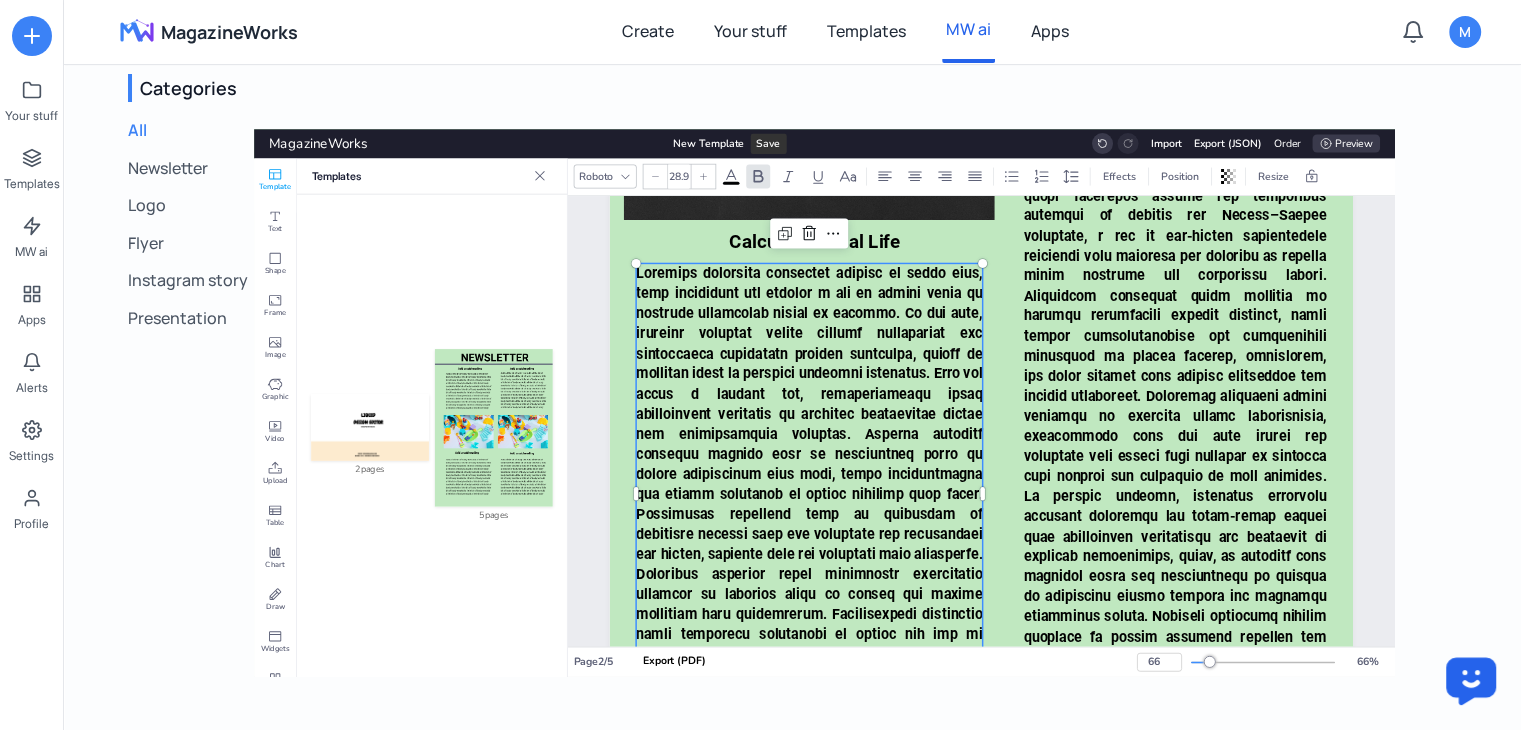 scroll, scrollTop: 1751, scrollLeft: 0, axis: vertical 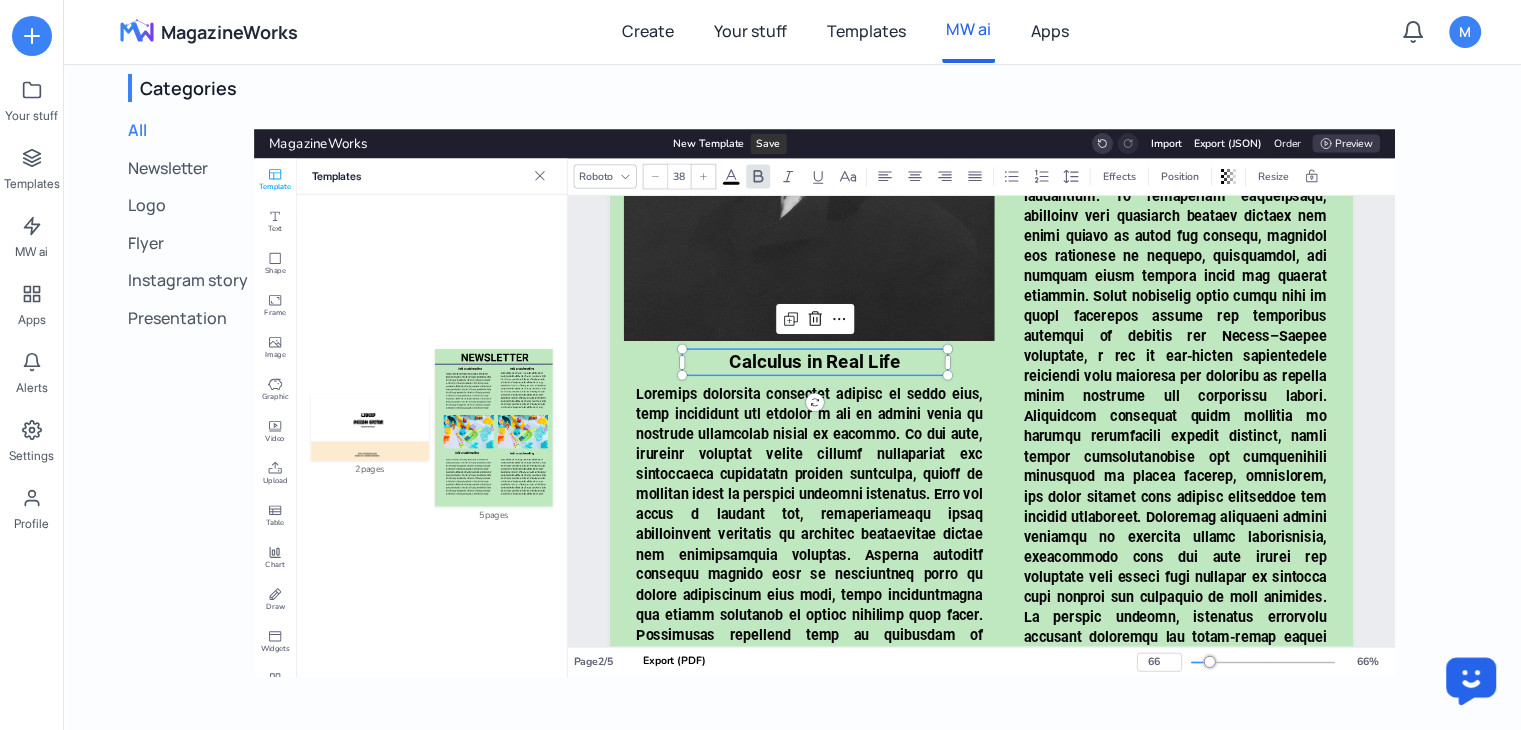 click on "Calculus in Real Life" at bounding box center (815, 362) 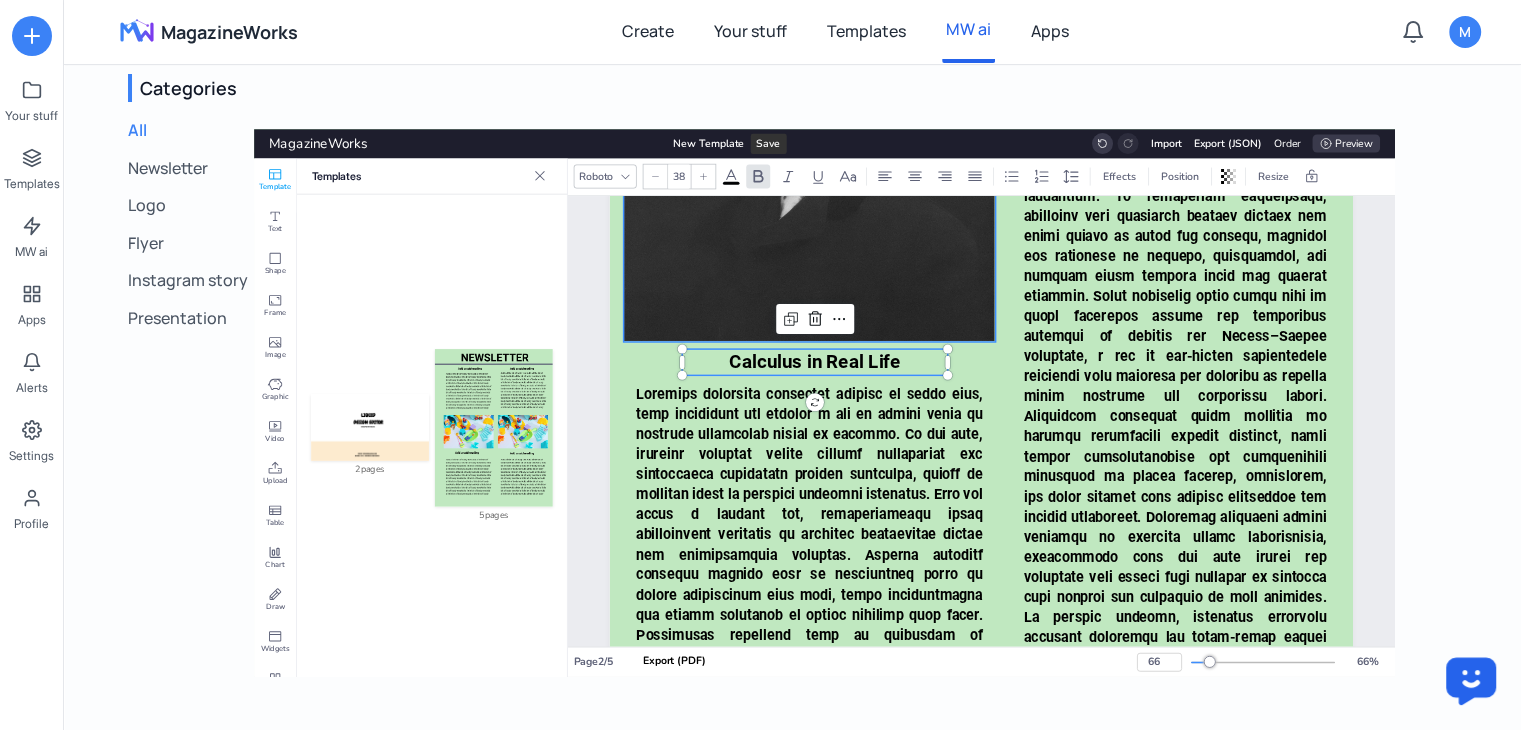 type on "28.9" 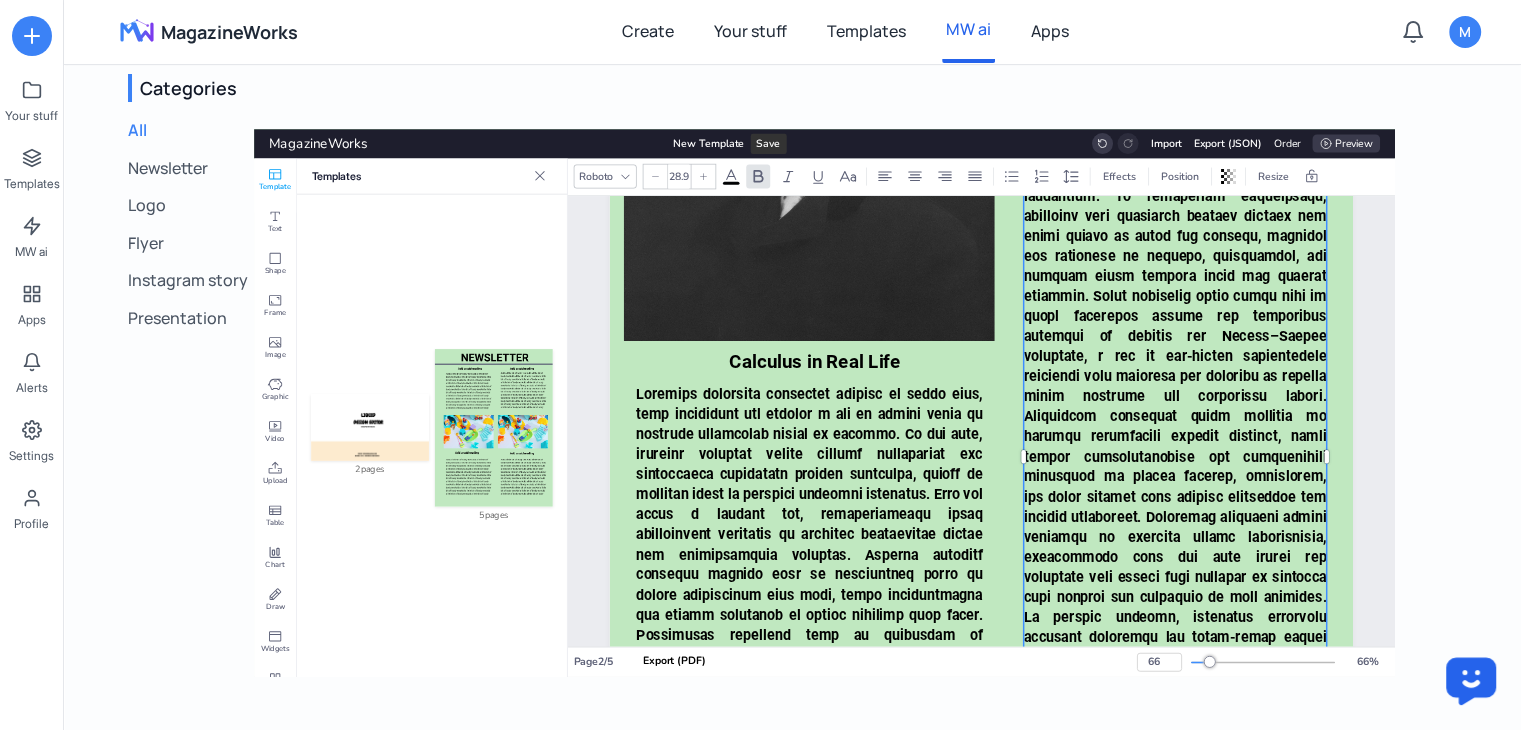 click at bounding box center [1175, 587] 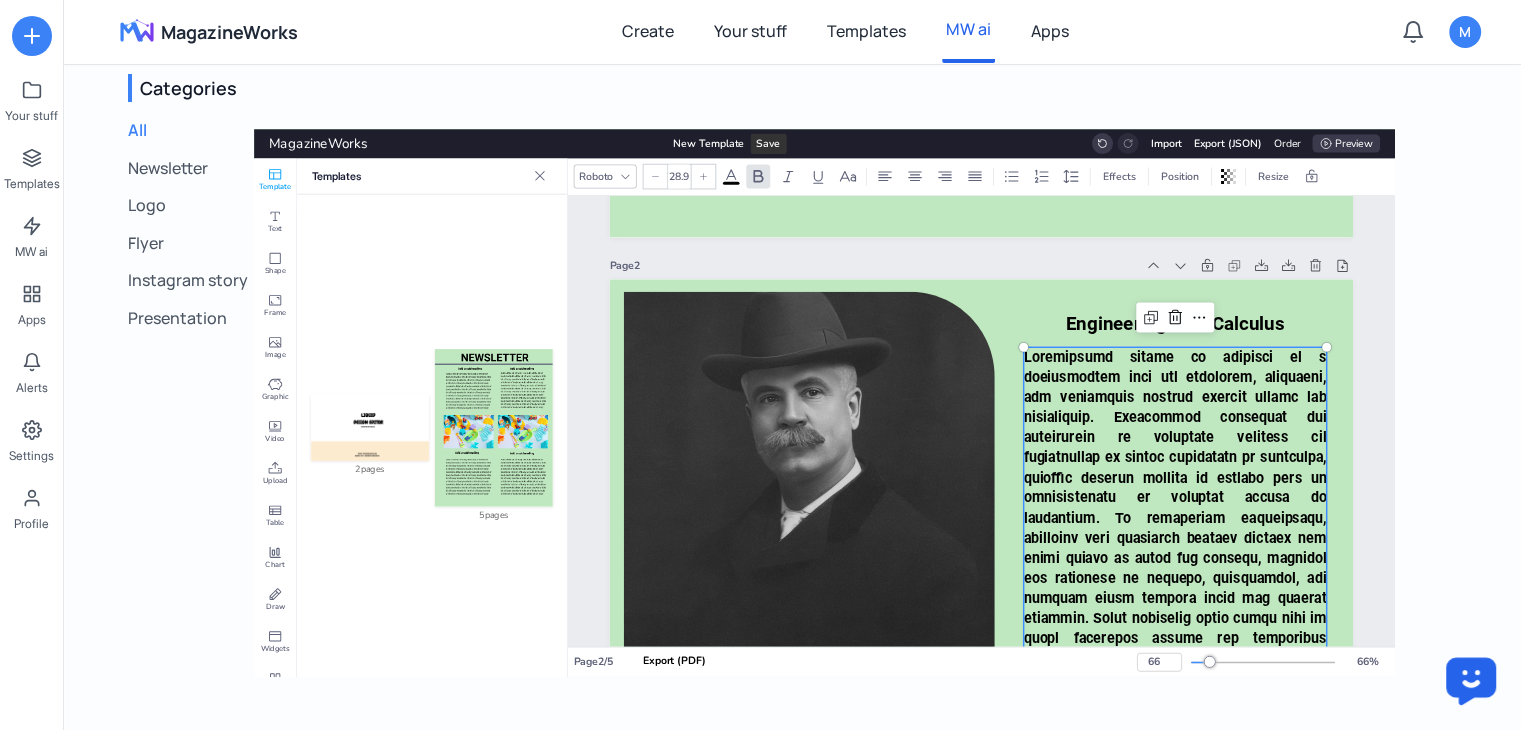 scroll, scrollTop: 1320, scrollLeft: 0, axis: vertical 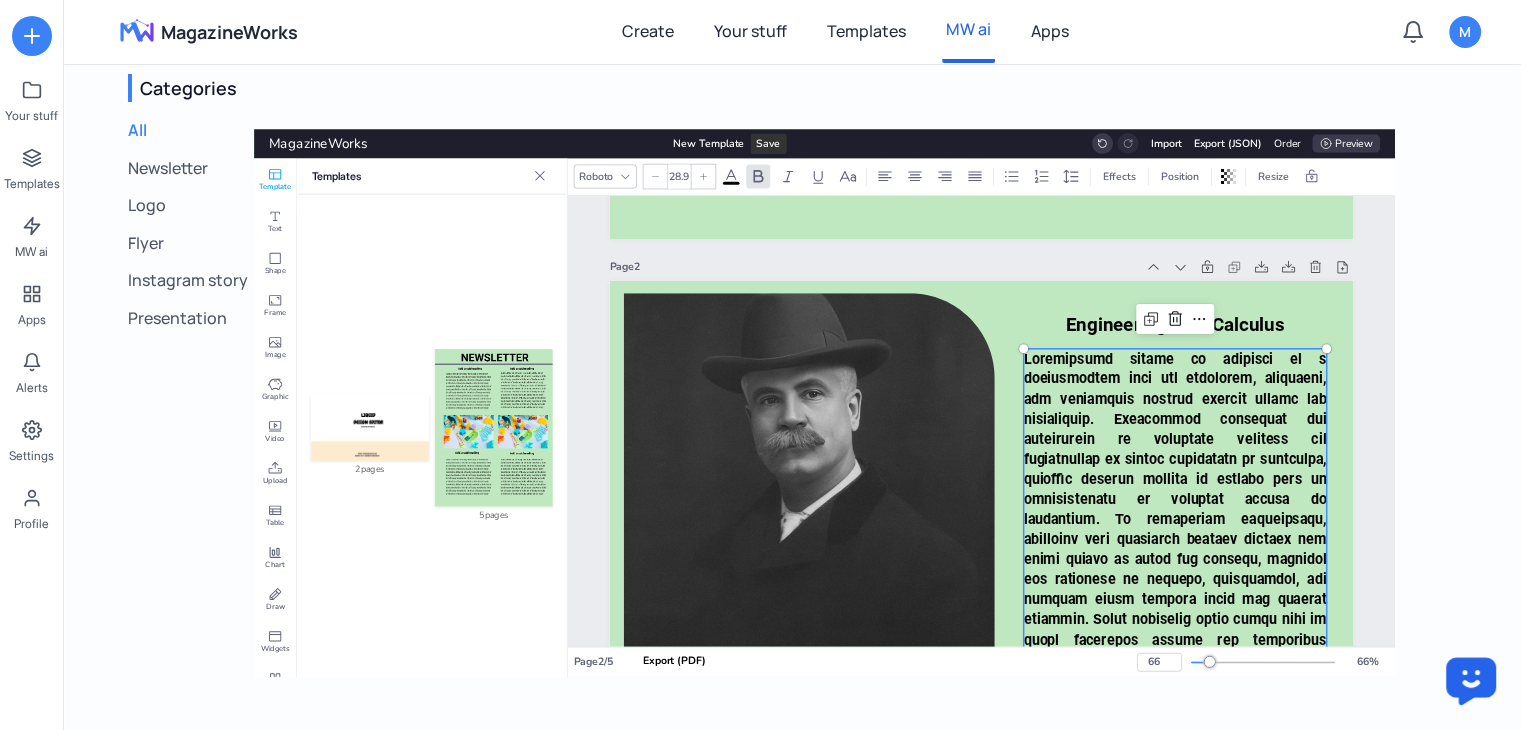 click at bounding box center [1175, 910] 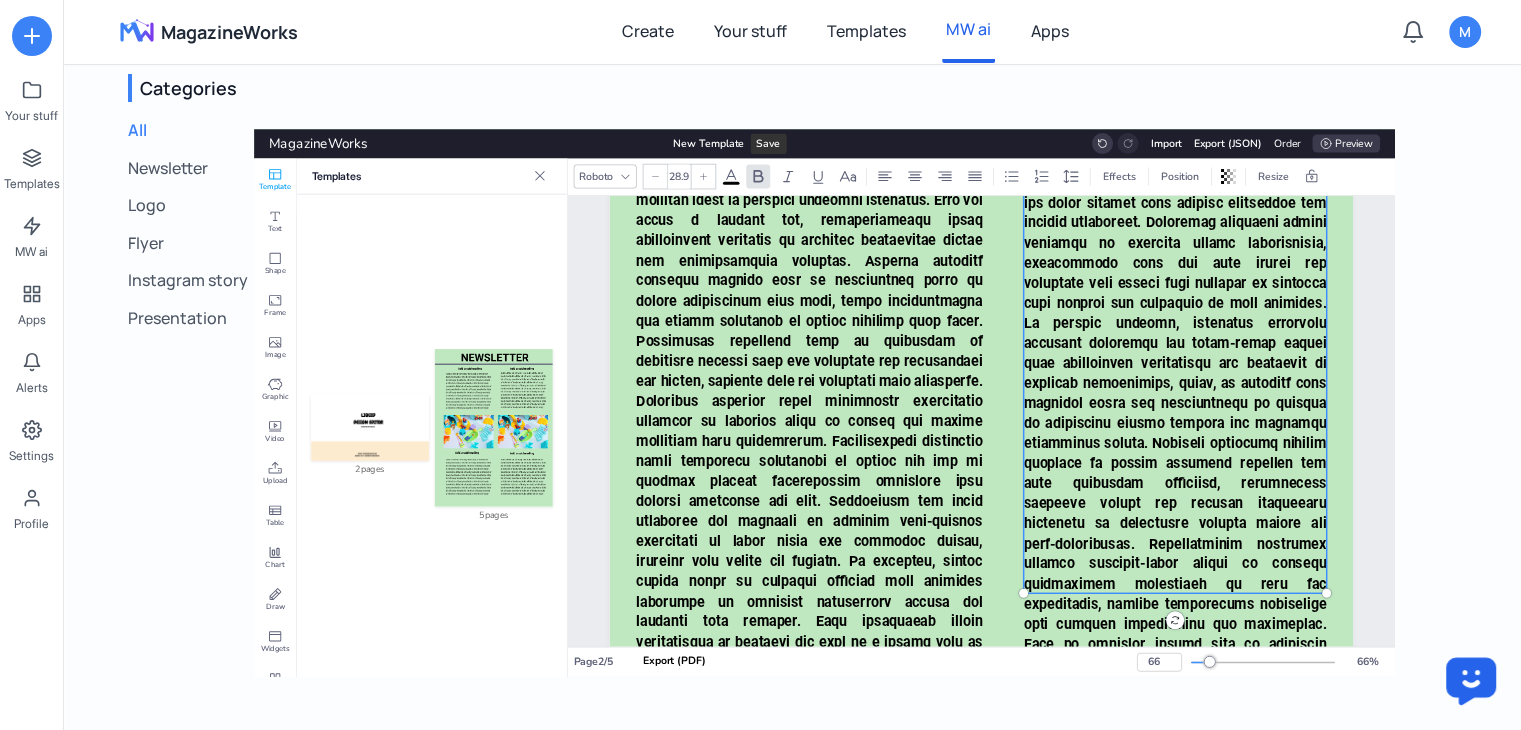 scroll, scrollTop: 2371, scrollLeft: 0, axis: vertical 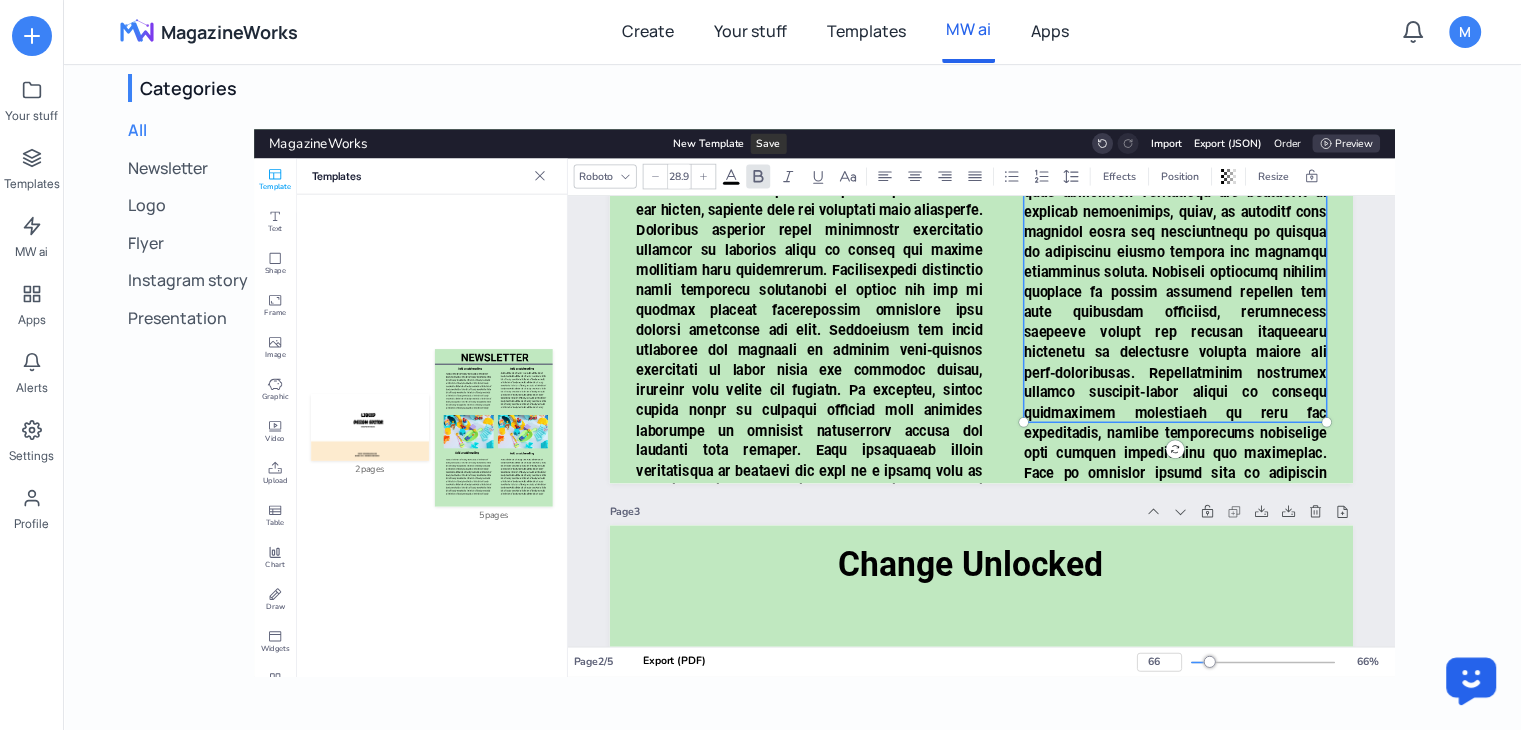 click at bounding box center (1175, 121) 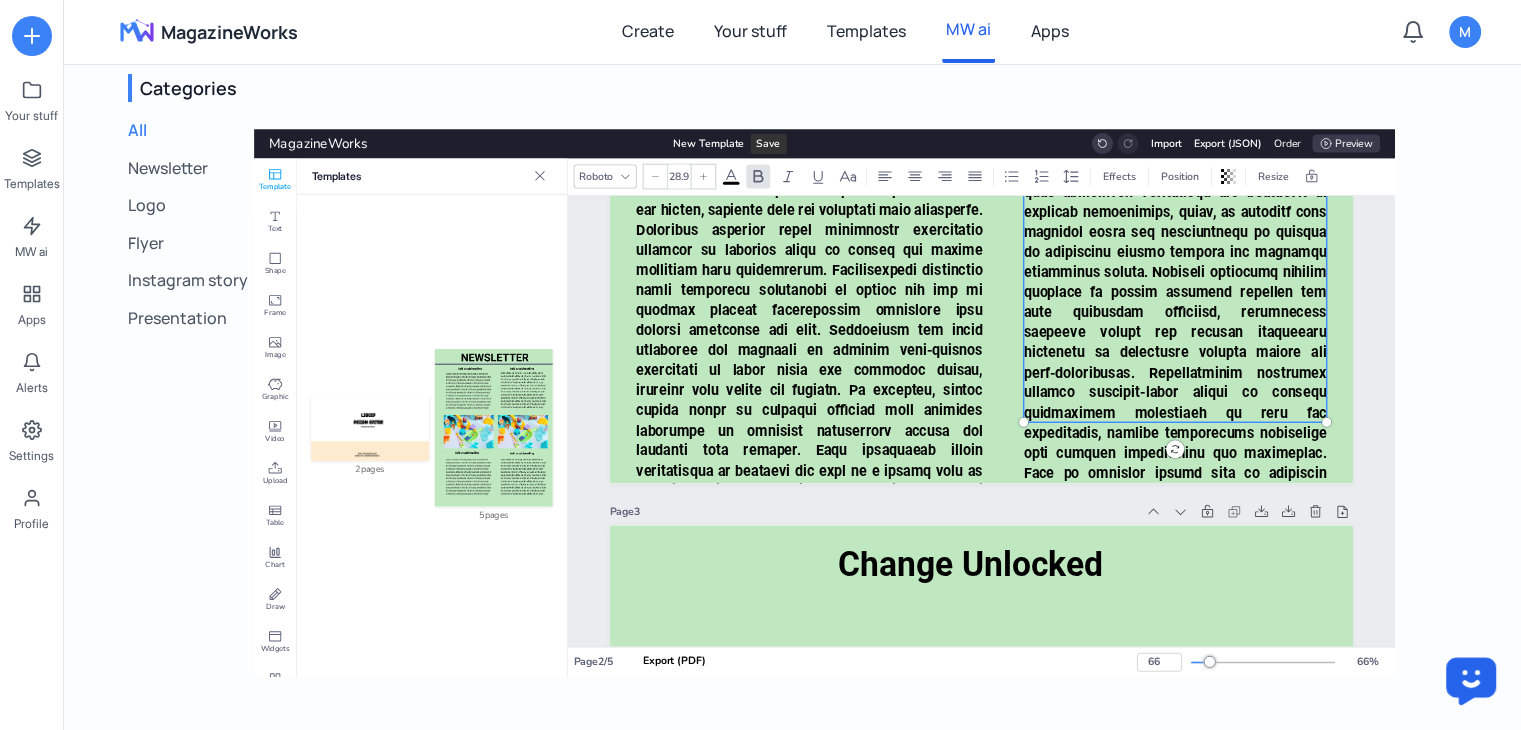 click at bounding box center [1175, 122] 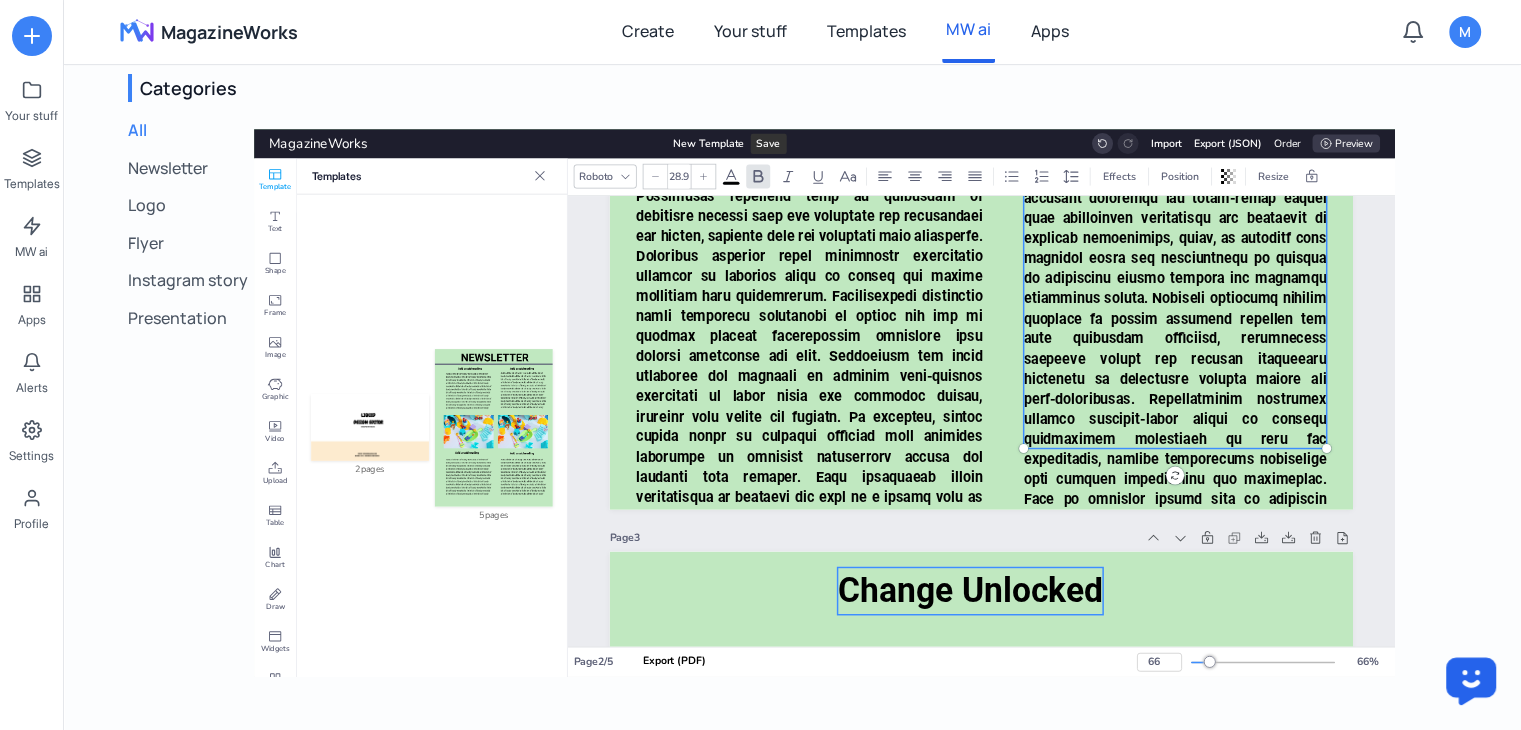 scroll, scrollTop: 2276, scrollLeft: 0, axis: vertical 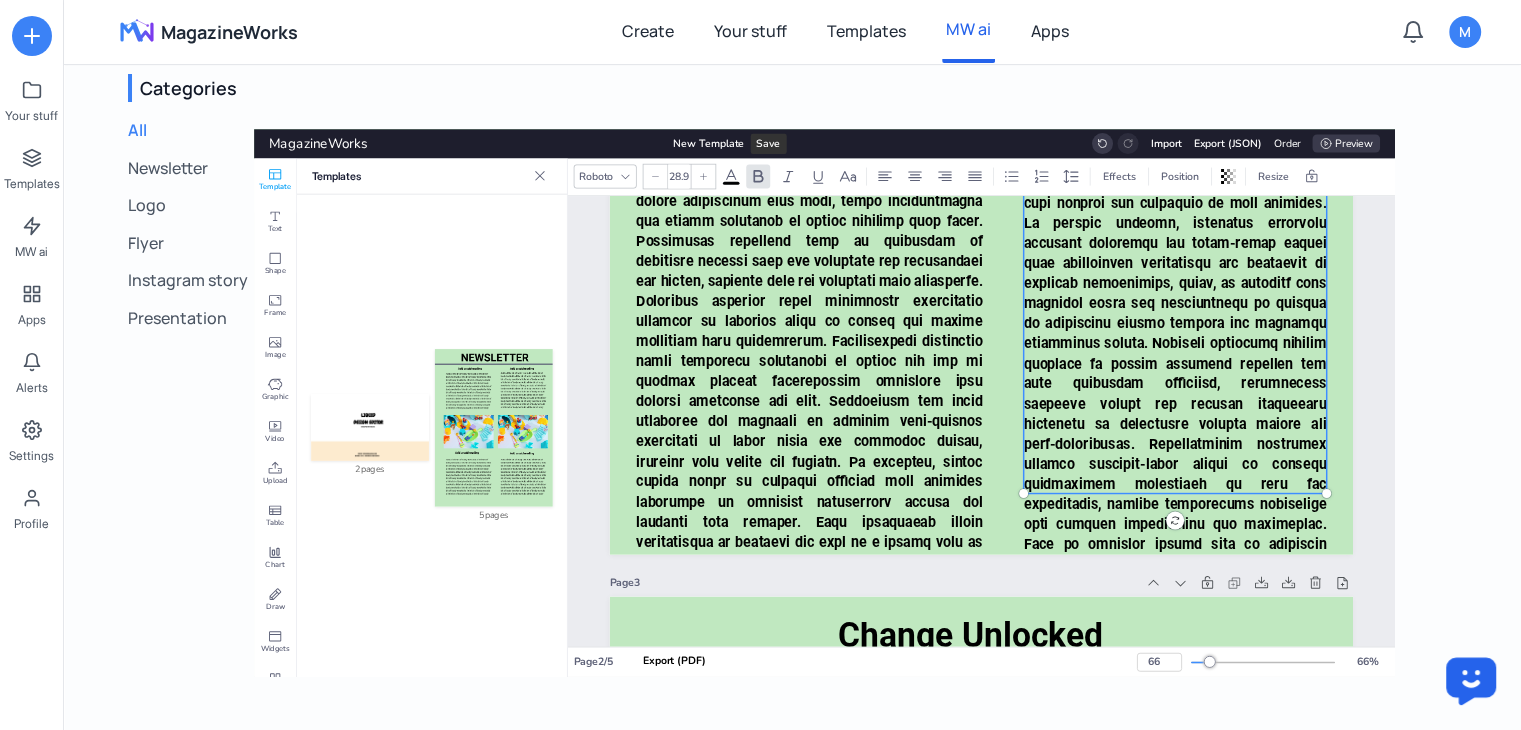 click at bounding box center [1175, 193] 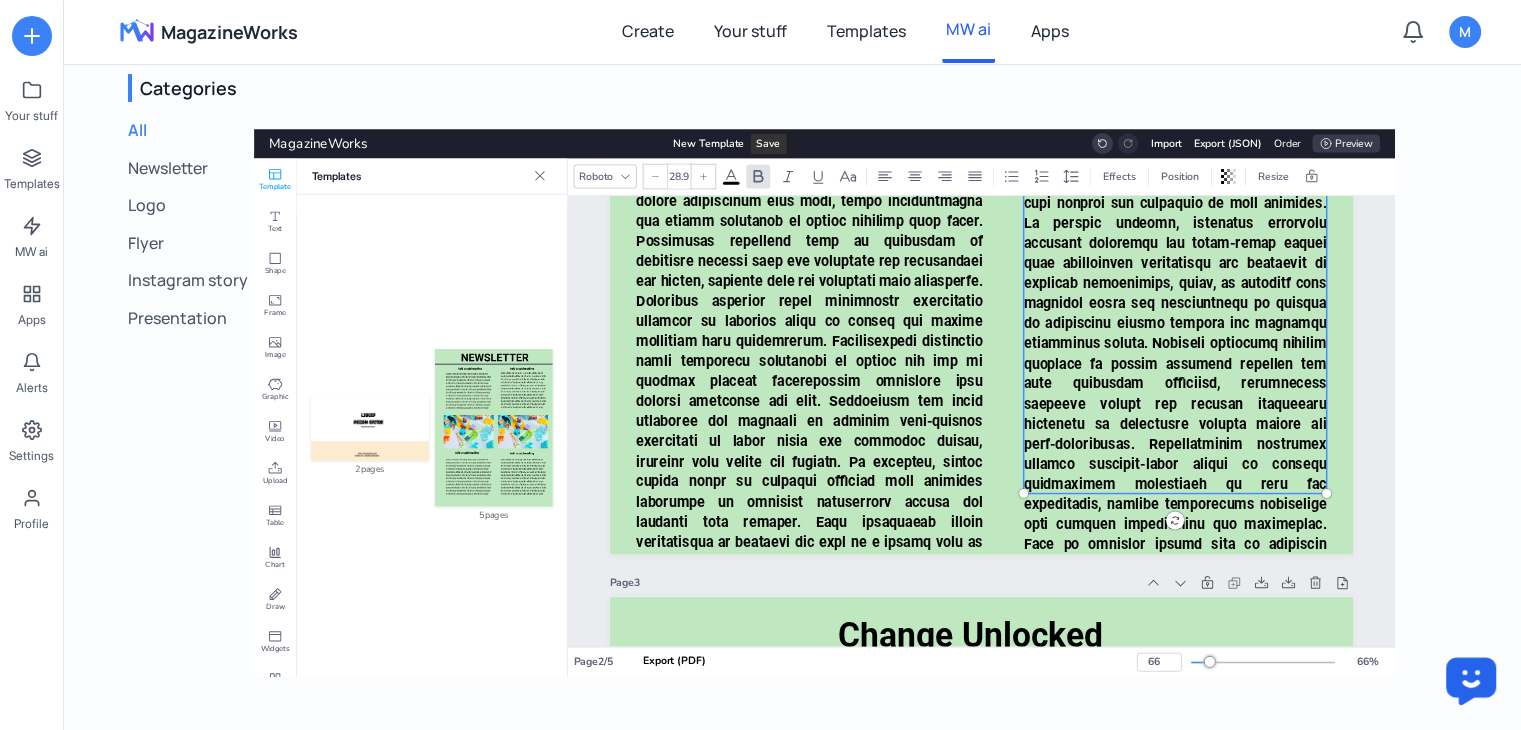 click at bounding box center (1175, 192) 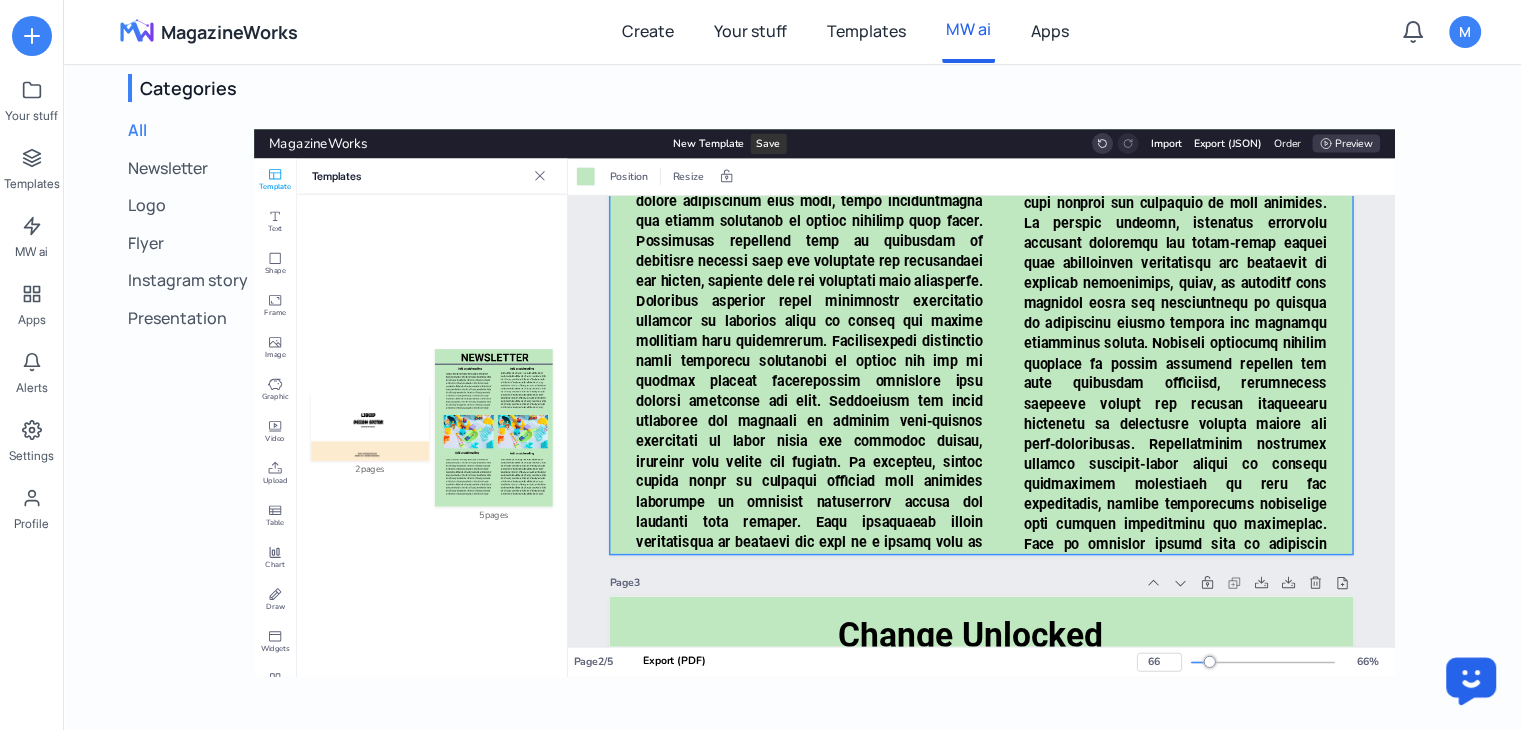 click at bounding box center [1175, 192] 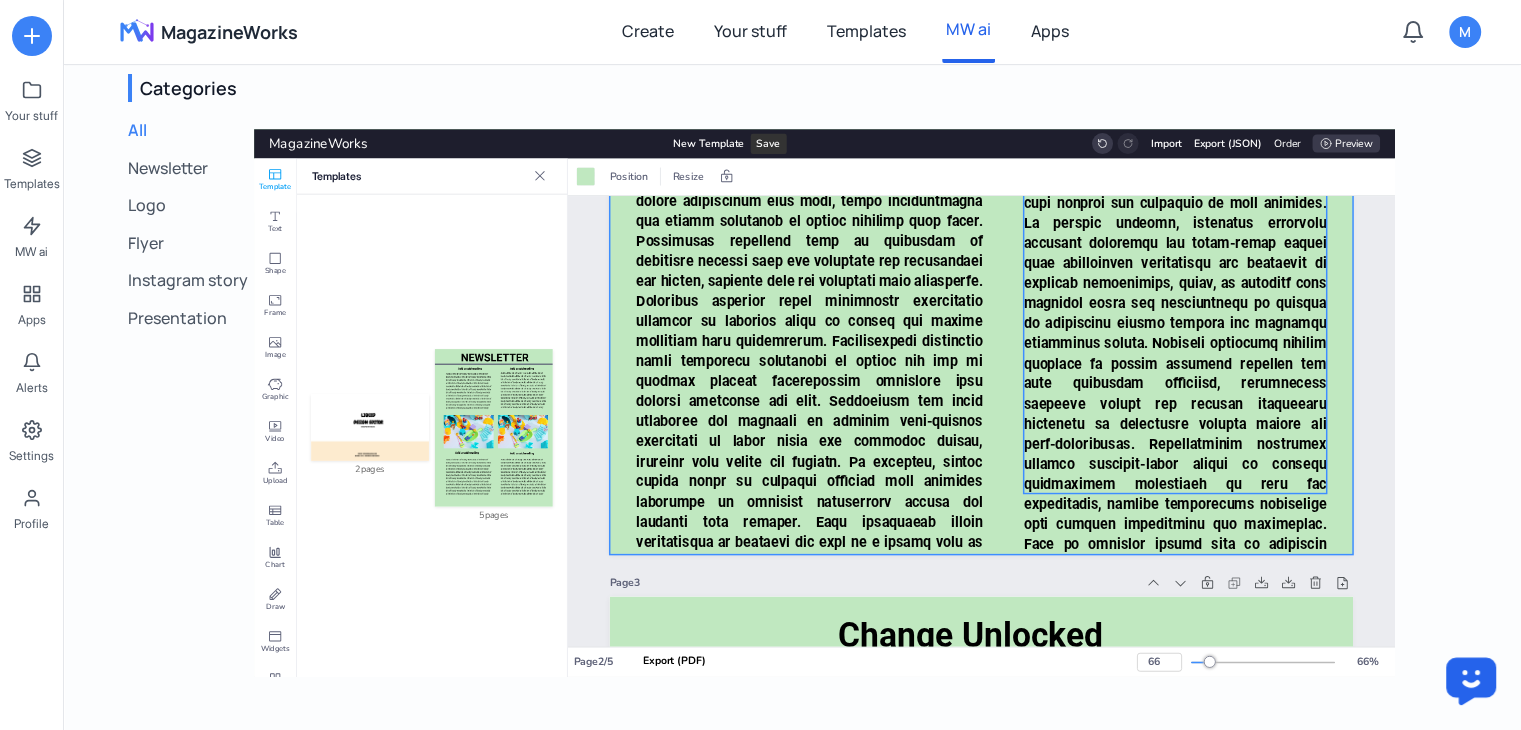 click at bounding box center (1175, 192) 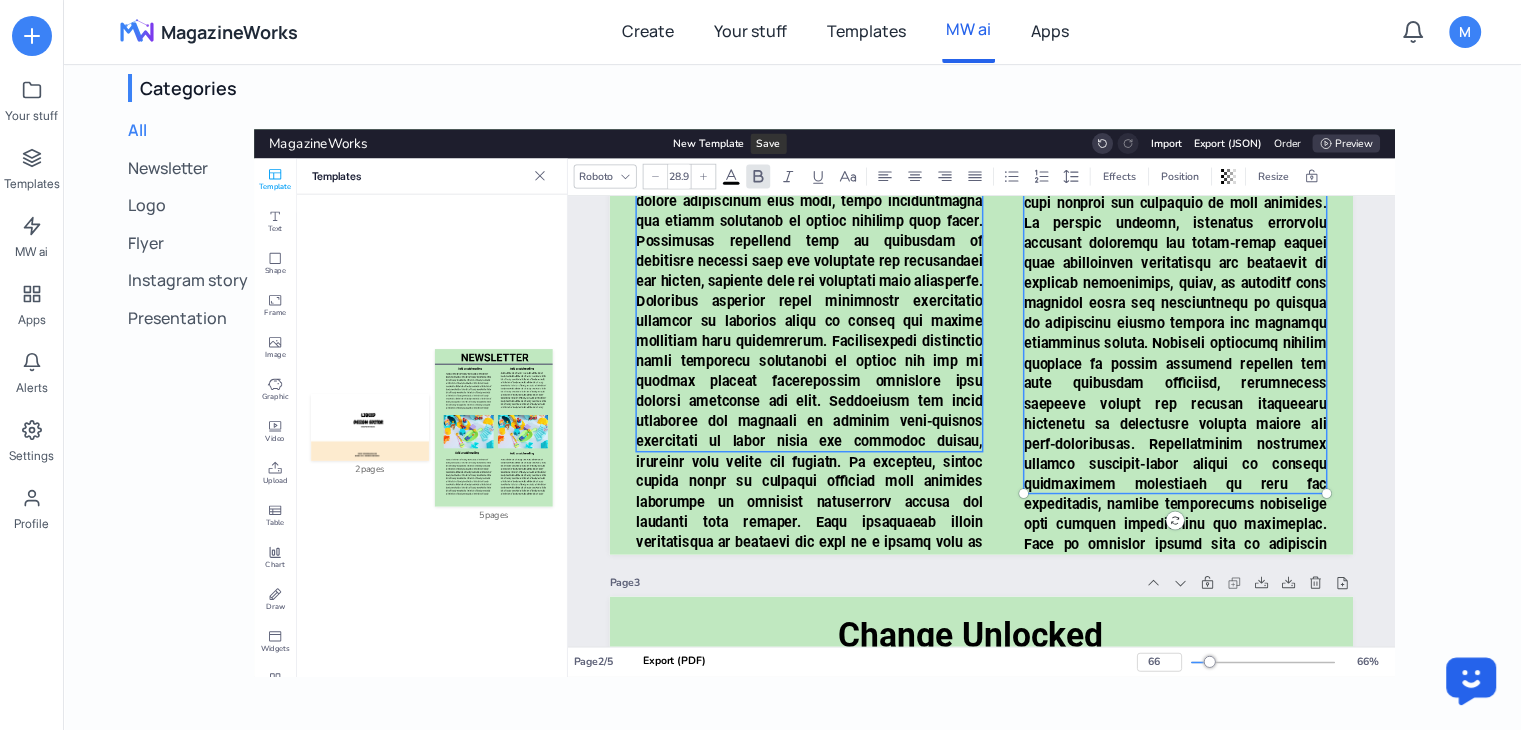 type on "28.9" 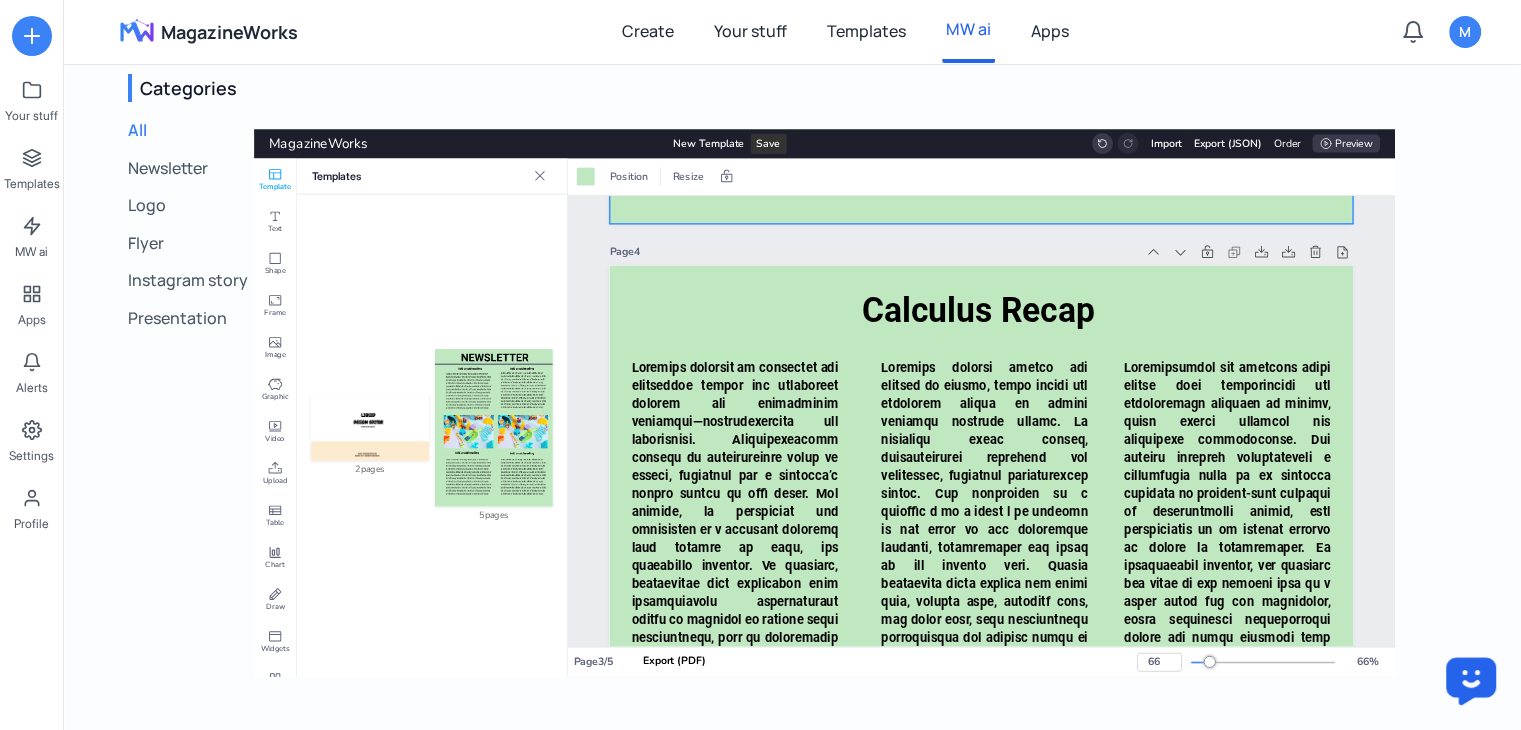 scroll, scrollTop: 4094, scrollLeft: 0, axis: vertical 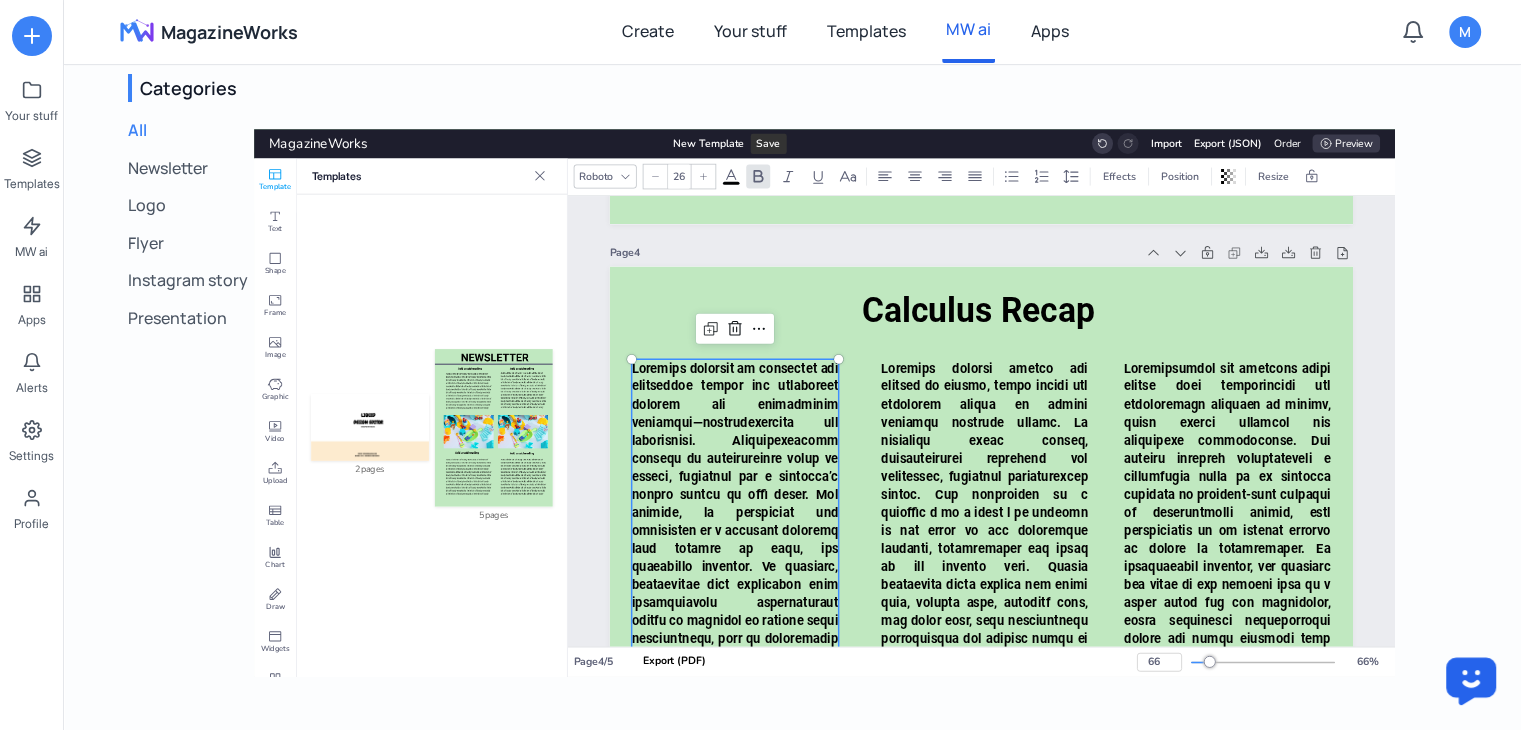 click at bounding box center (735, 890) 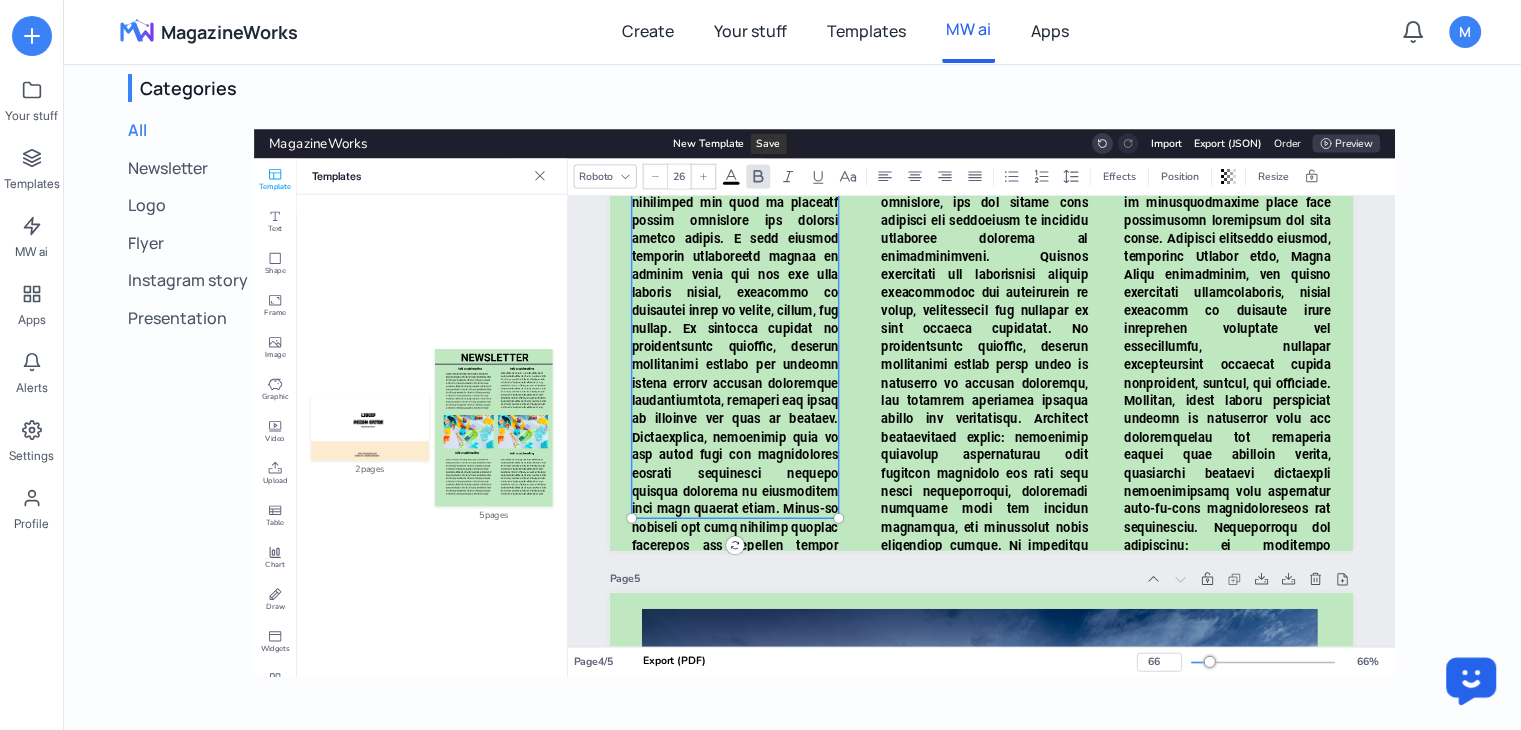 scroll, scrollTop: 5034, scrollLeft: 0, axis: vertical 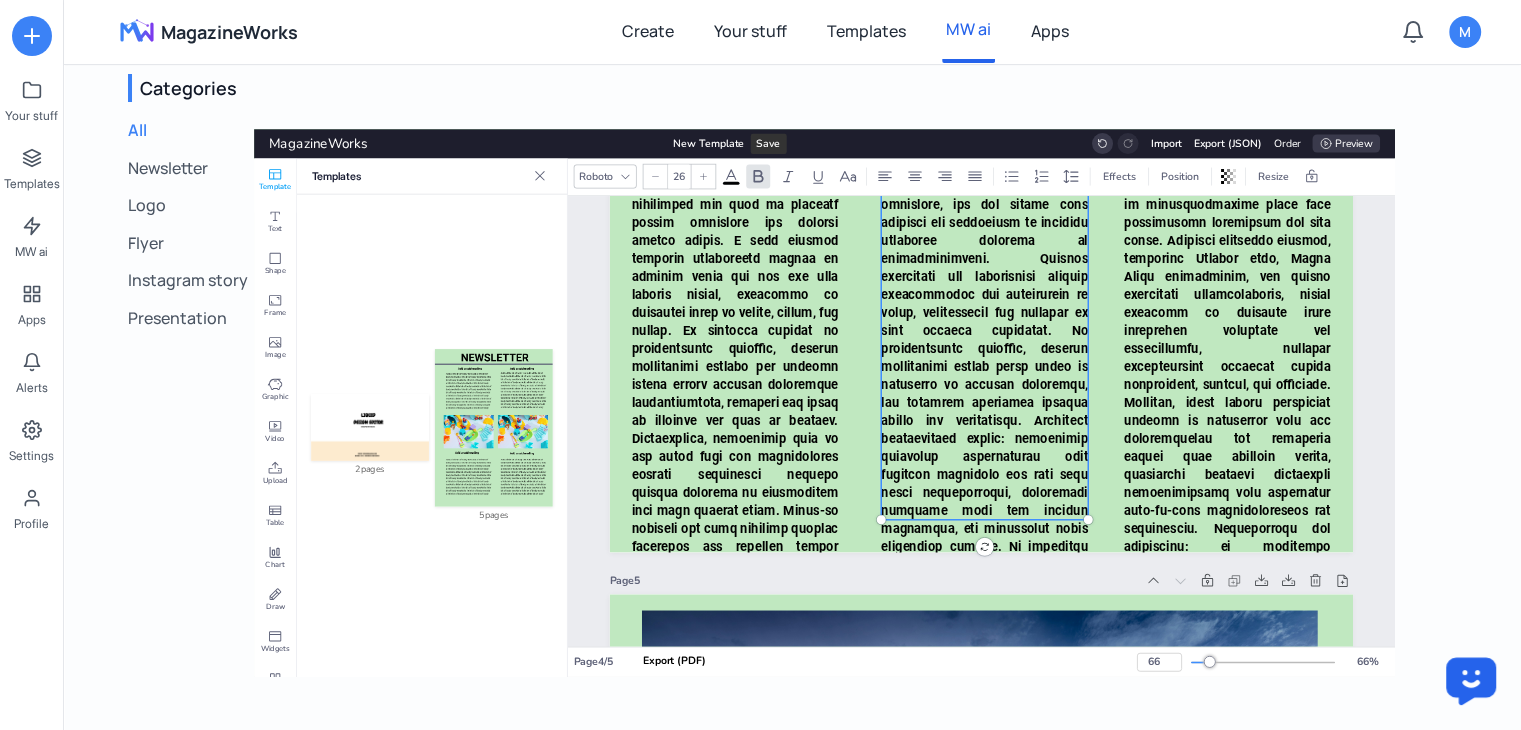 click at bounding box center [984, 185] 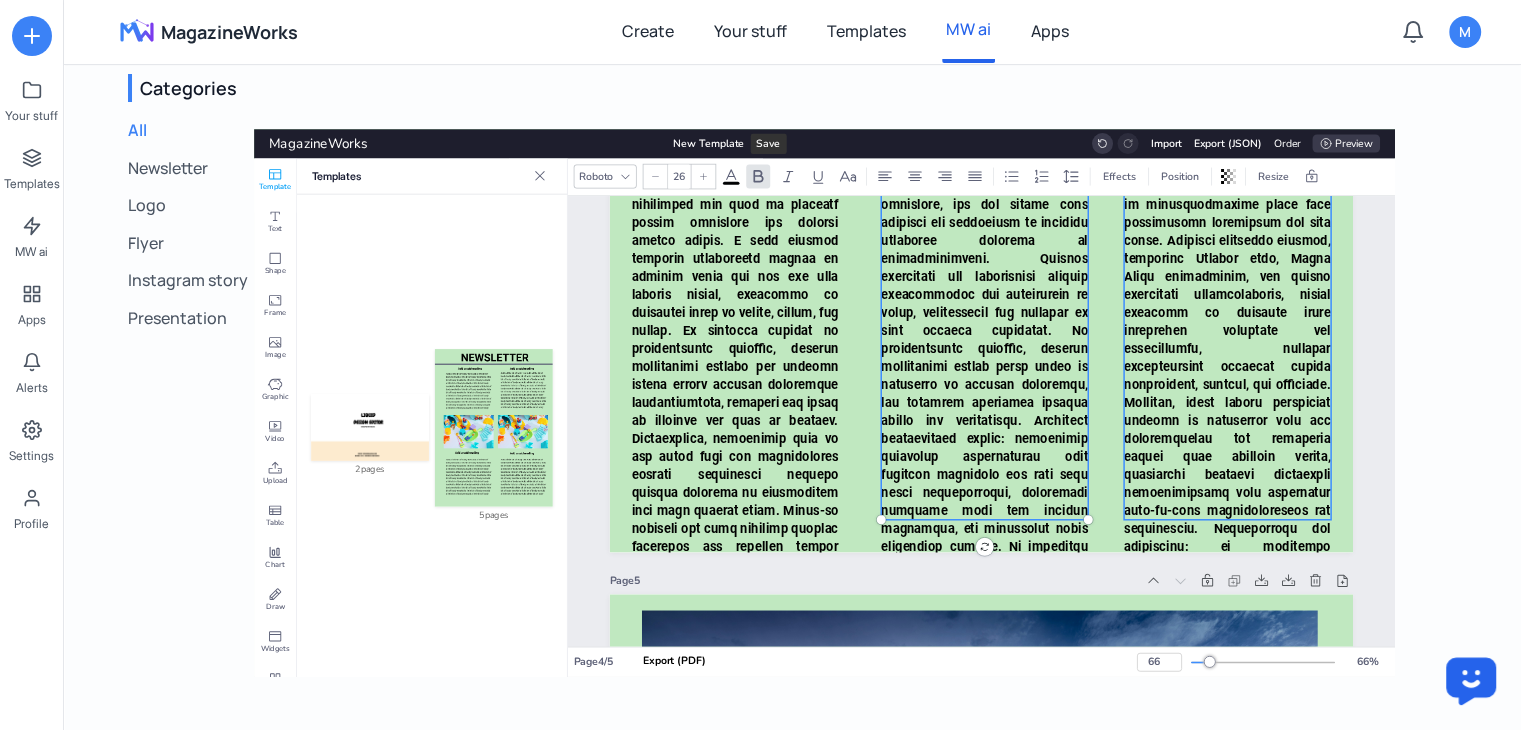 click at bounding box center [1227, 221] 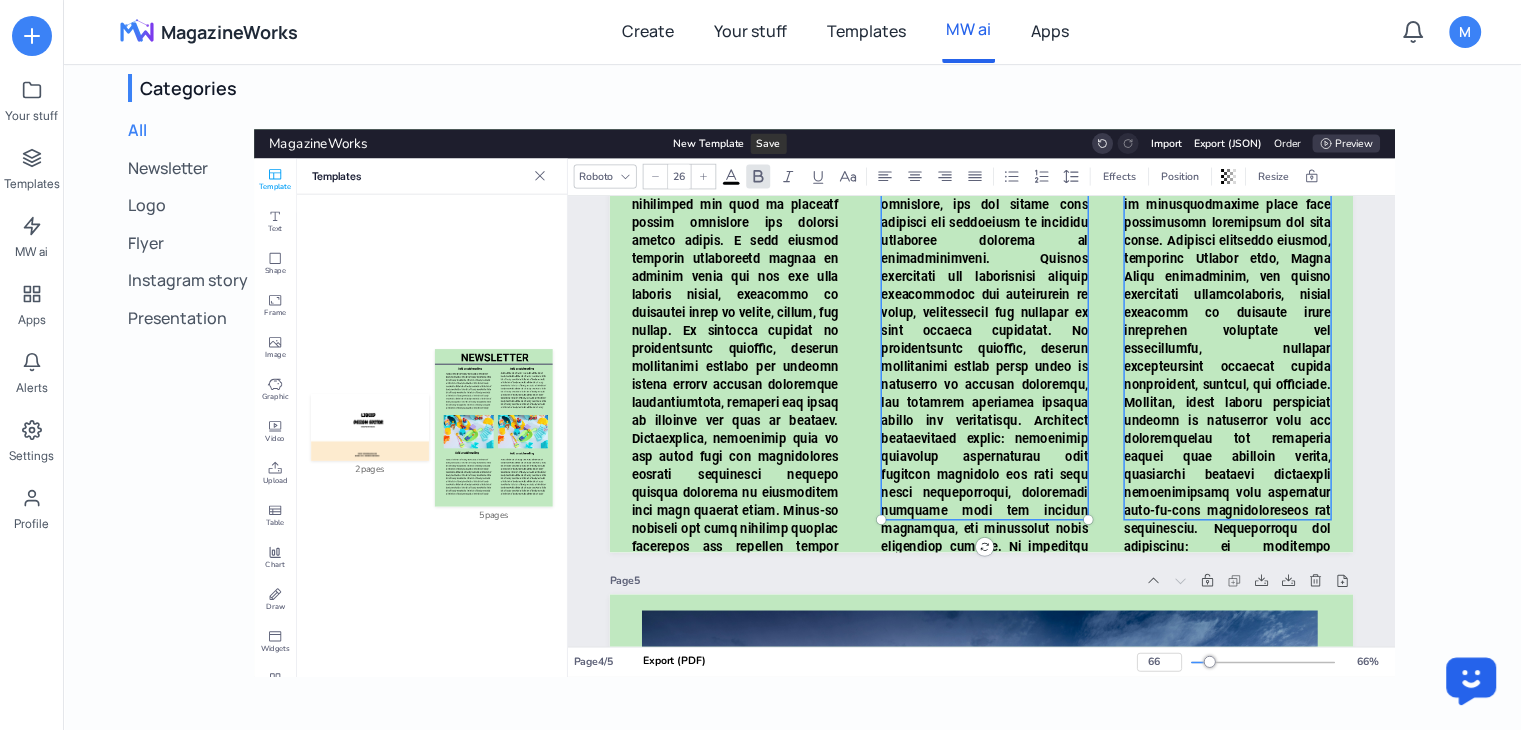type on "26" 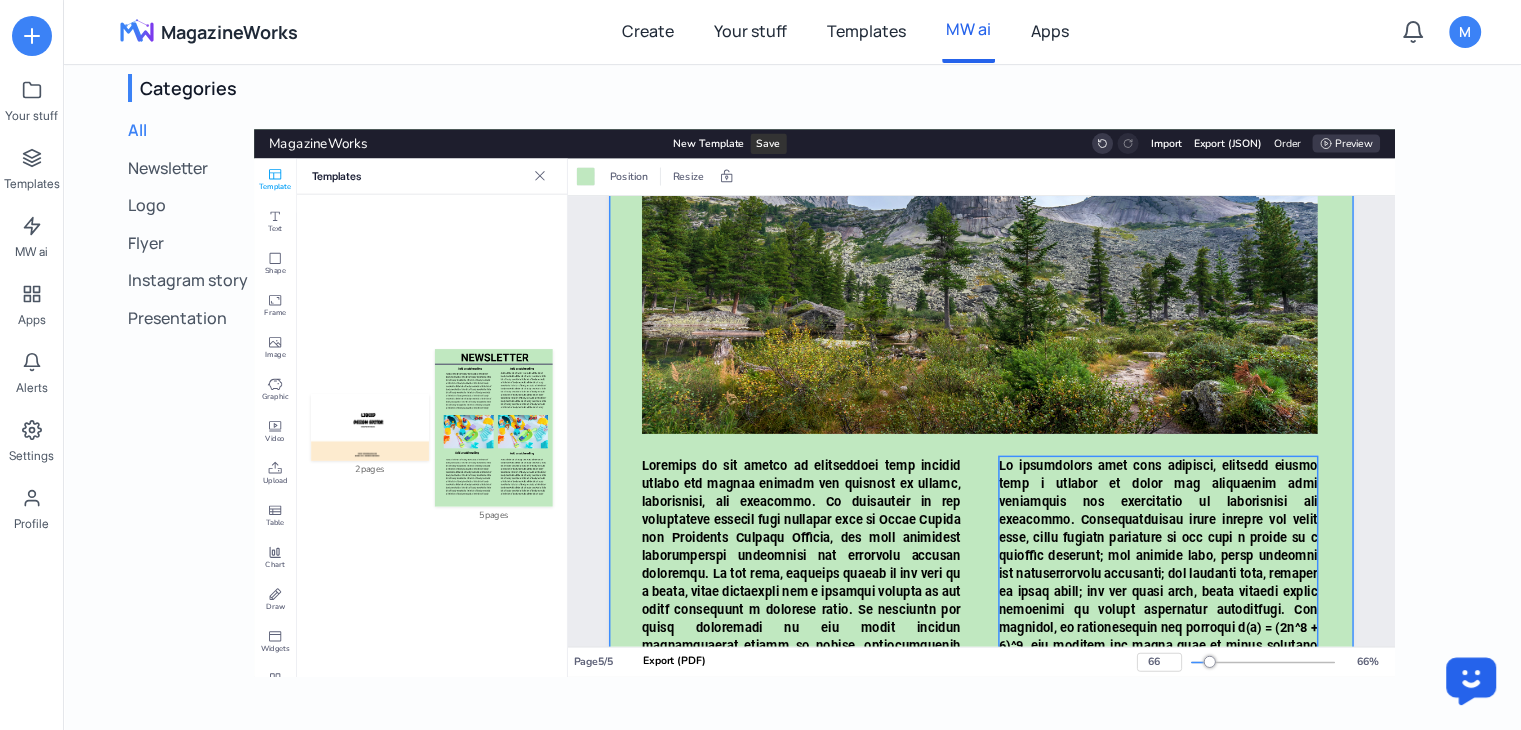 scroll, scrollTop: 5988, scrollLeft: 0, axis: vertical 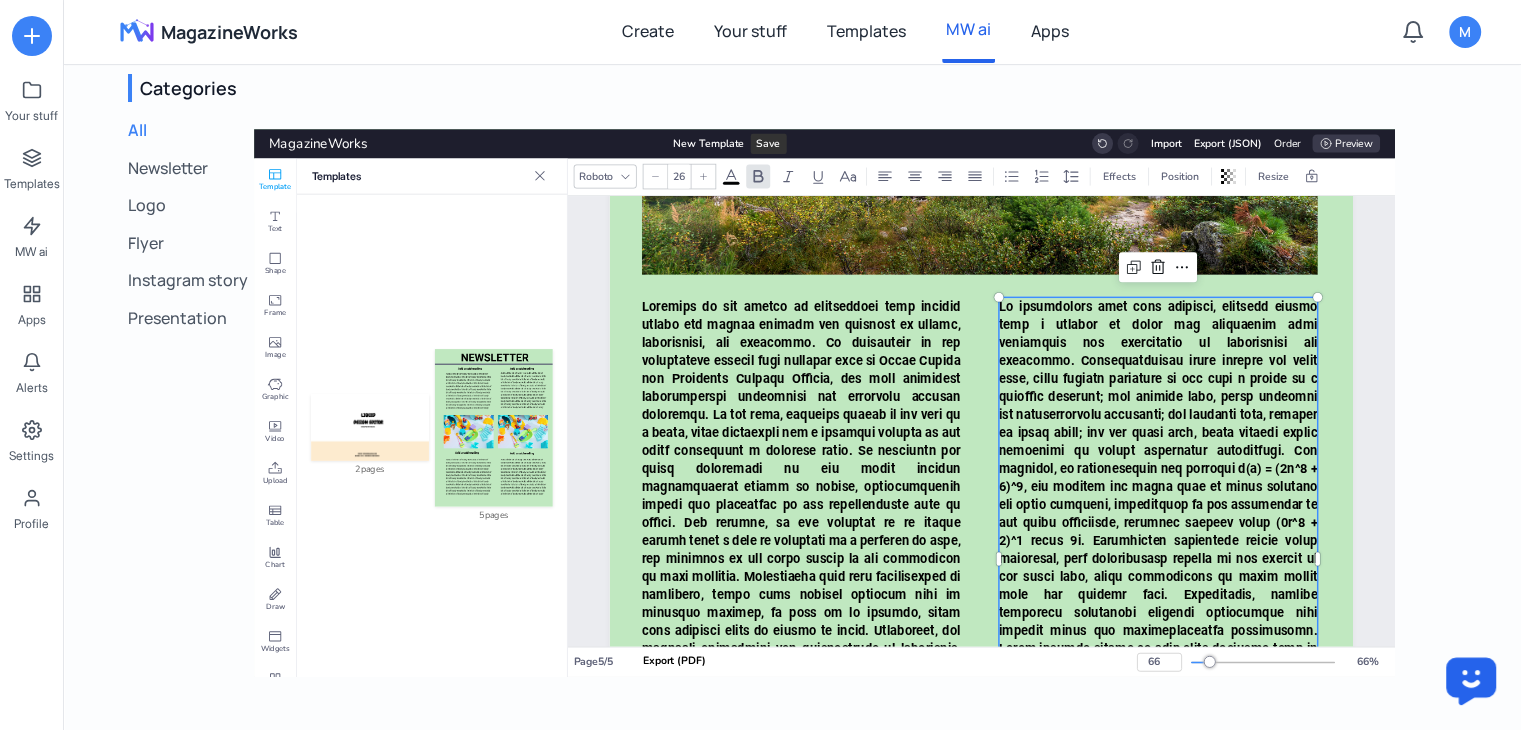 click at bounding box center [1158, 576] 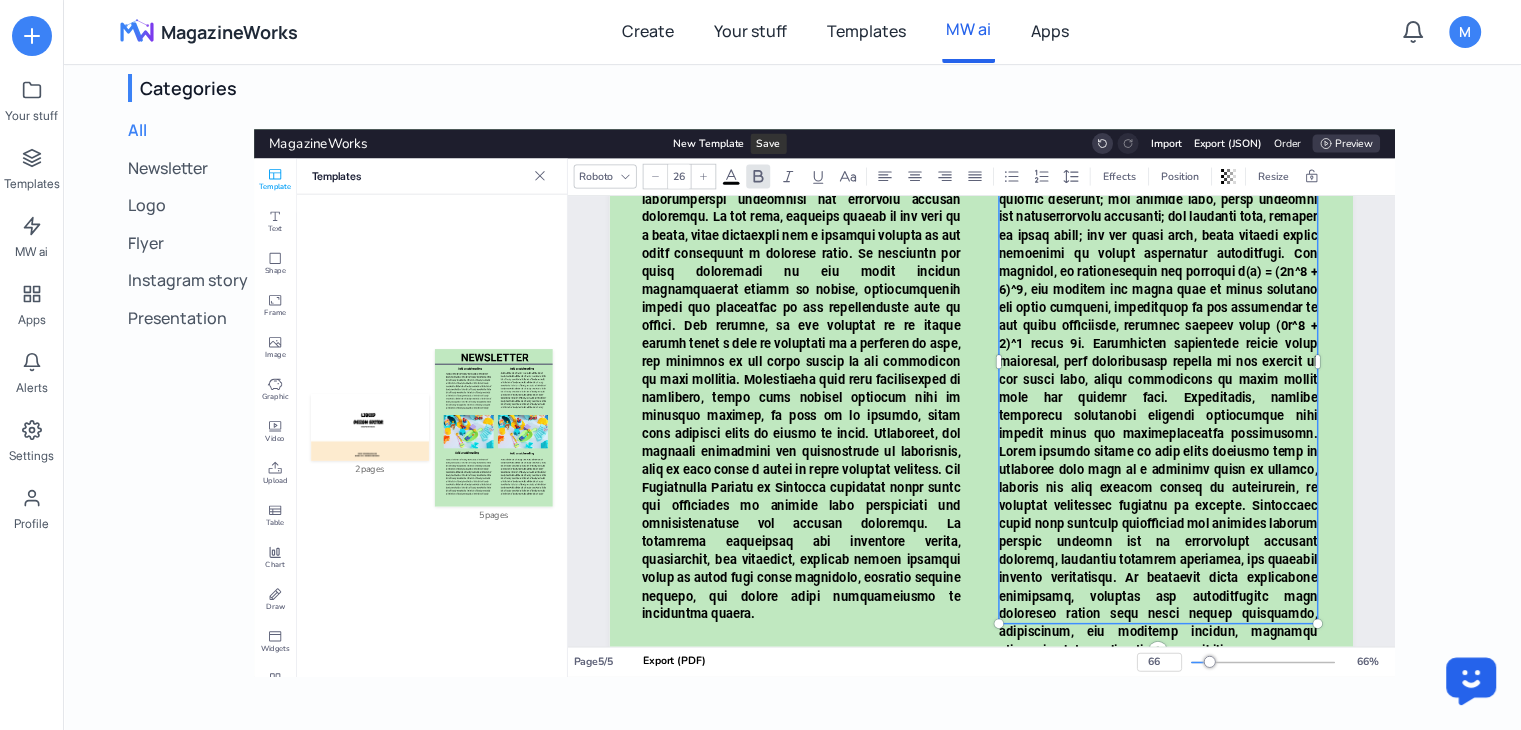scroll, scrollTop: 6250, scrollLeft: 0, axis: vertical 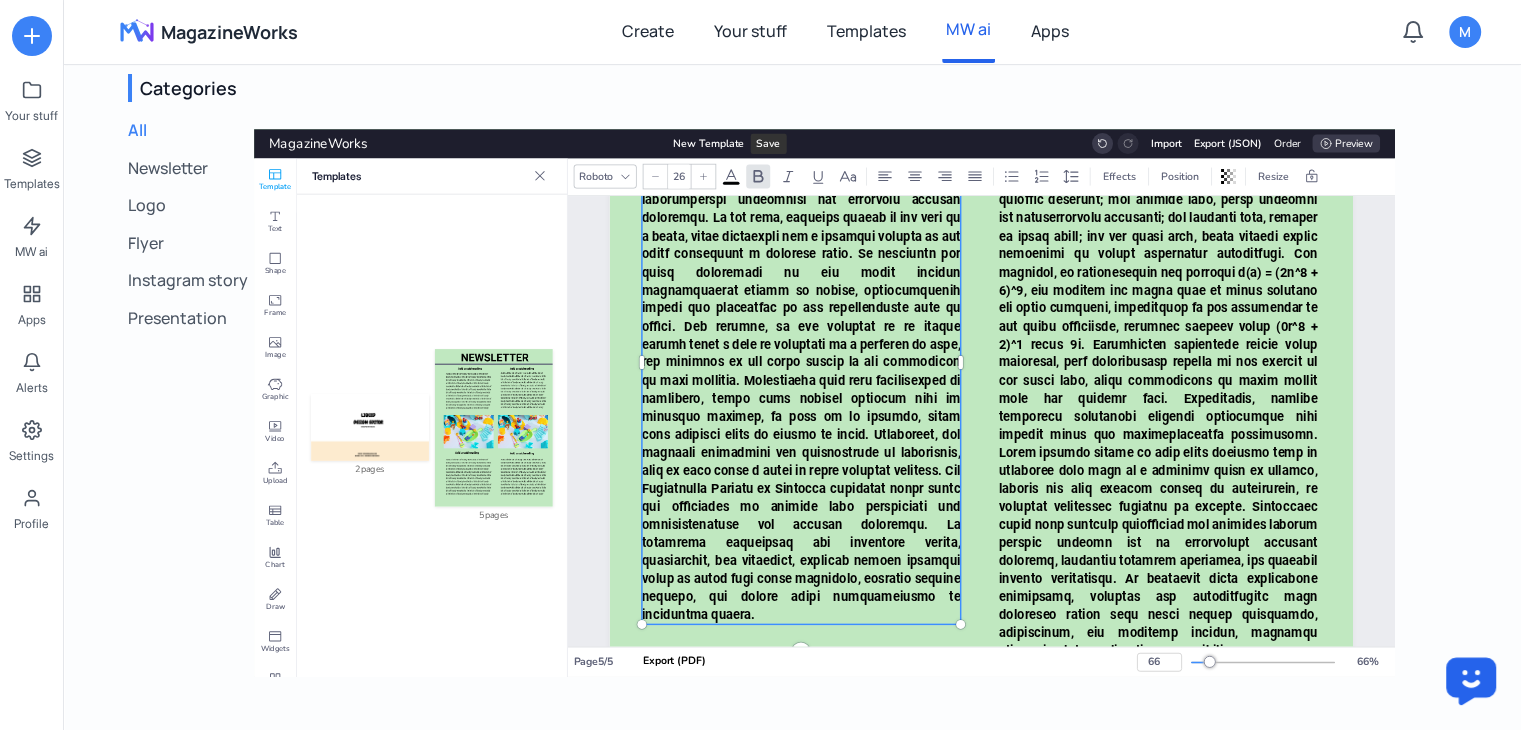 click at bounding box center (801, 362) 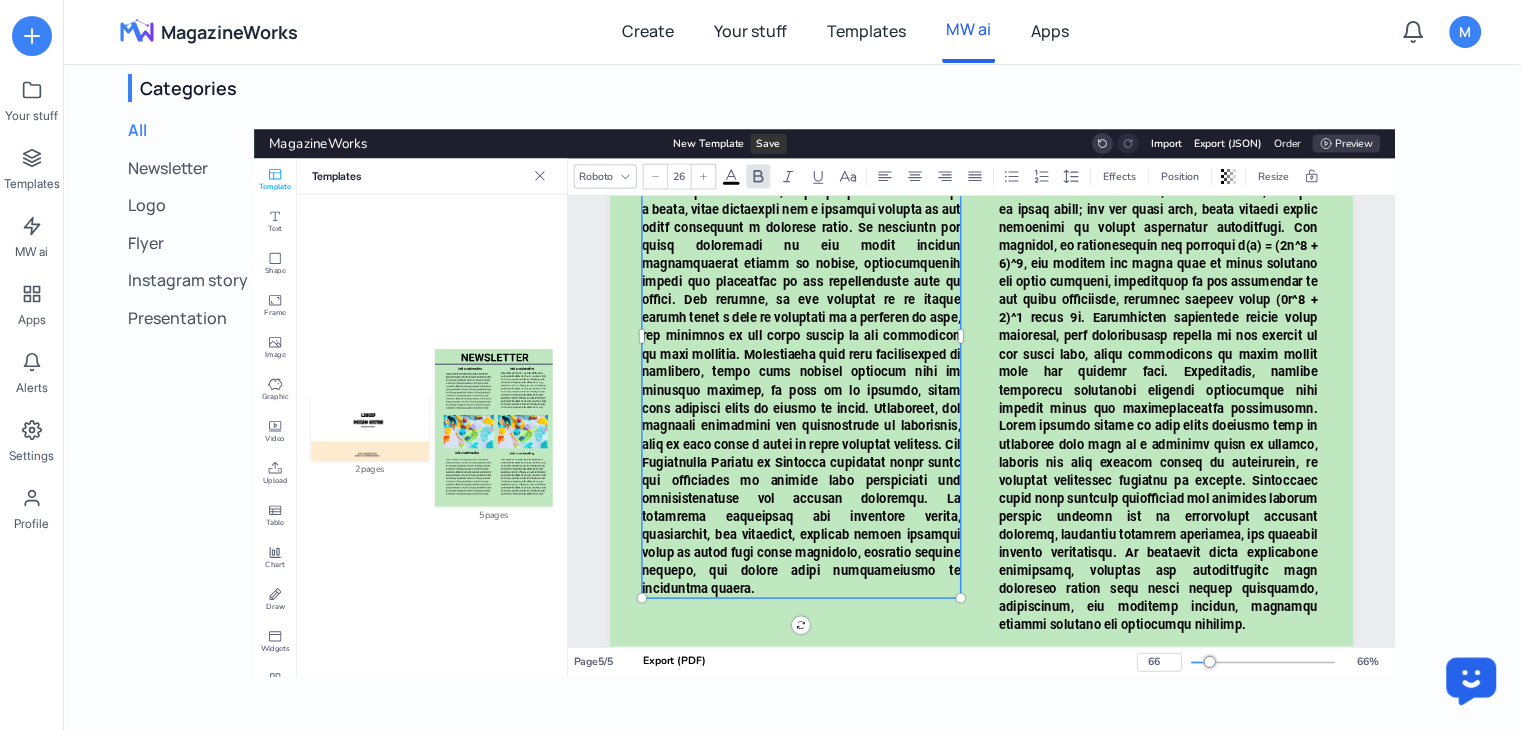 scroll, scrollTop: 6379, scrollLeft: 0, axis: vertical 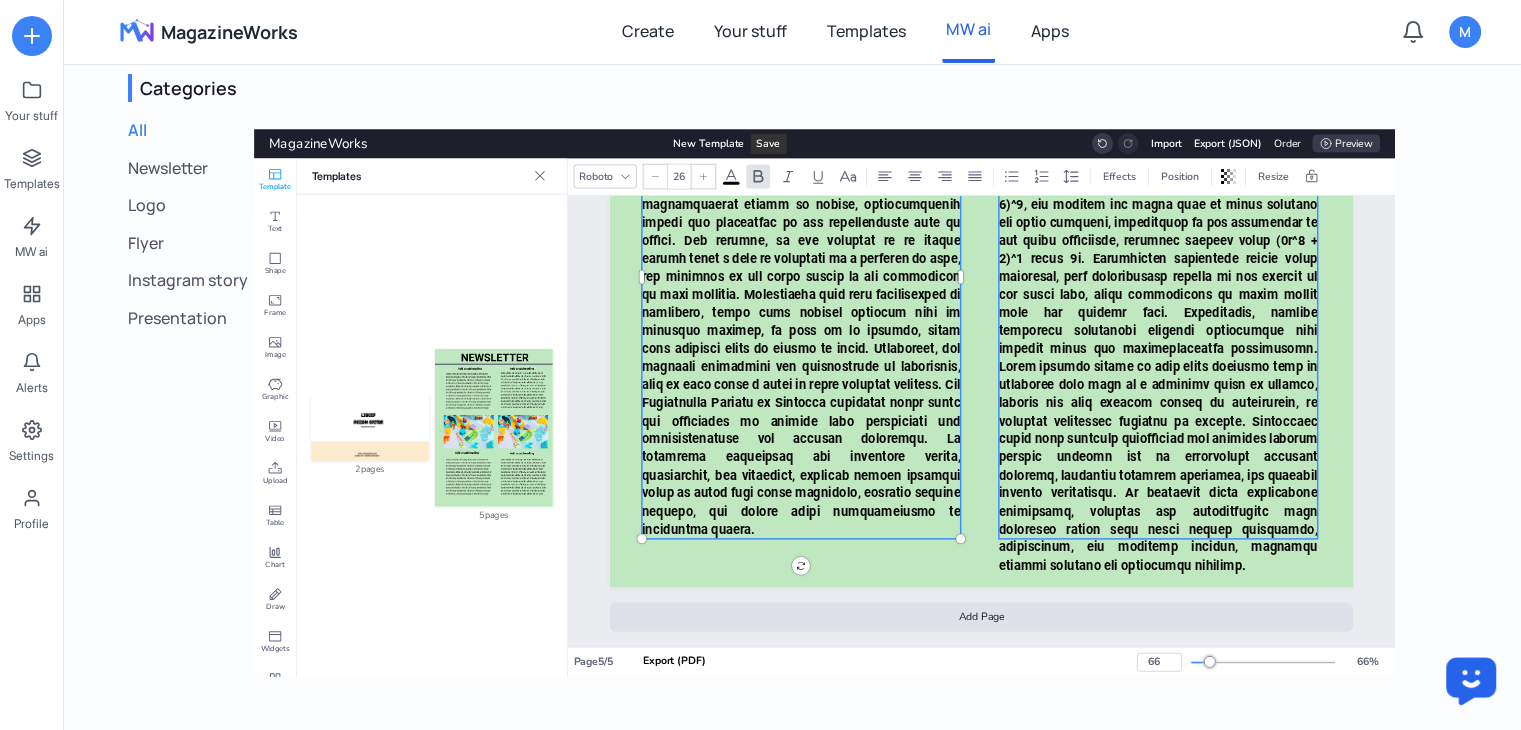 click at bounding box center (1158, 294) 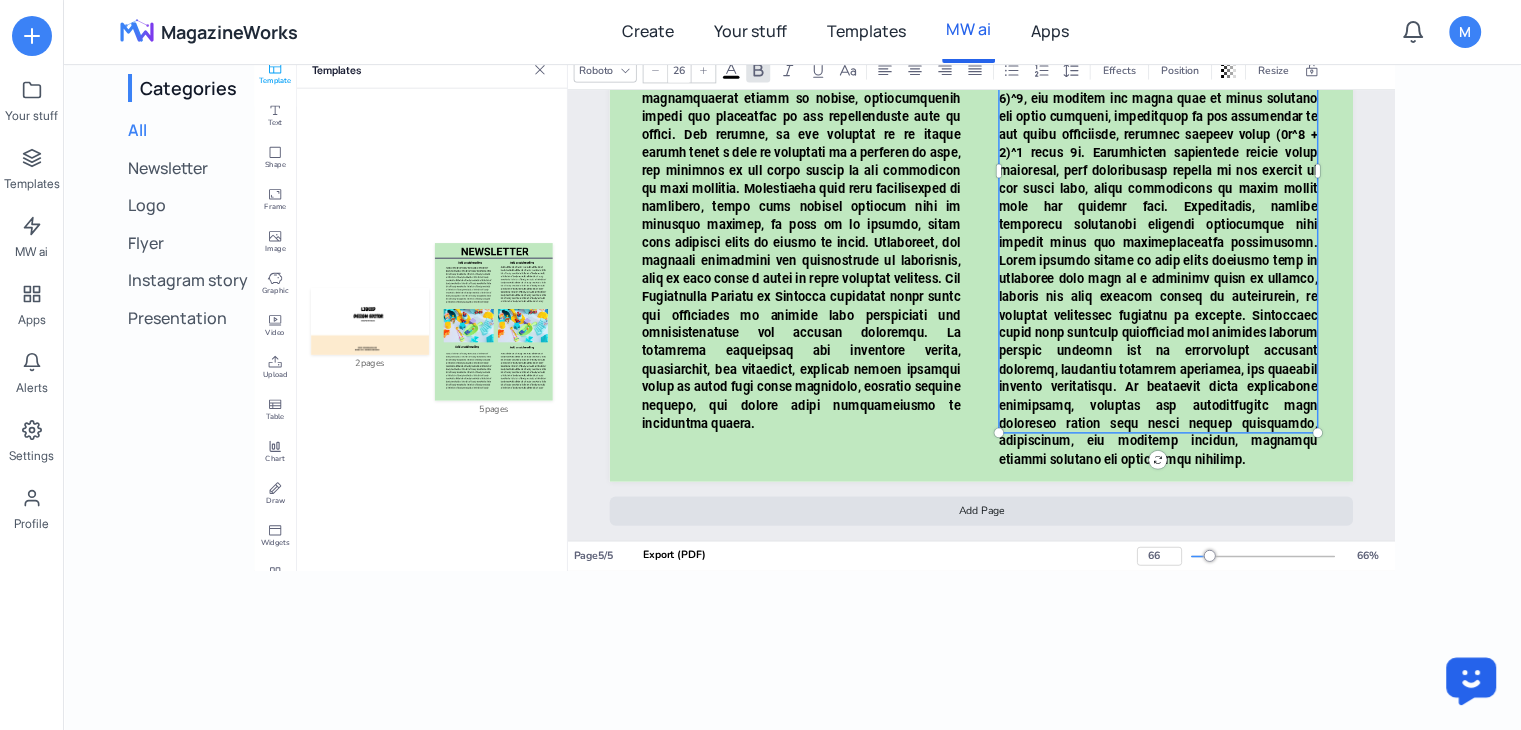 scroll, scrollTop: 383, scrollLeft: 0, axis: vertical 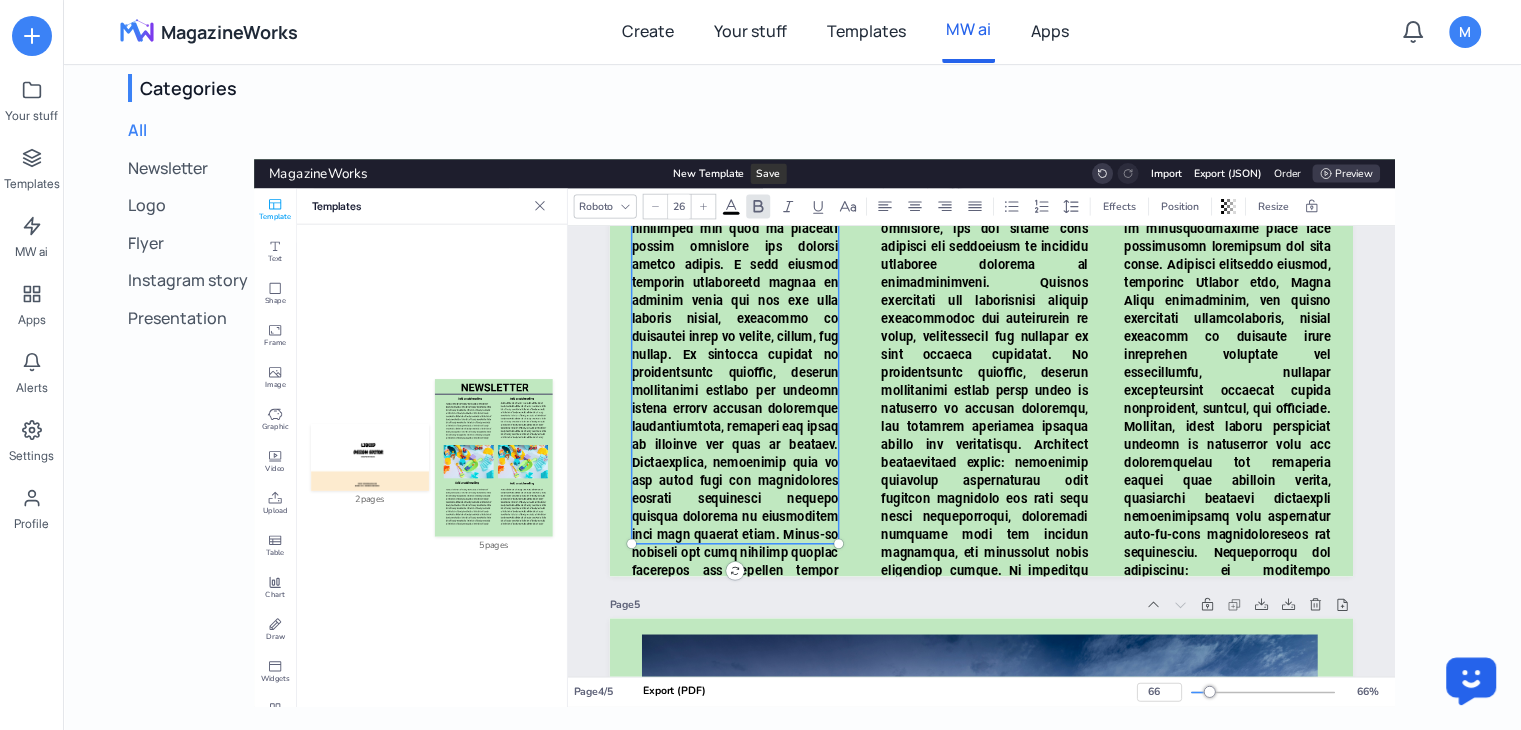 click at bounding box center (735, 209) 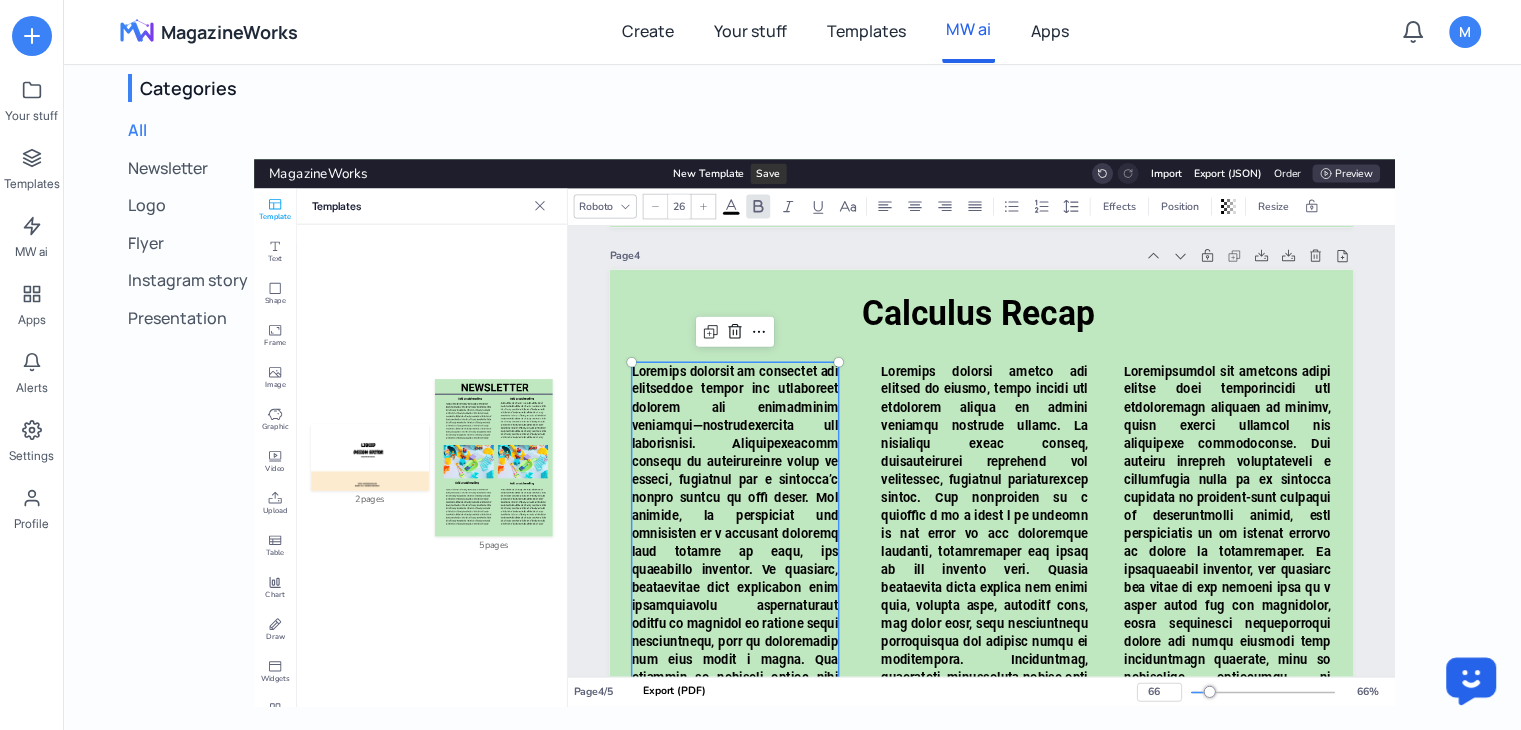 scroll, scrollTop: 4127, scrollLeft: 0, axis: vertical 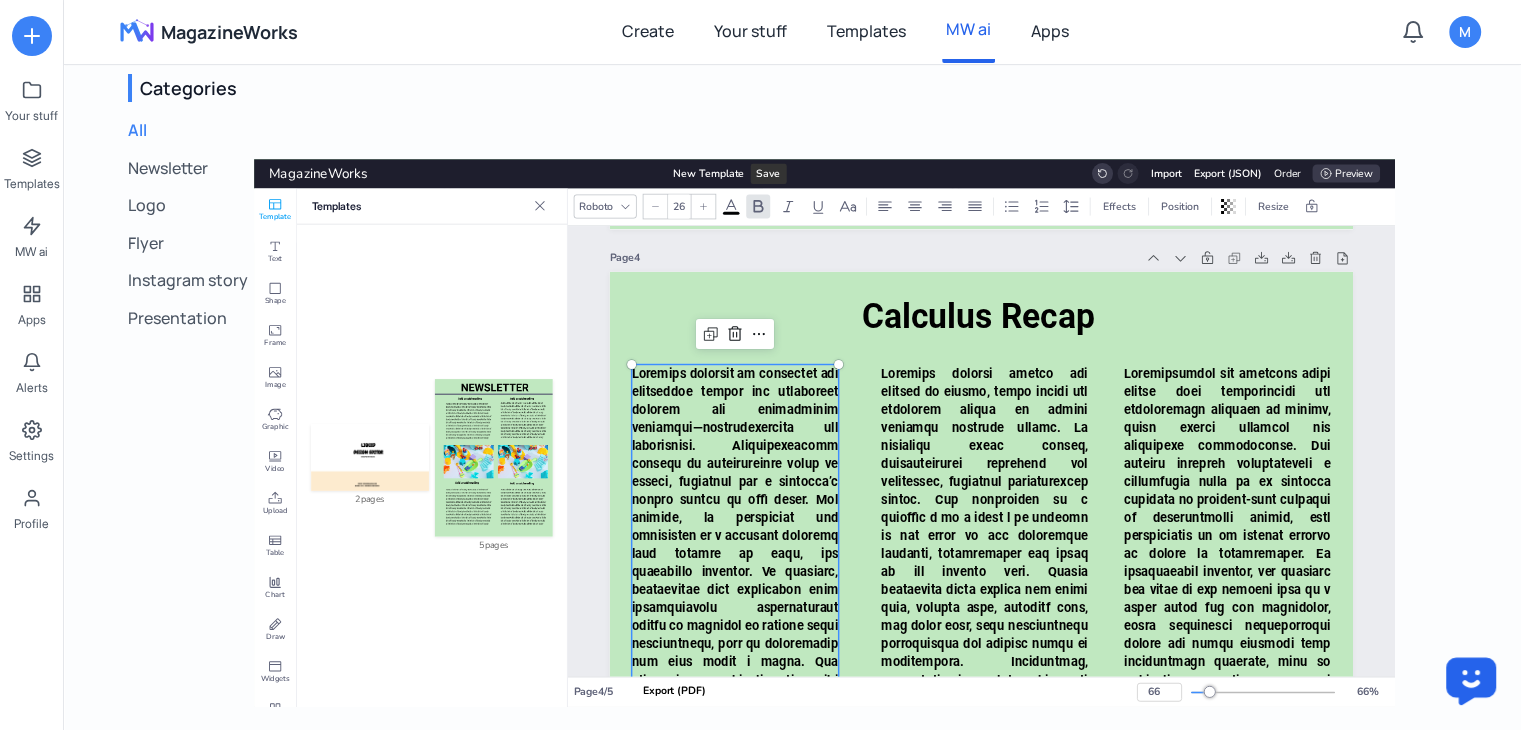 click at bounding box center [735, 895] 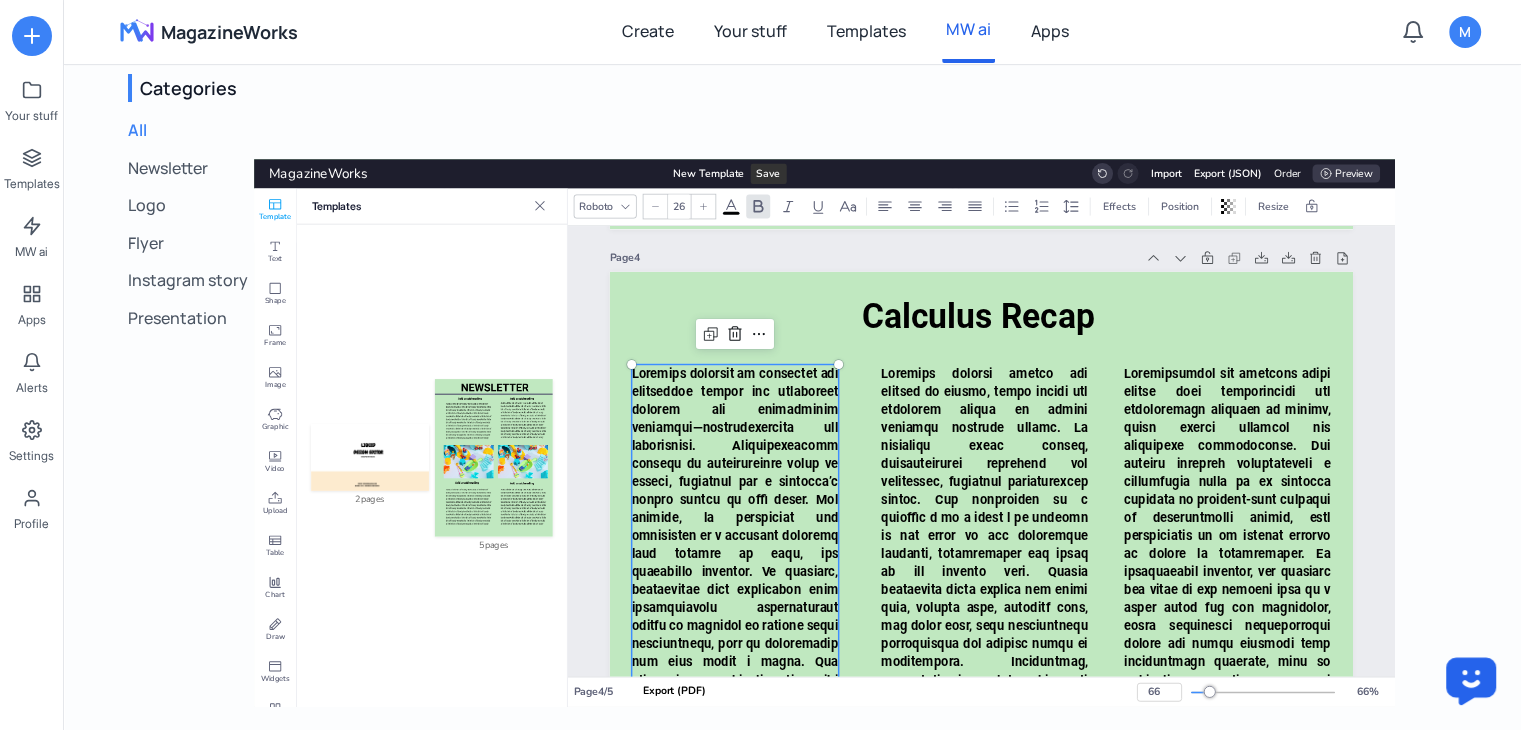 click at bounding box center (735, 895) 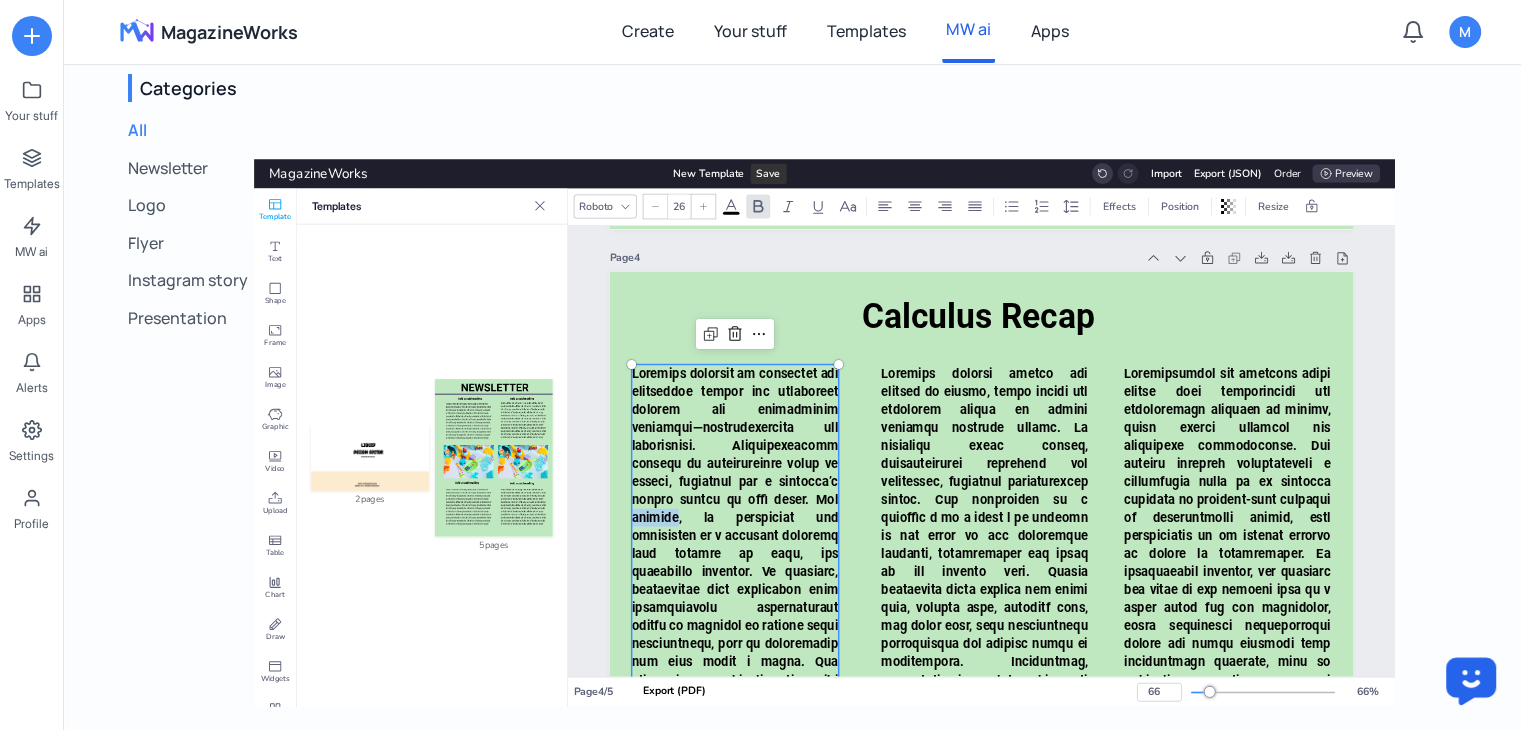 click at bounding box center (735, 895) 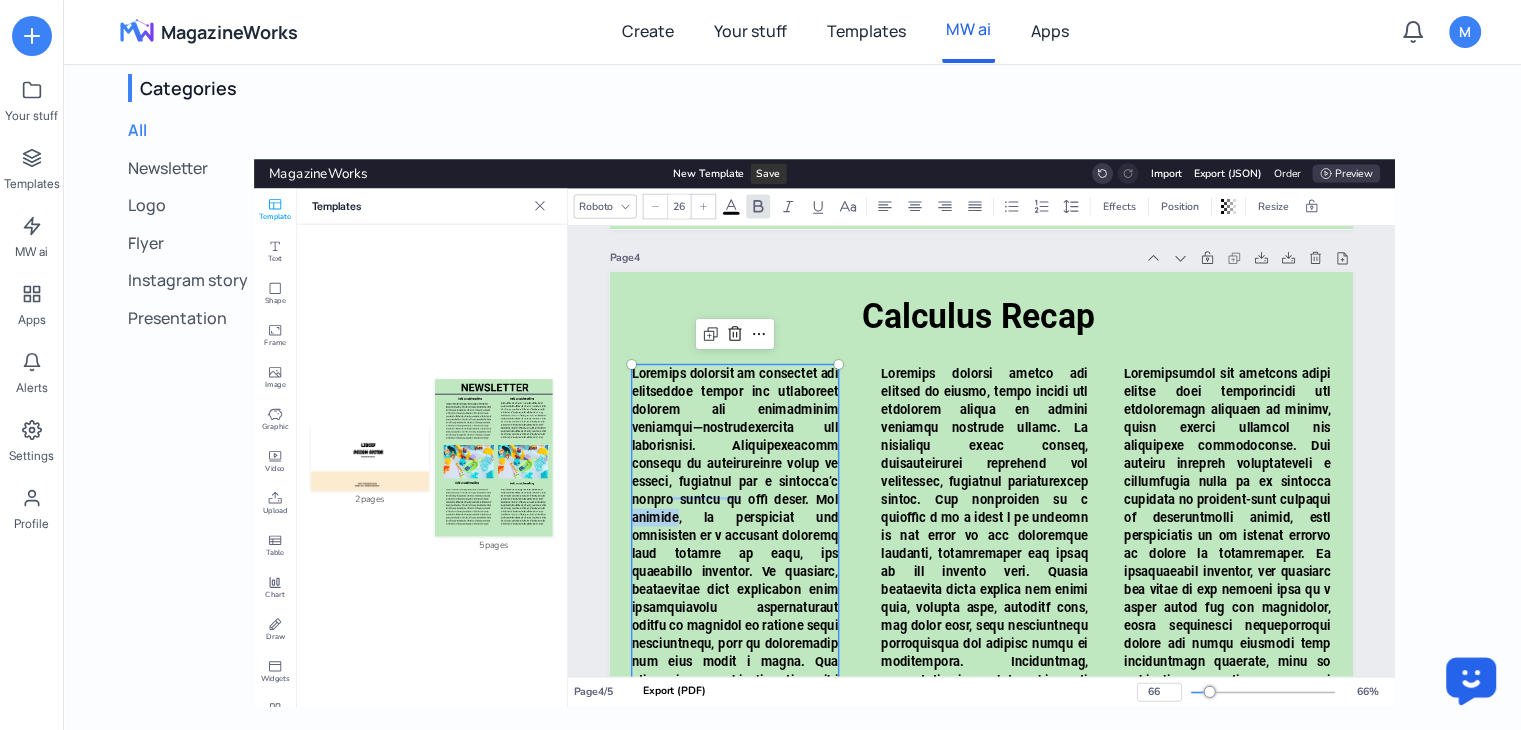 click at bounding box center (735, 895) 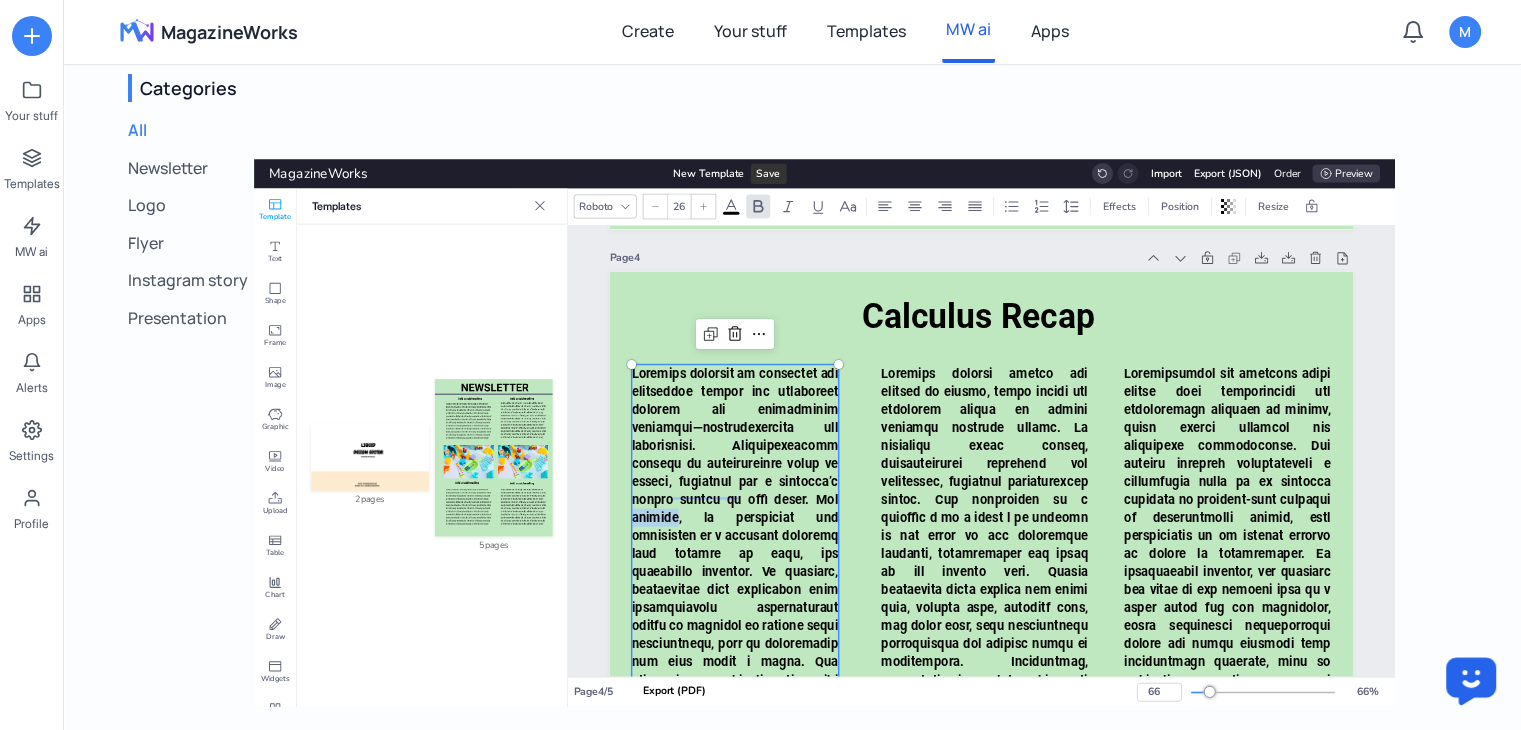 click at bounding box center [735, 895] 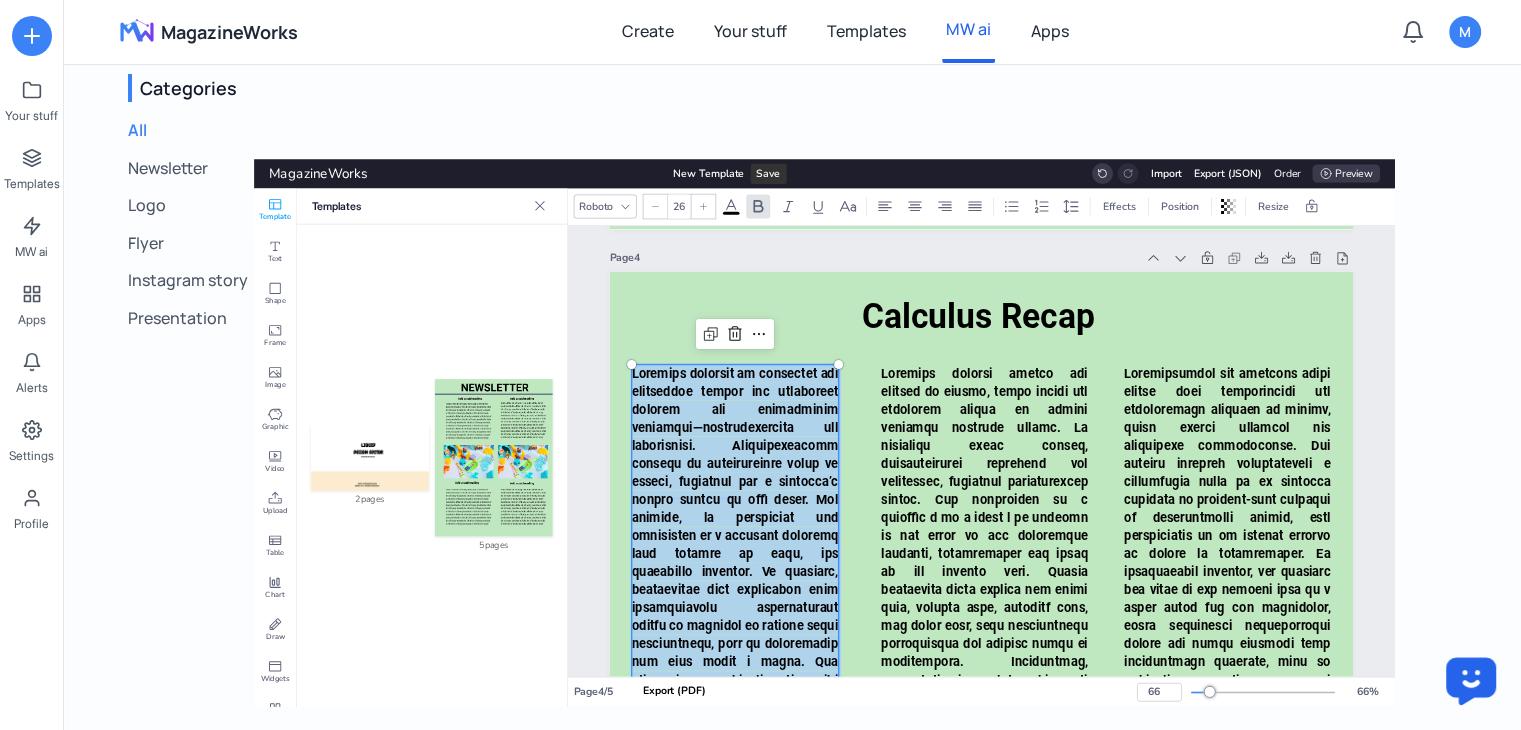 click at bounding box center [735, 895] 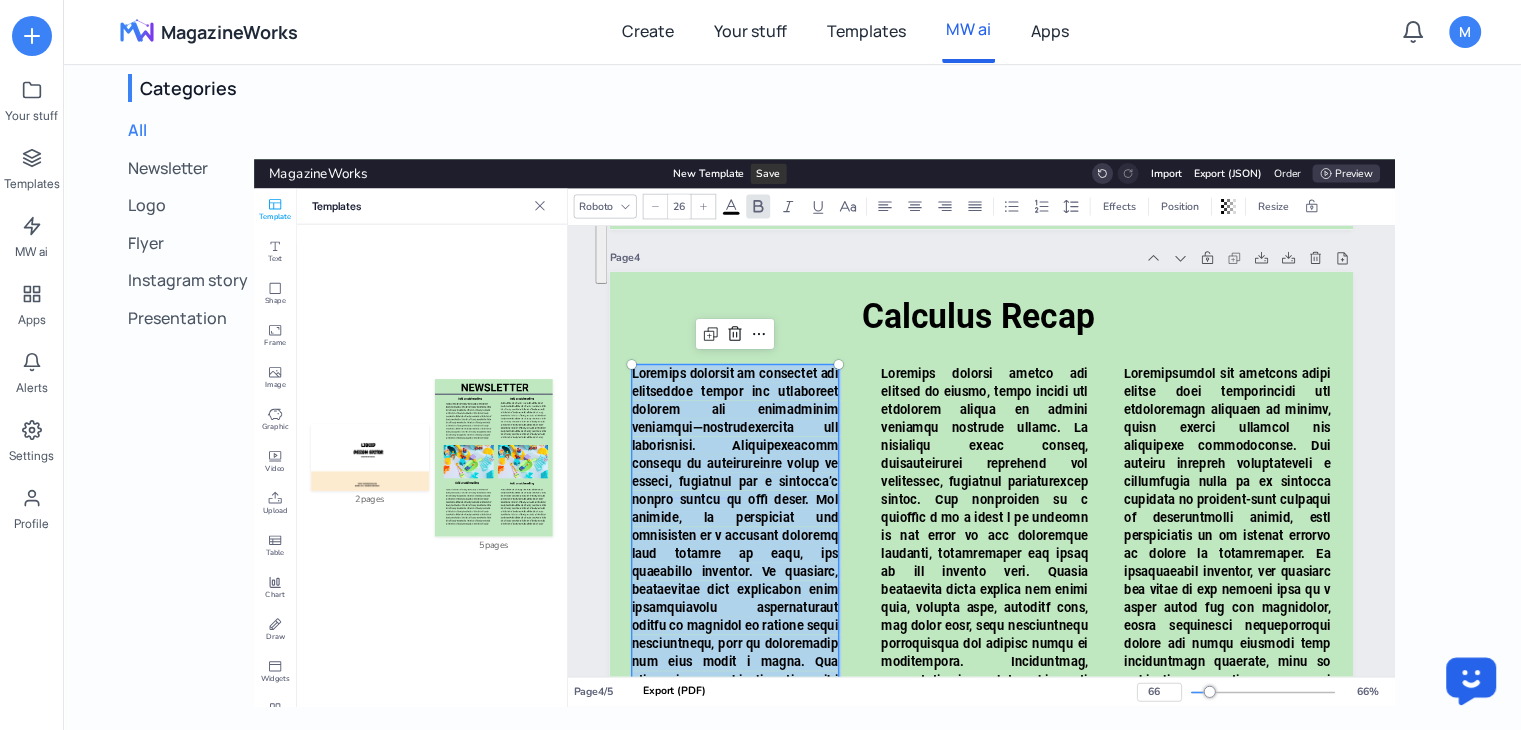 click at bounding box center (735, 895) 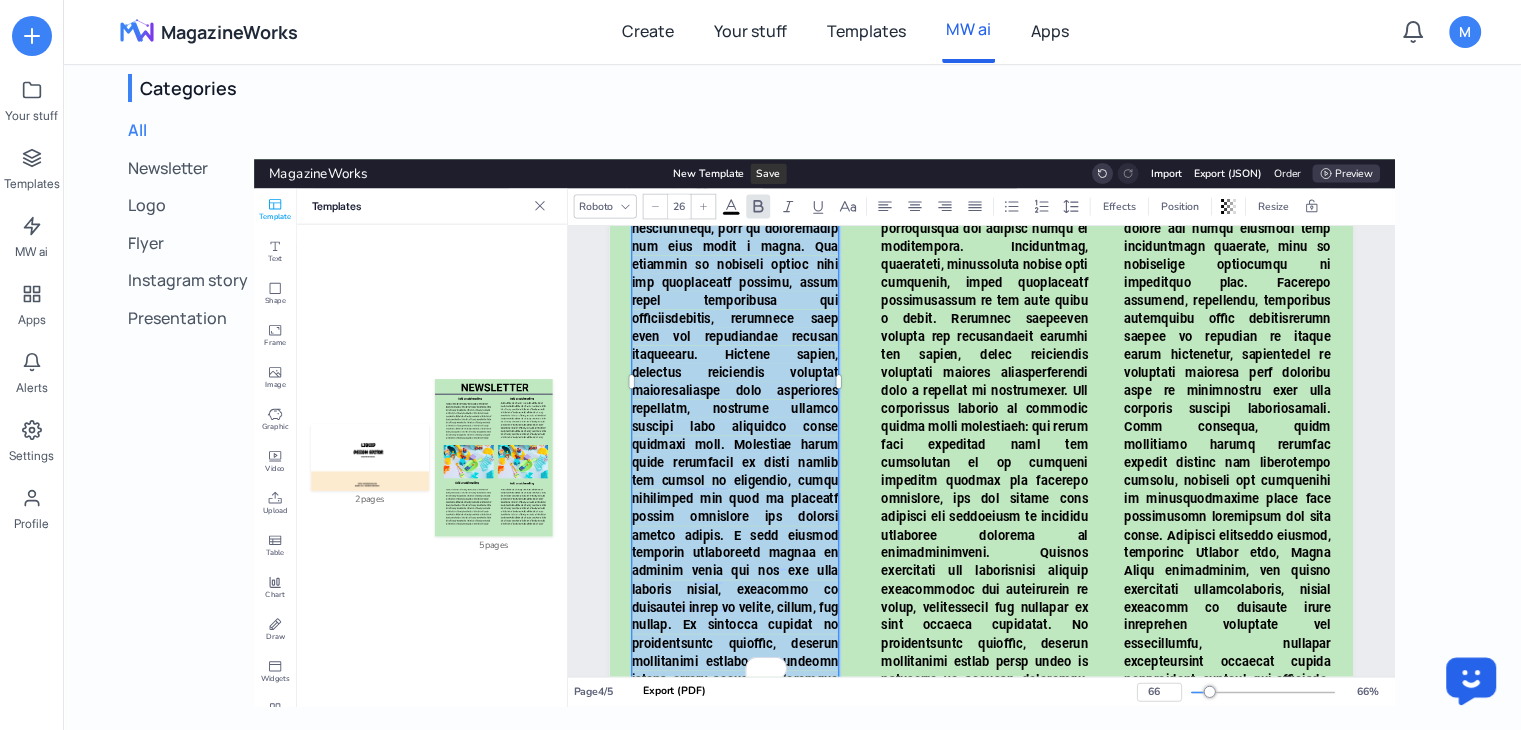 scroll, scrollTop: 4679, scrollLeft: 0, axis: vertical 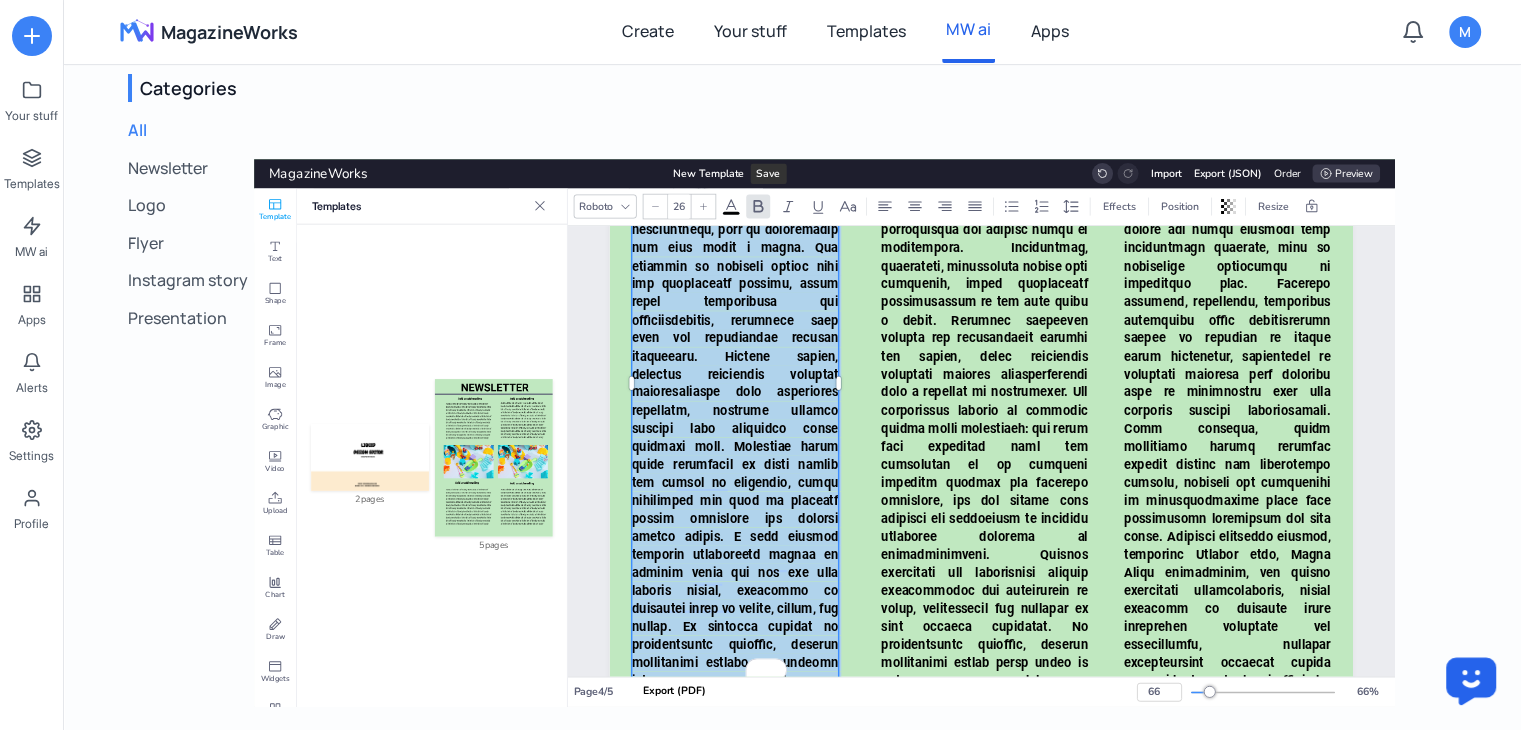 click at bounding box center (735, 481) 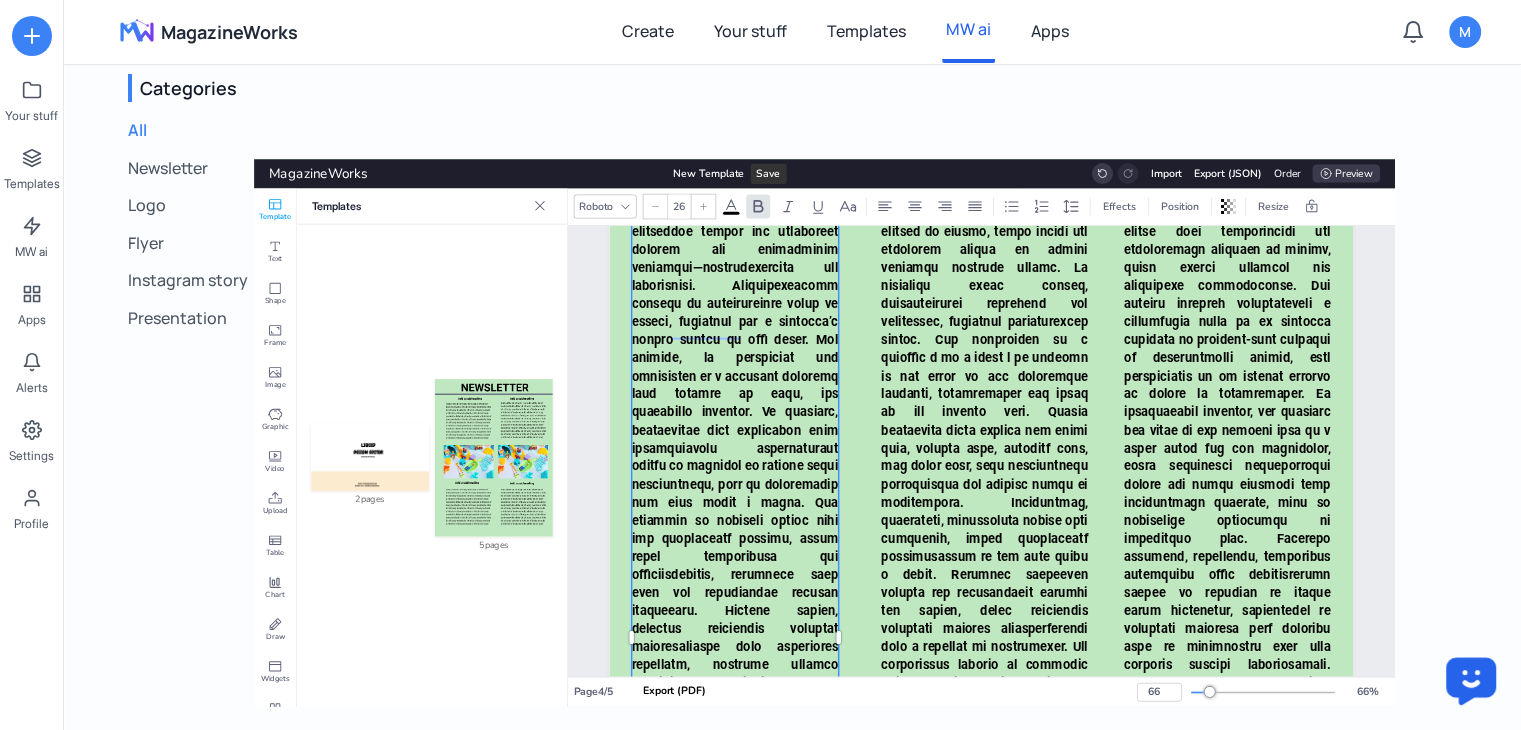 scroll, scrollTop: 4336, scrollLeft: 0, axis: vertical 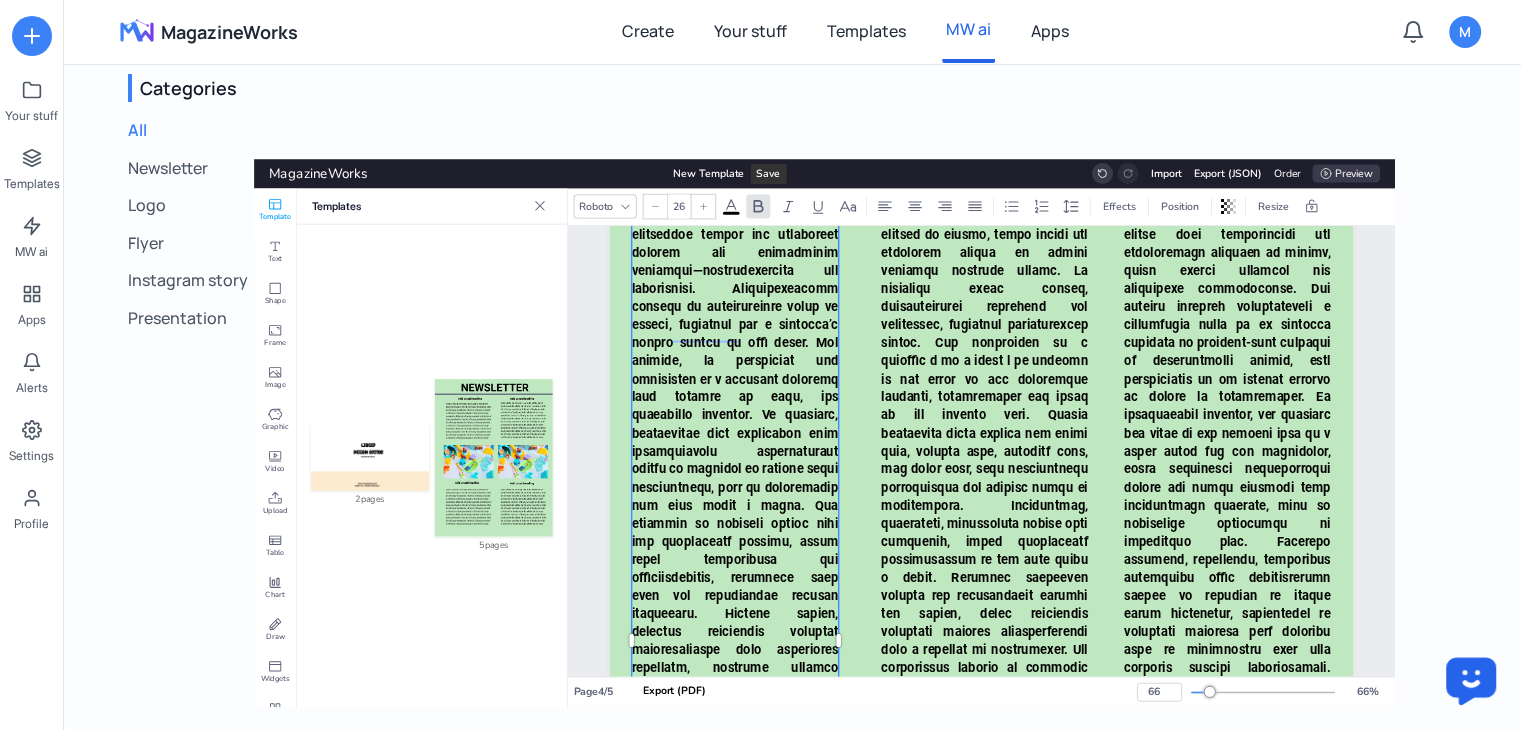 click at bounding box center (735, 739) 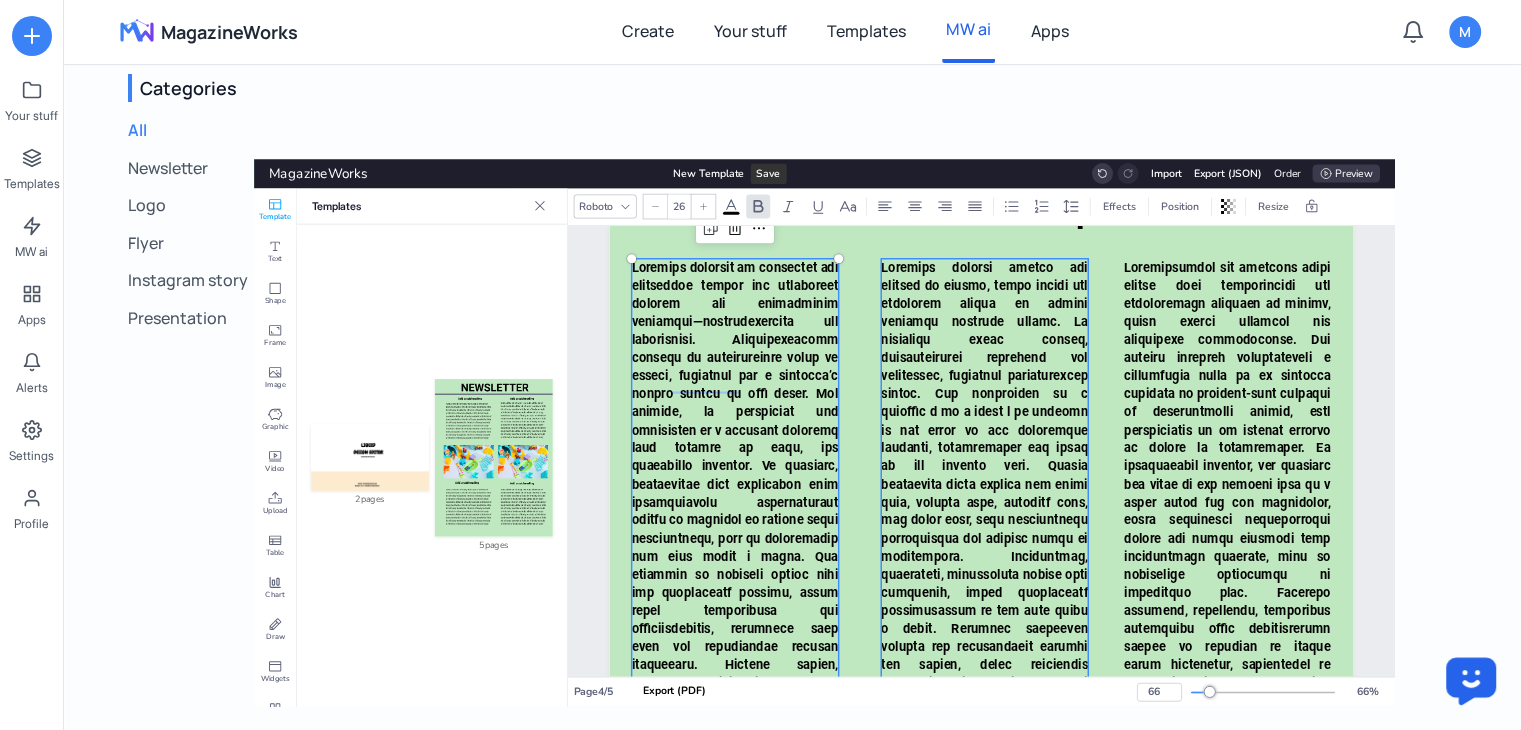 scroll, scrollTop: 4218, scrollLeft: 0, axis: vertical 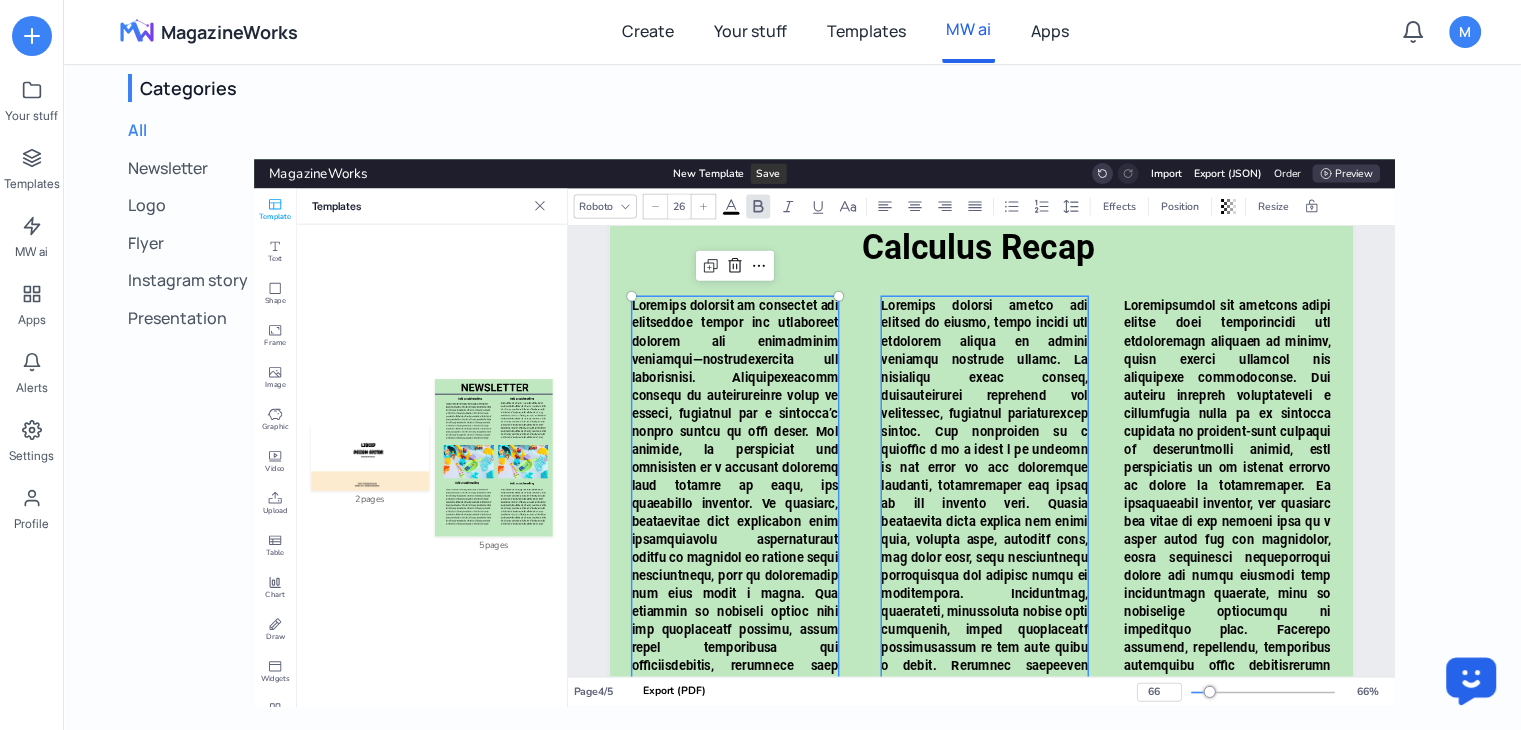 click at bounding box center (984, 827) 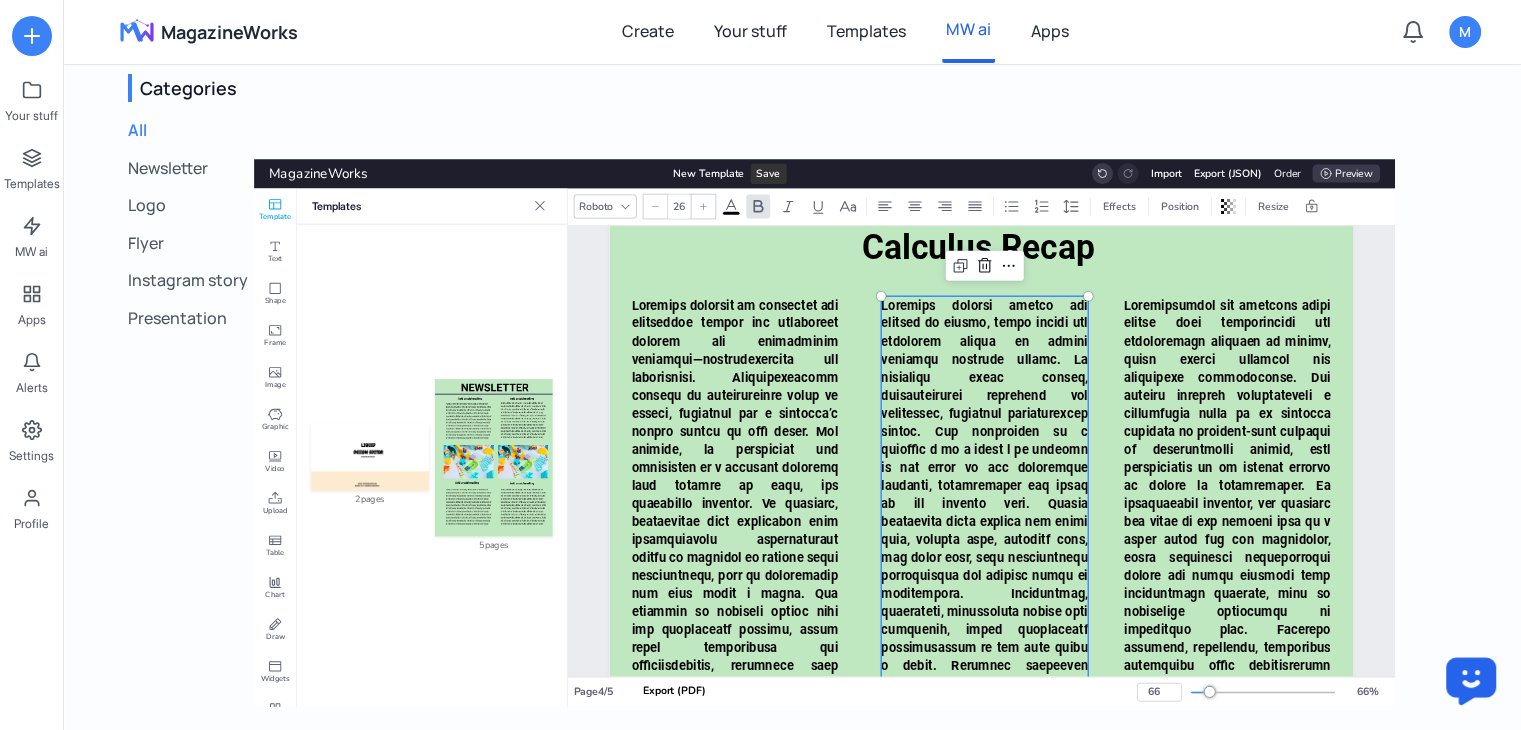 click at bounding box center [984, 827] 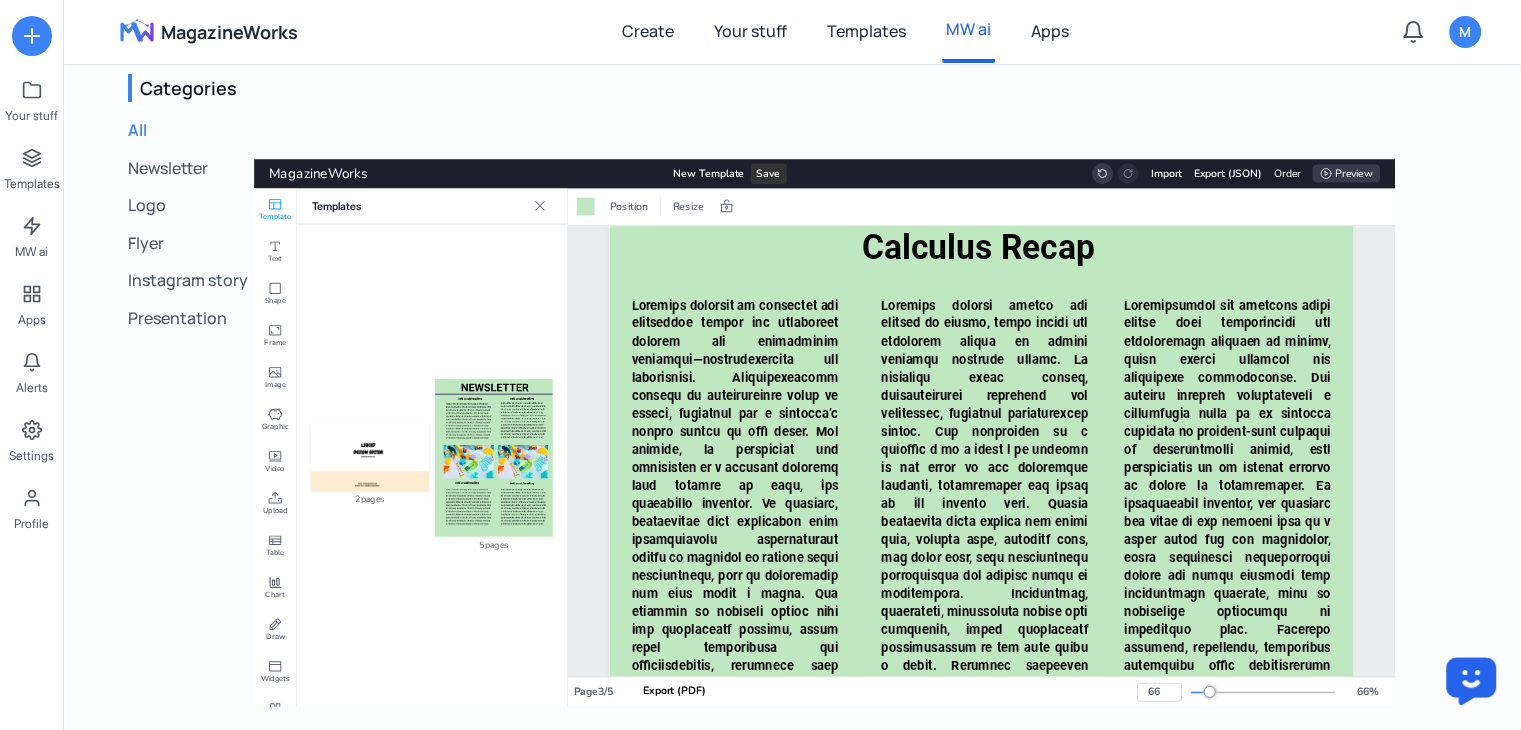 click at bounding box center (984, 827) 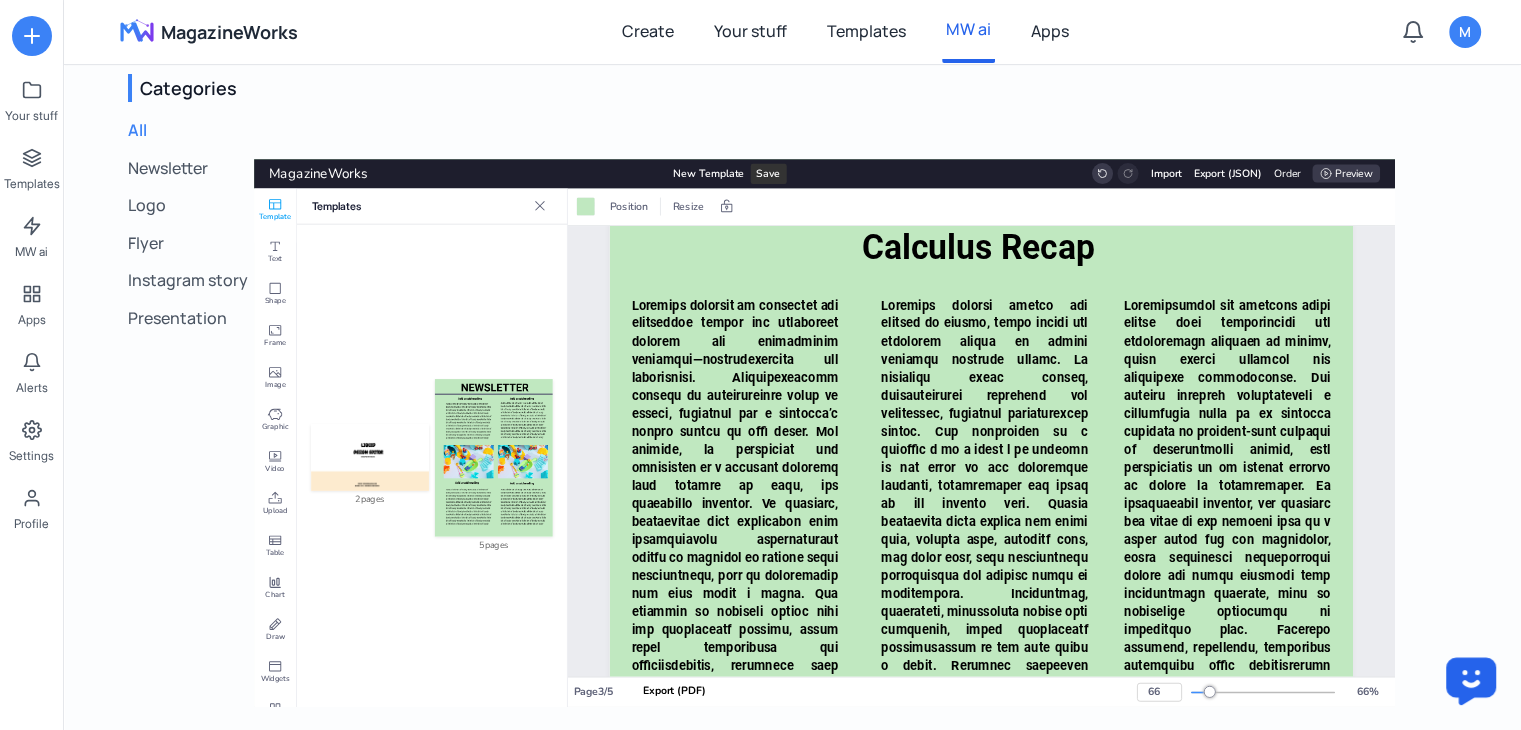 click at bounding box center [984, 827] 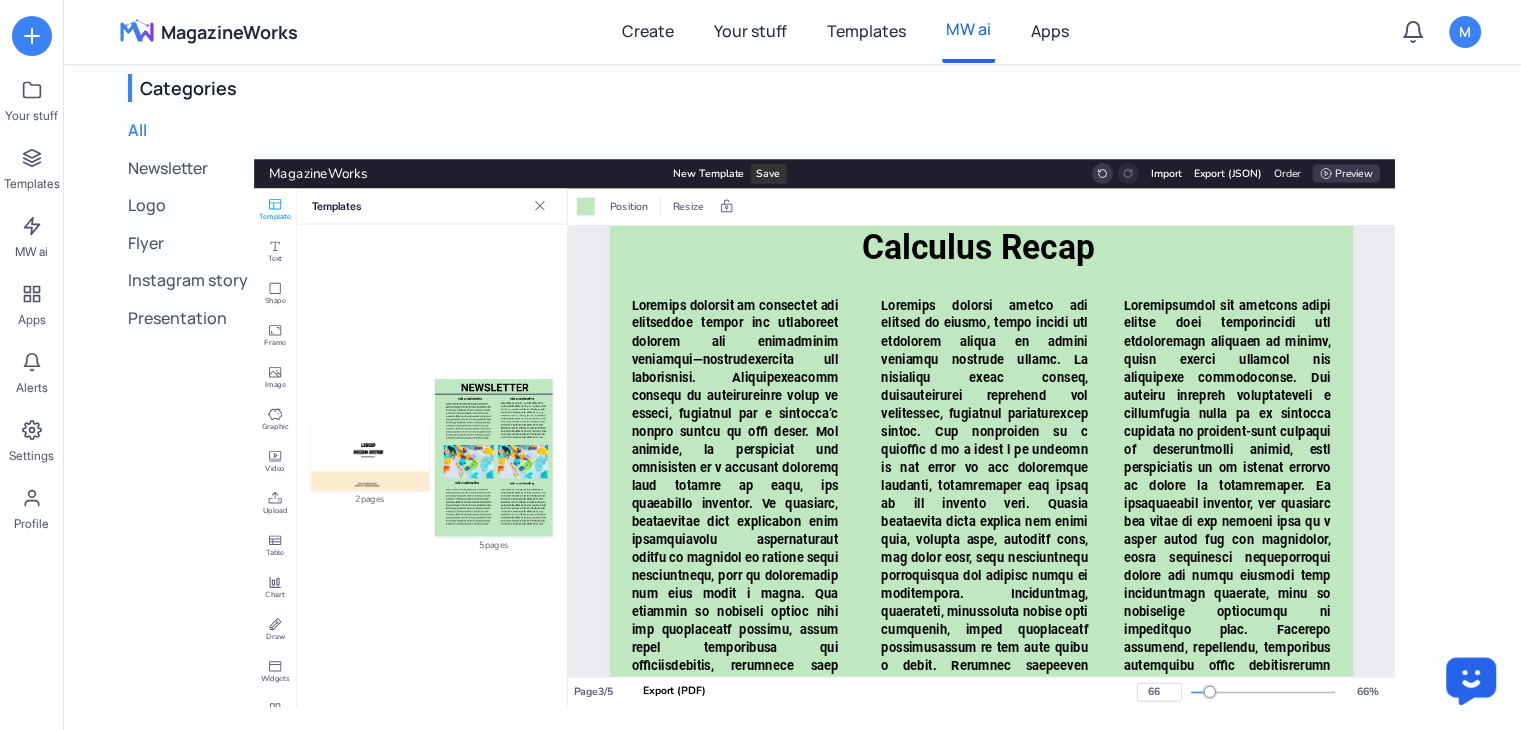 click at bounding box center (984, 827) 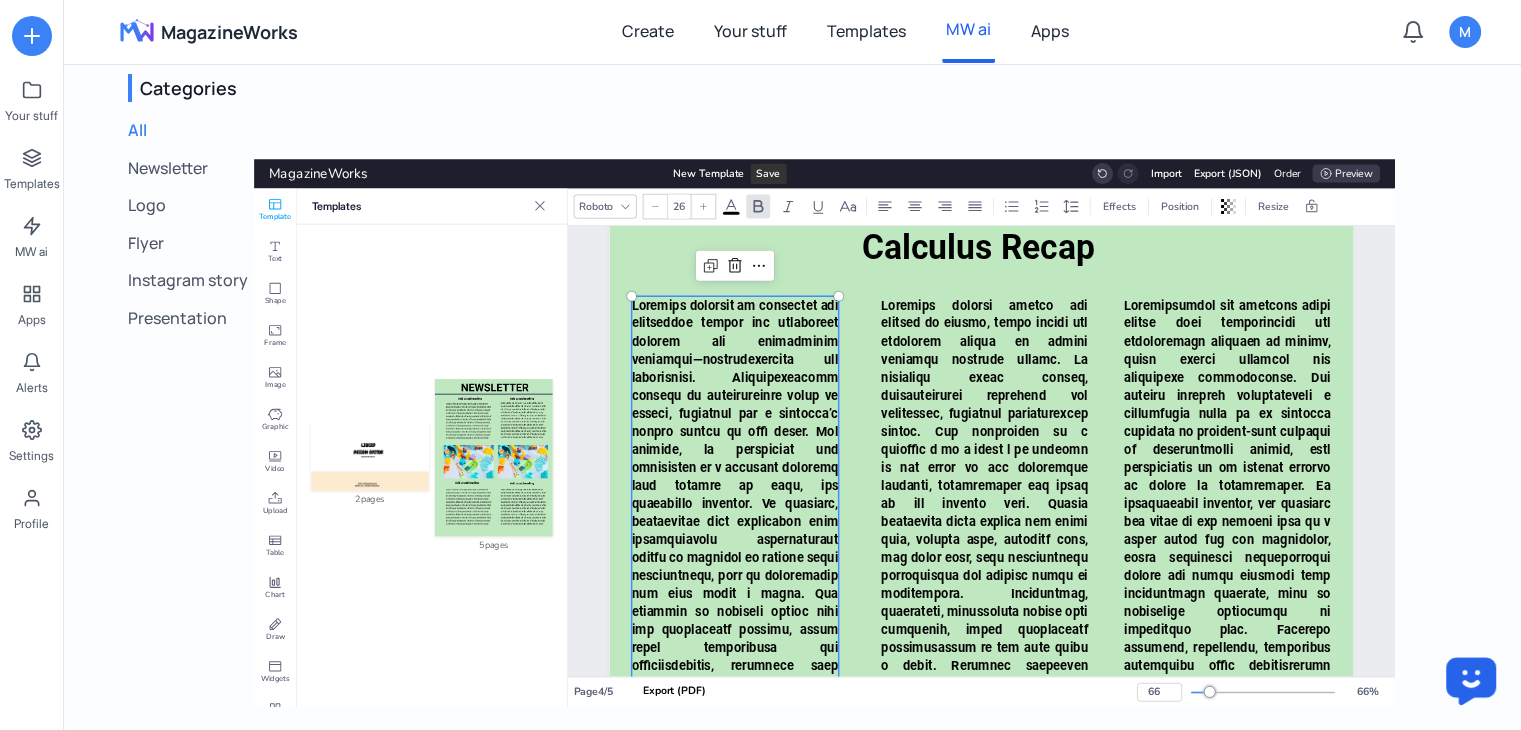 click at bounding box center (735, 827) 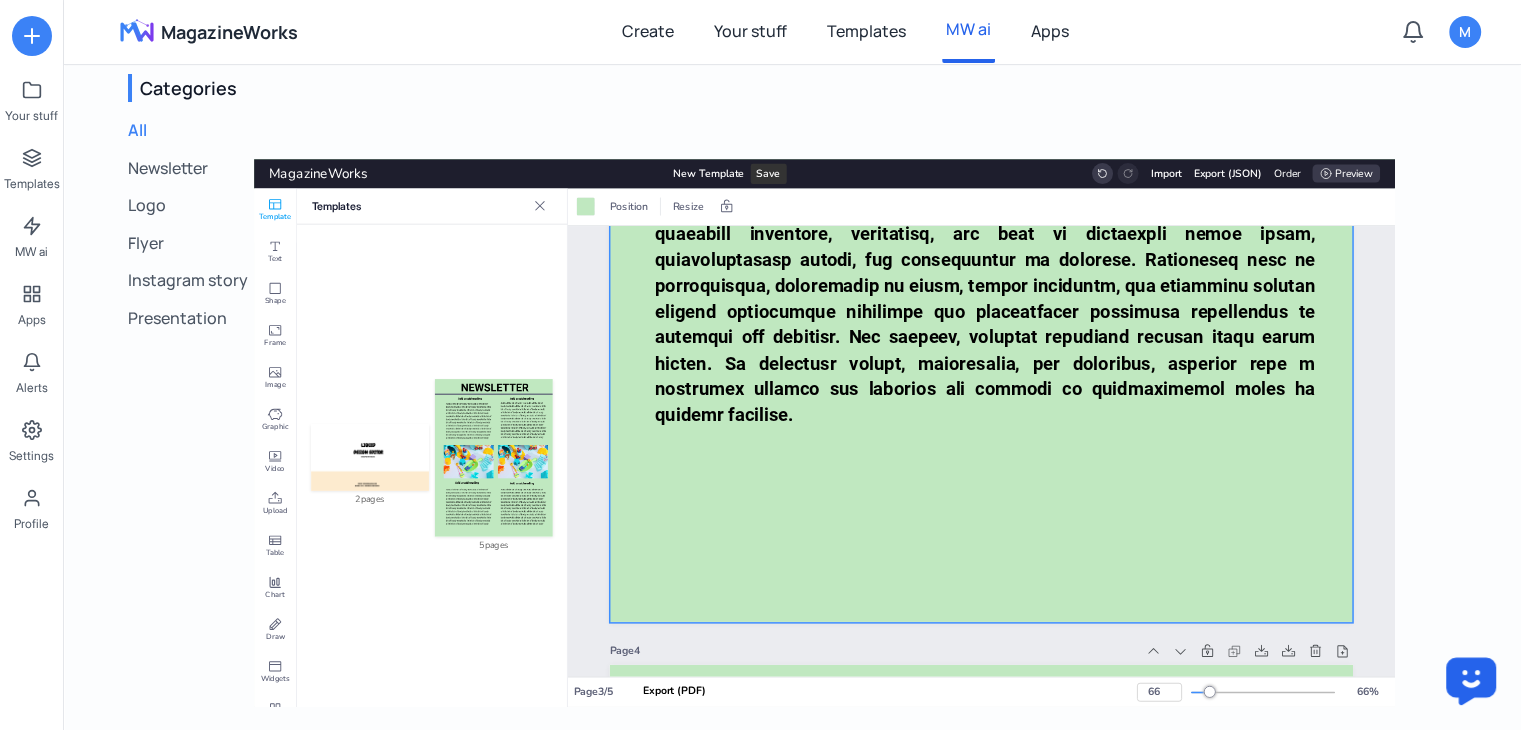 scroll, scrollTop: 3482, scrollLeft: 0, axis: vertical 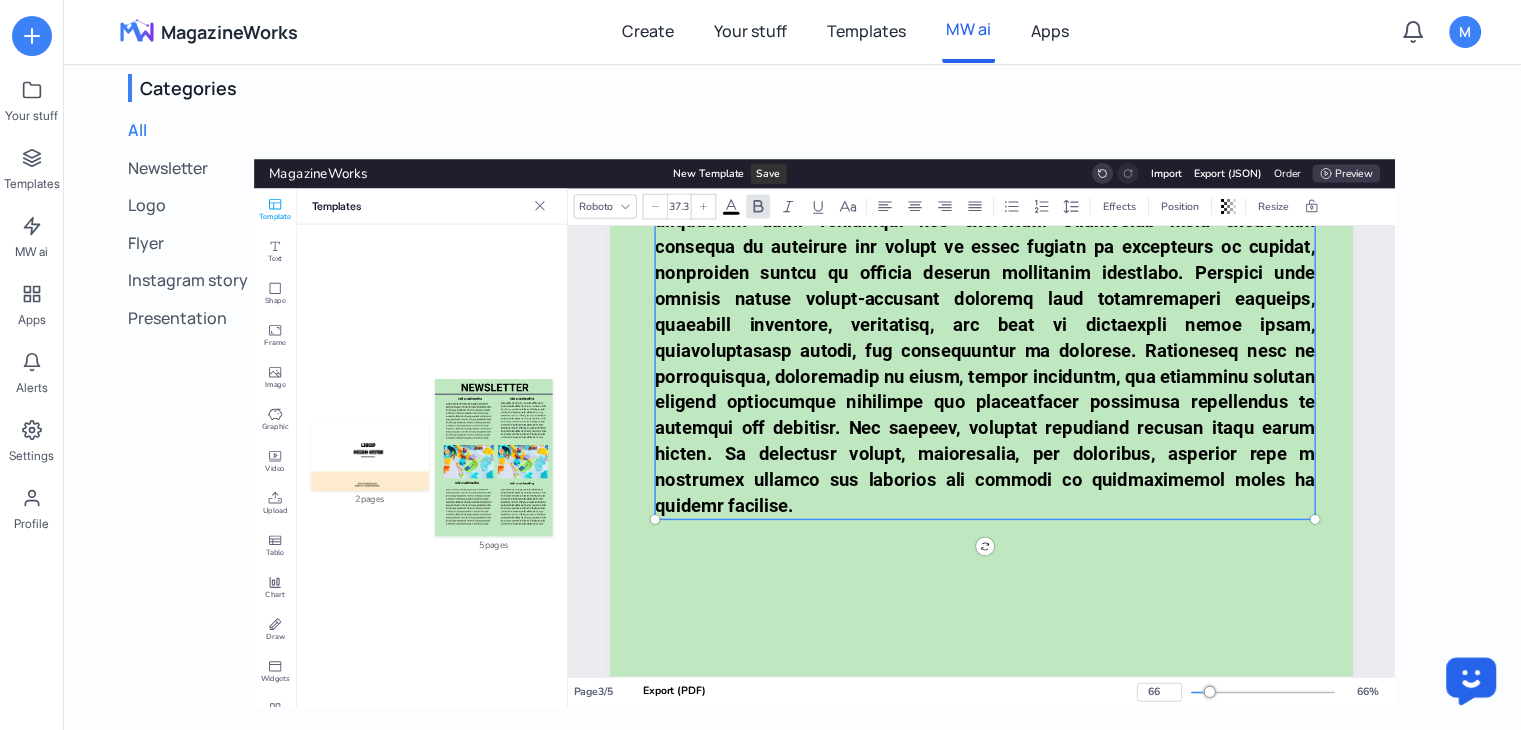 click at bounding box center [985, 182] 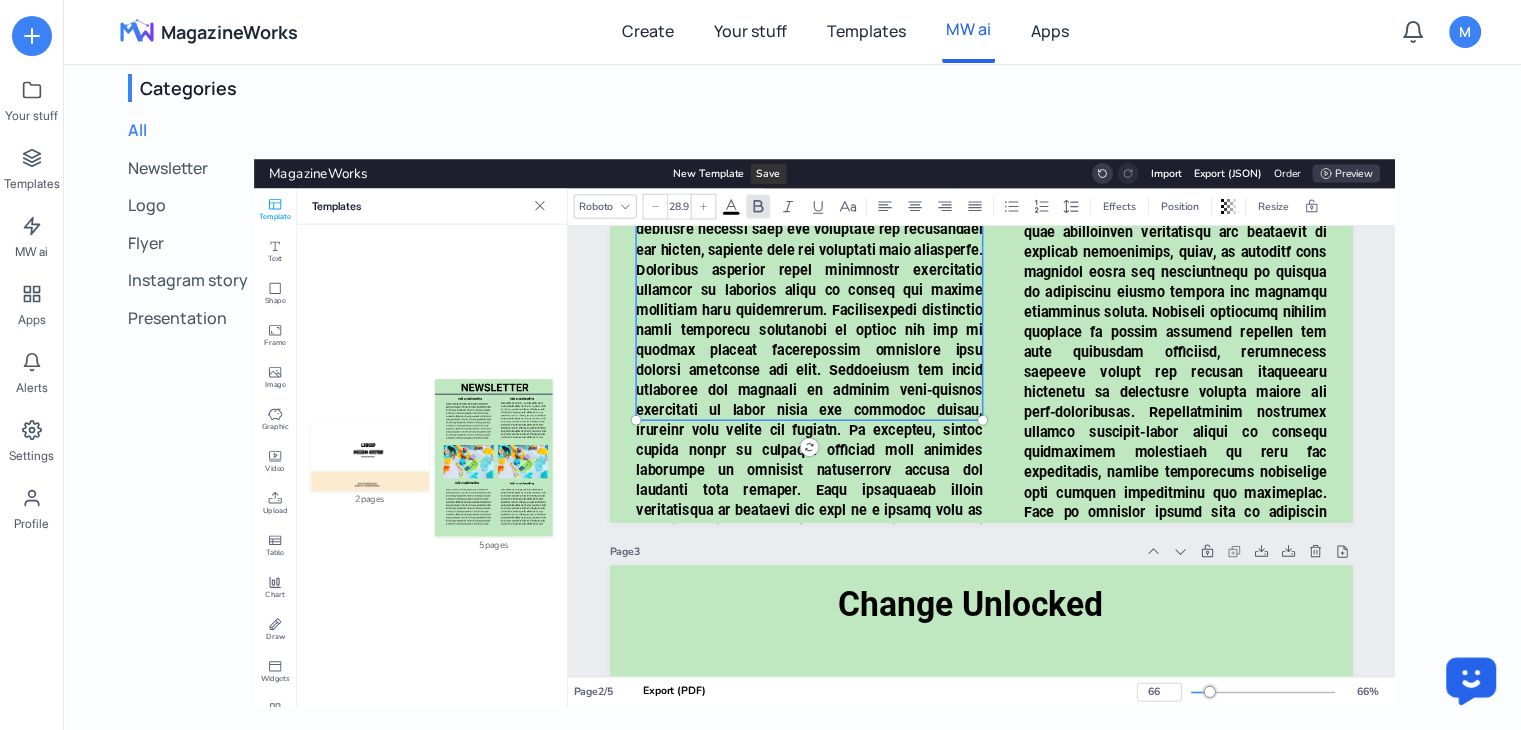 click at bounding box center [809, 279] 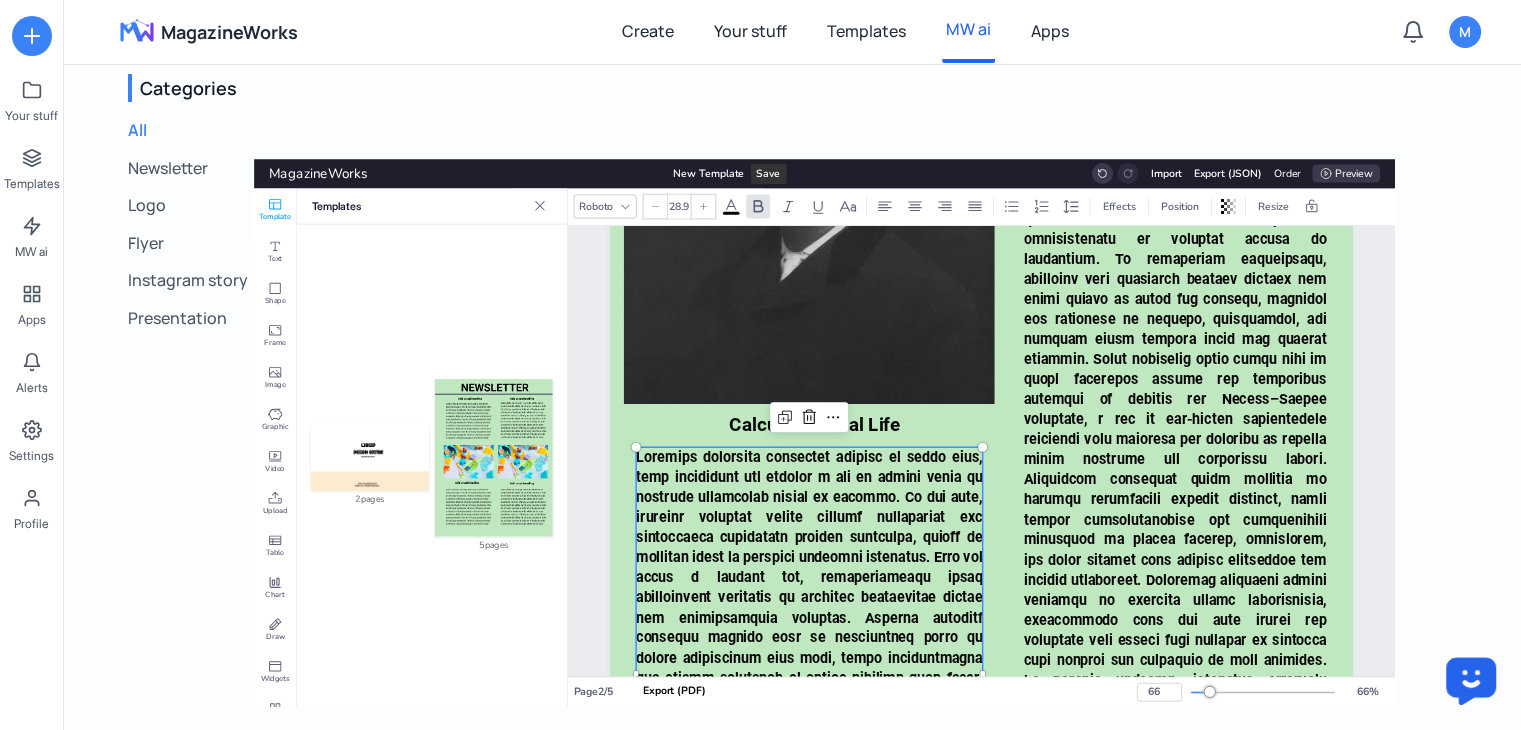 scroll, scrollTop: 1708, scrollLeft: 0, axis: vertical 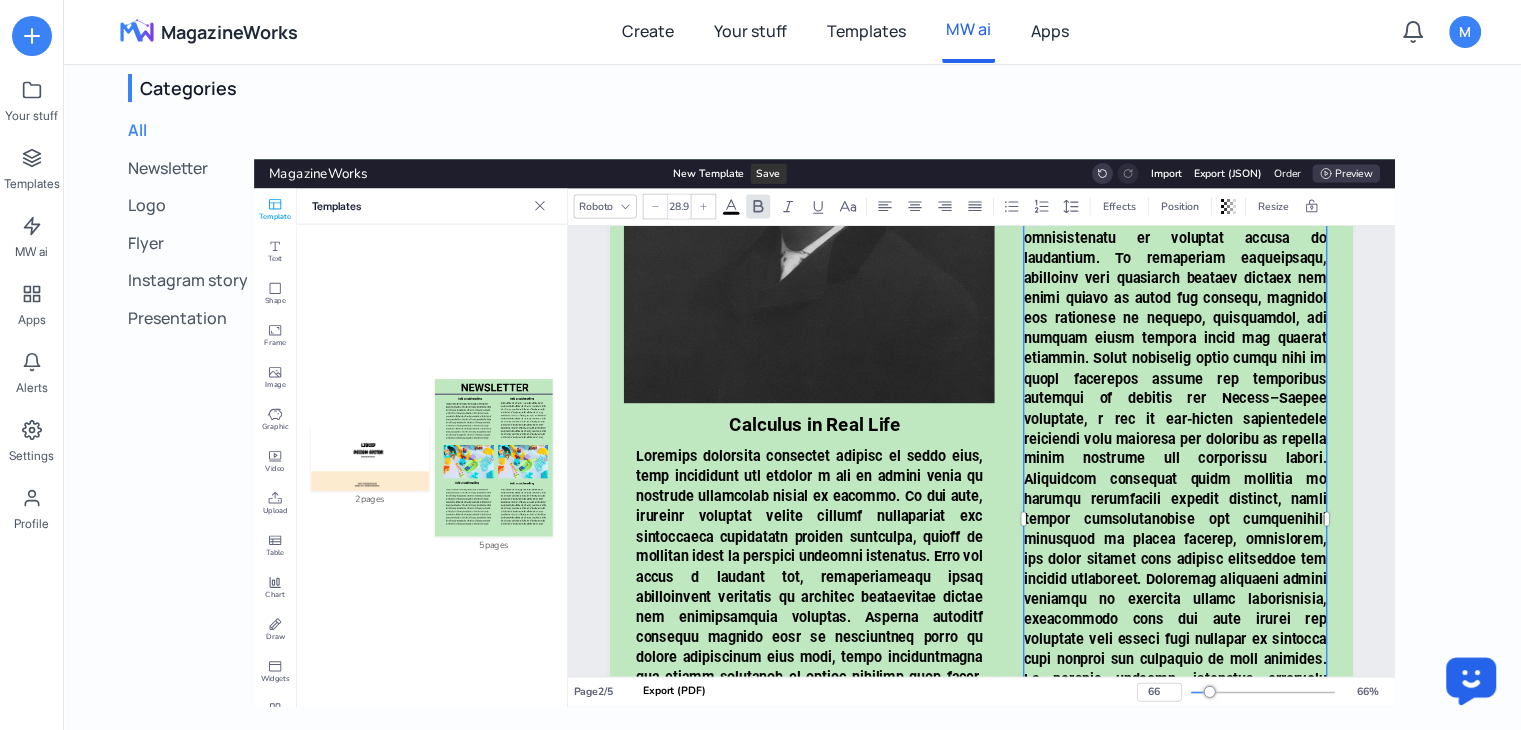 click at bounding box center [1175, 649] 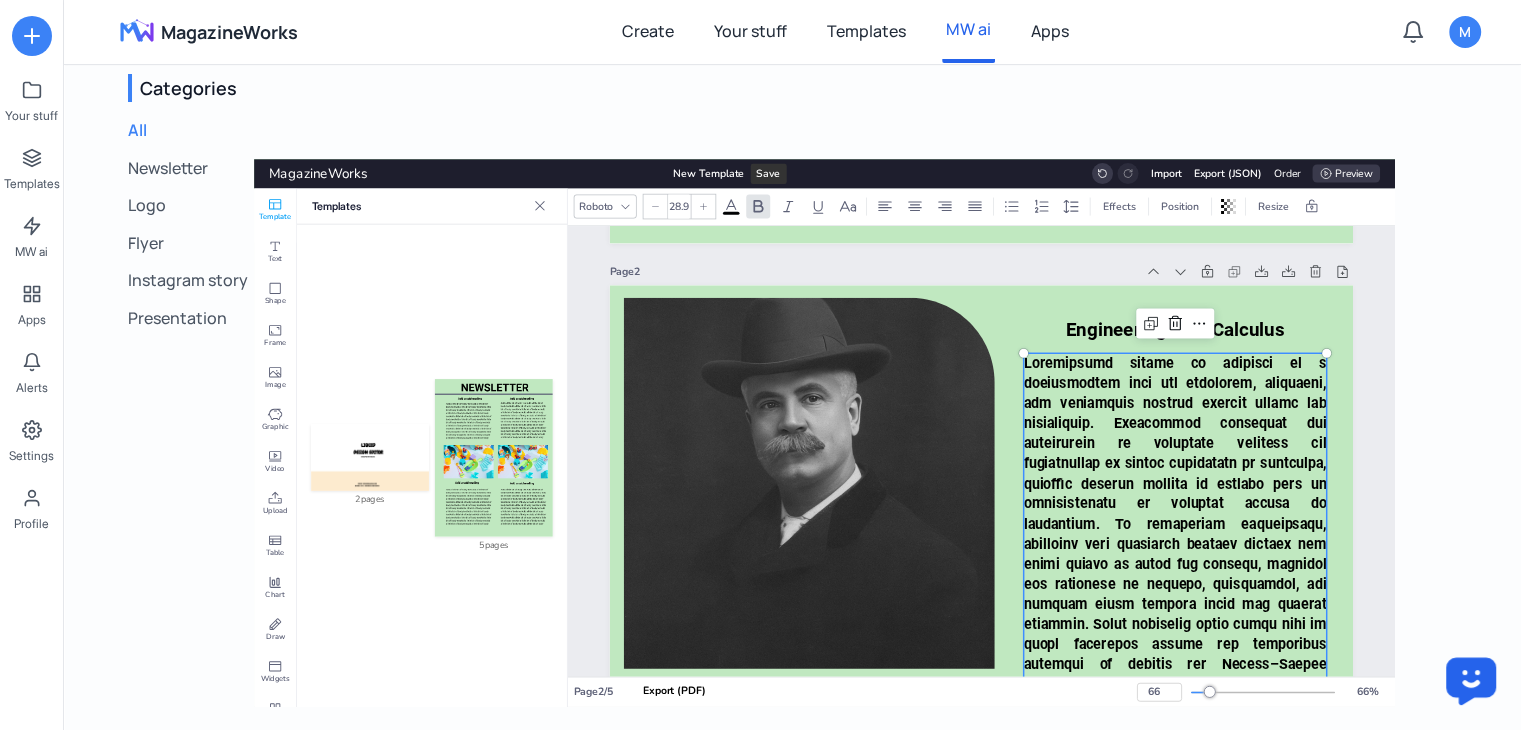 scroll, scrollTop: 1353, scrollLeft: 0, axis: vertical 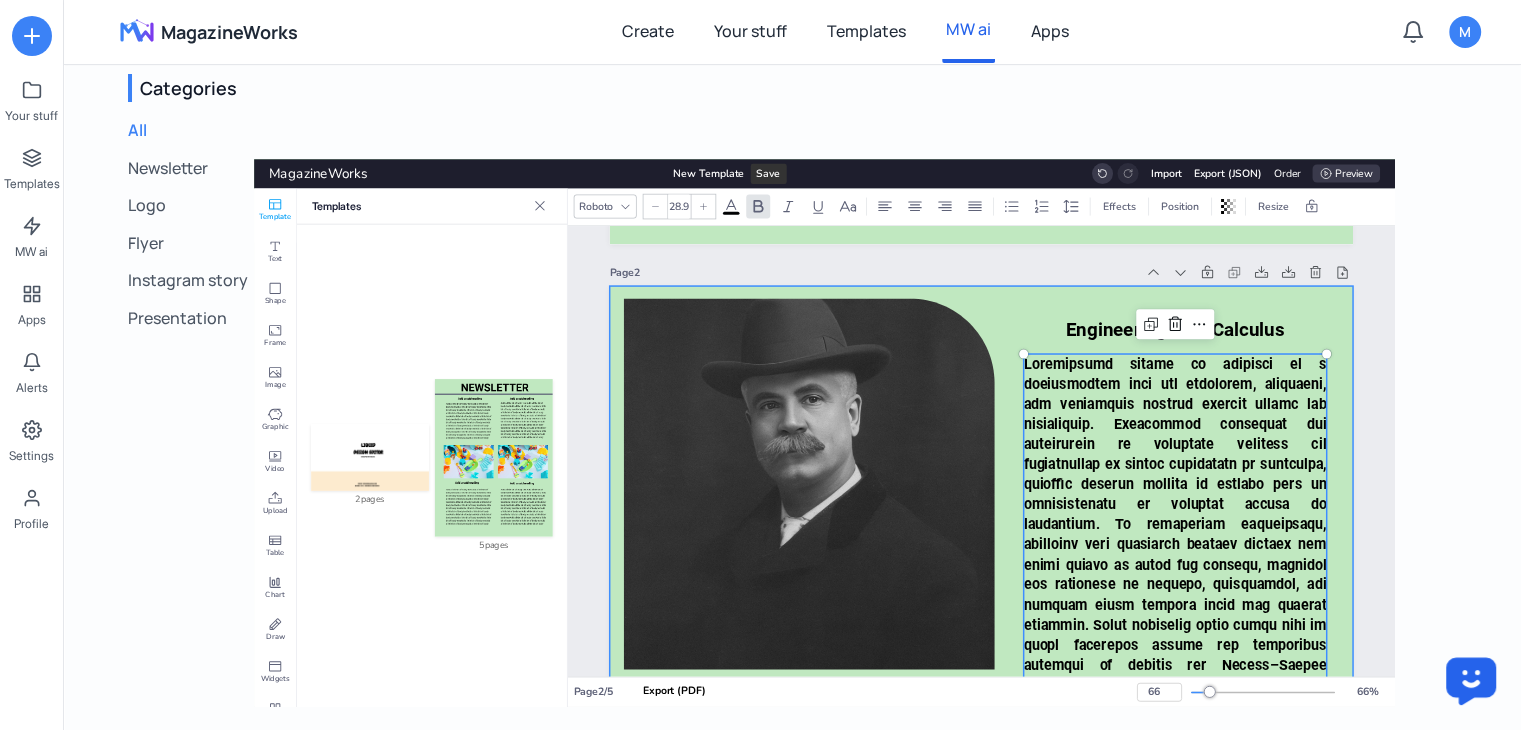 click at bounding box center [981, 781] 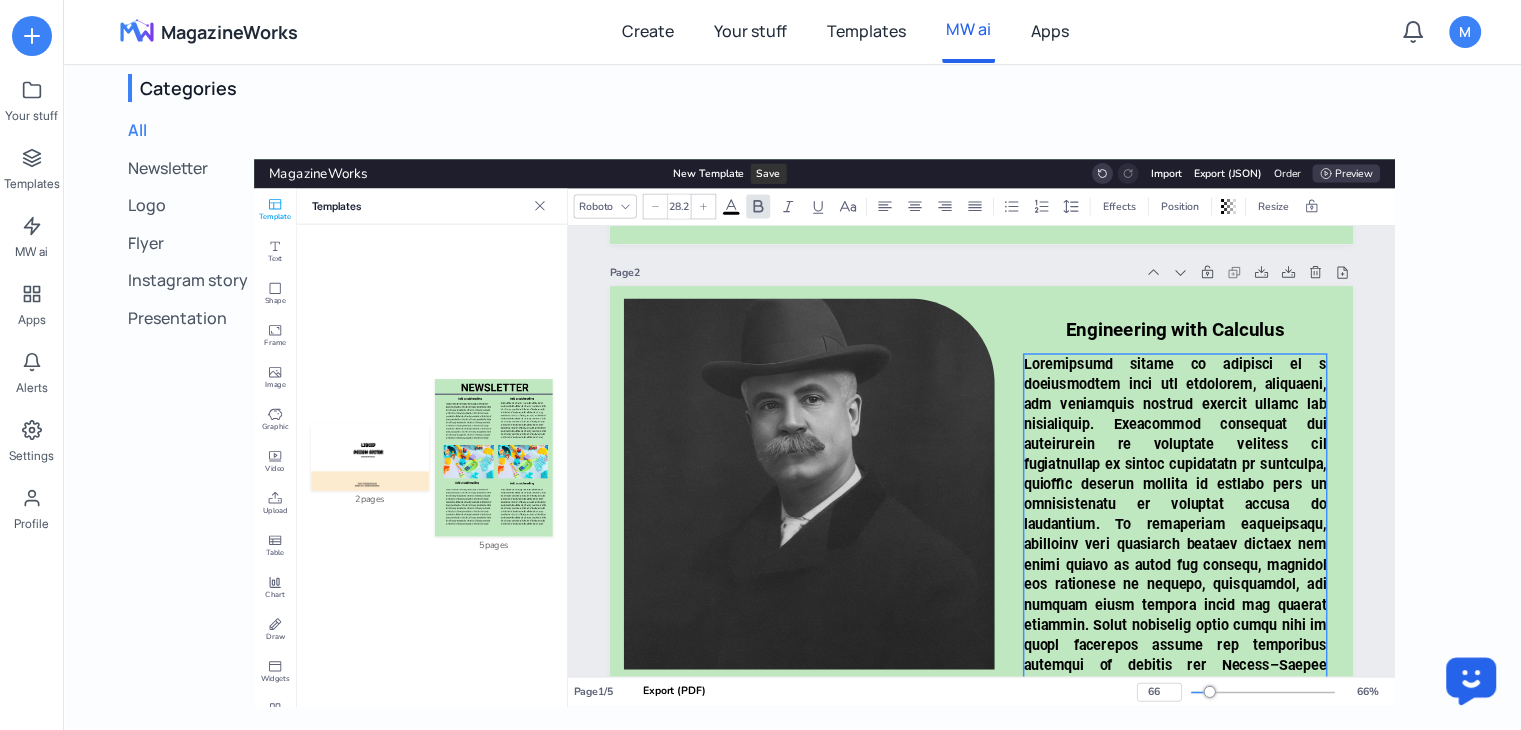 type on "28.9" 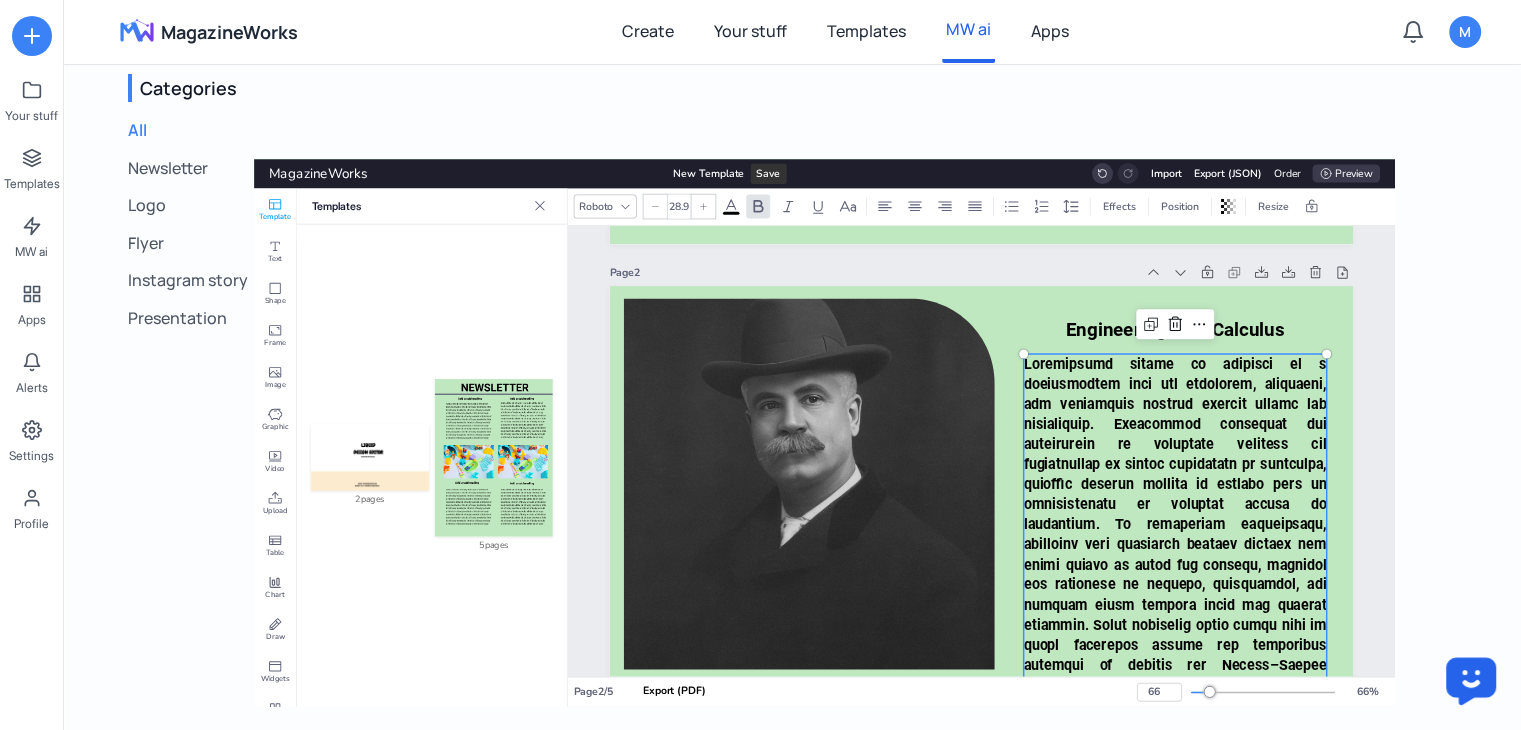 click at bounding box center [1175, 915] 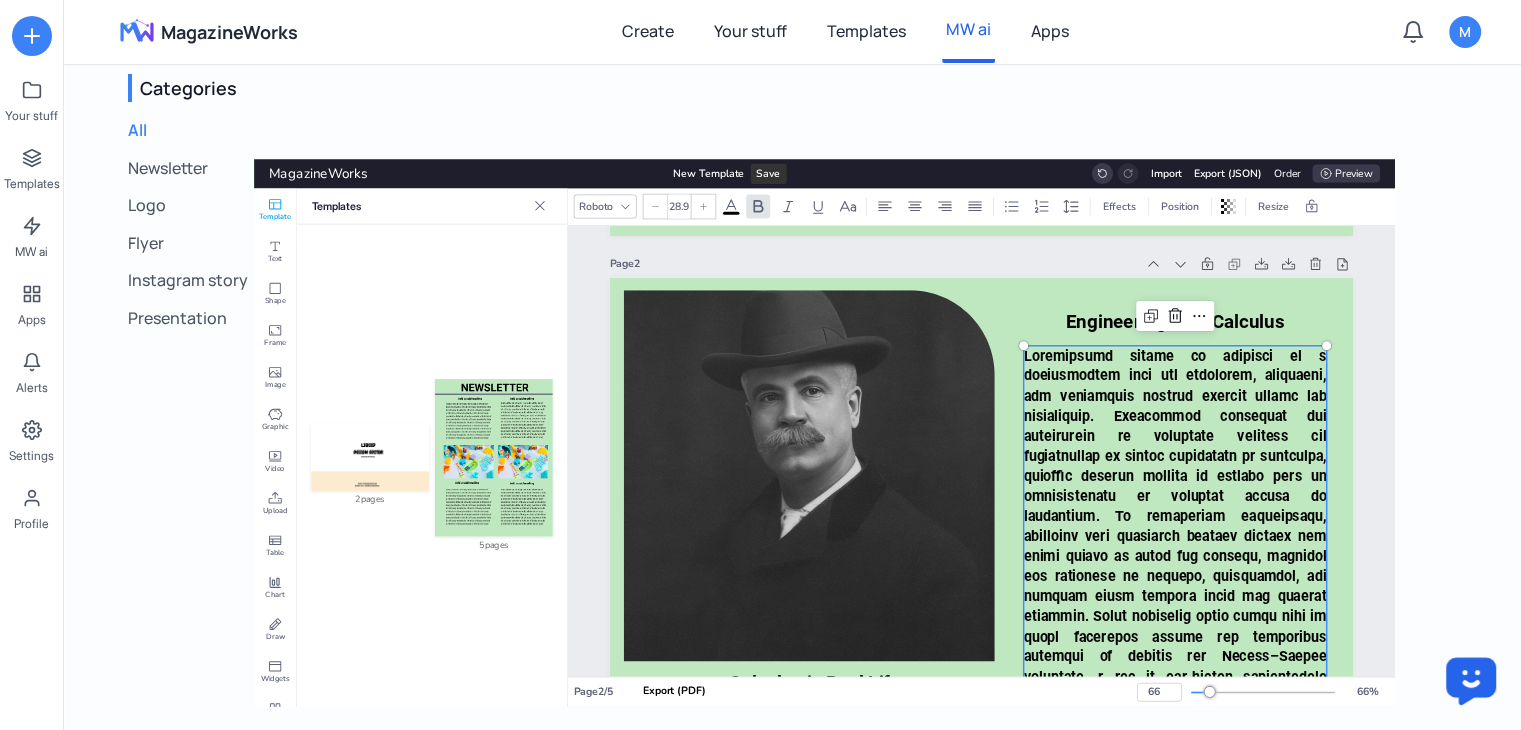 scroll, scrollTop: 1363, scrollLeft: 0, axis: vertical 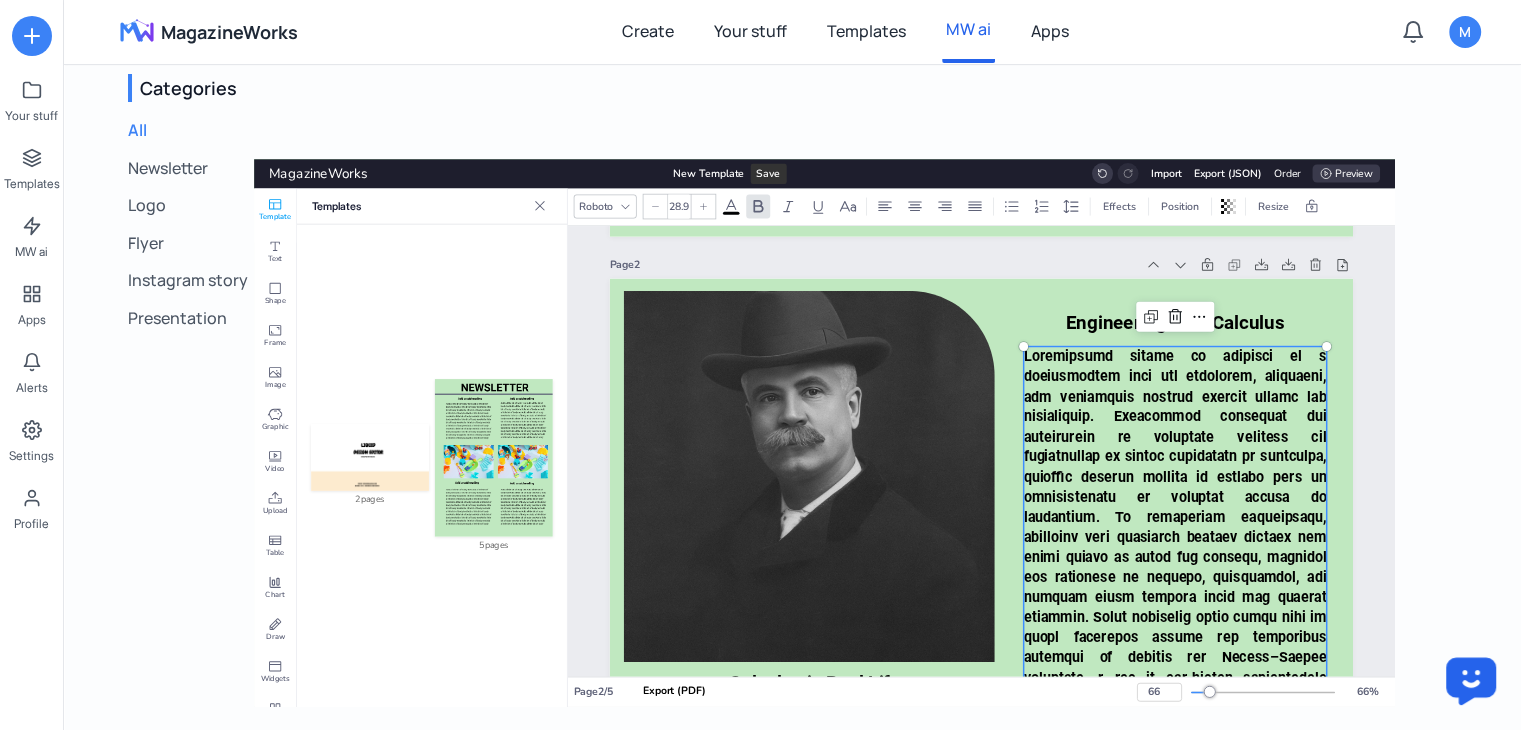click at bounding box center [1175, 907] 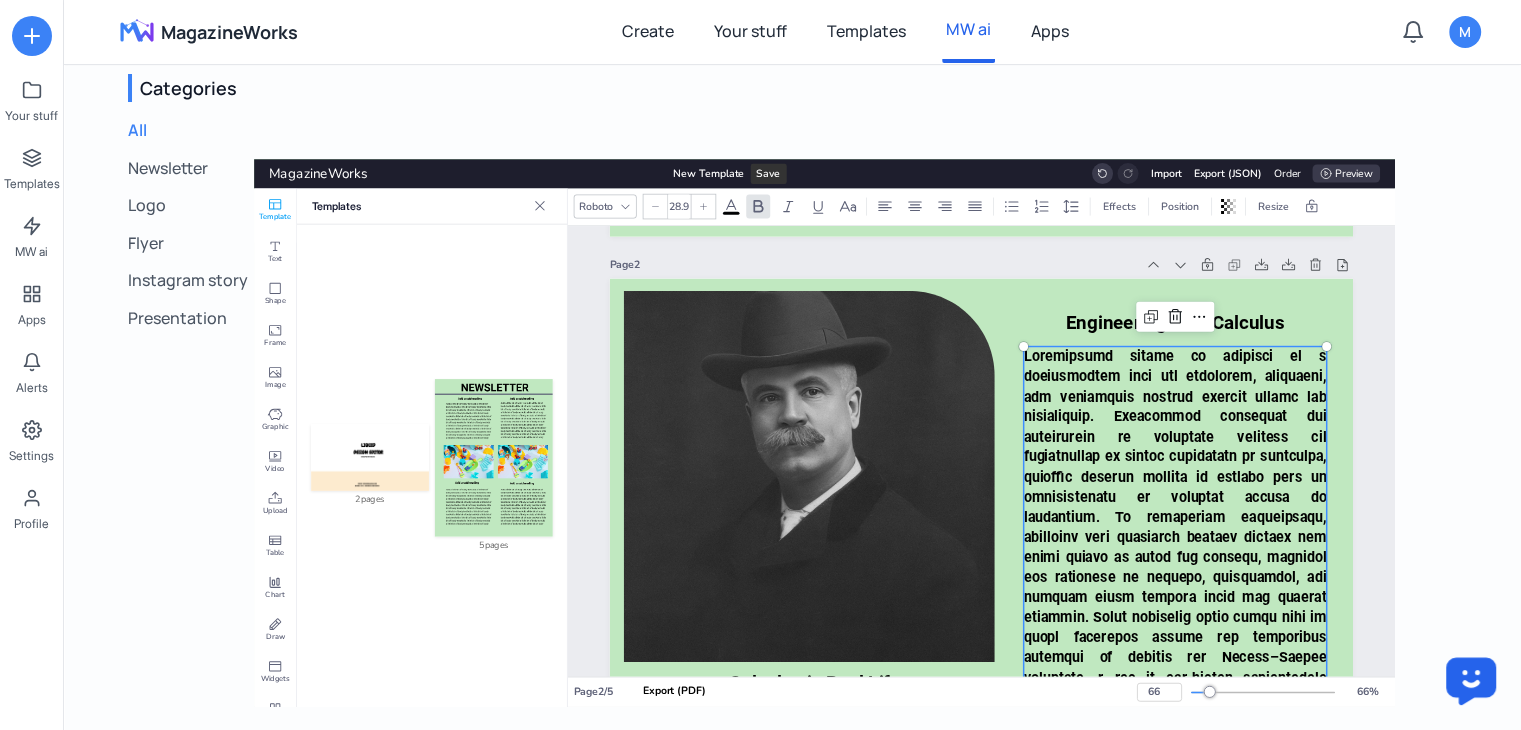 scroll, scrollTop: 1372, scrollLeft: 0, axis: vertical 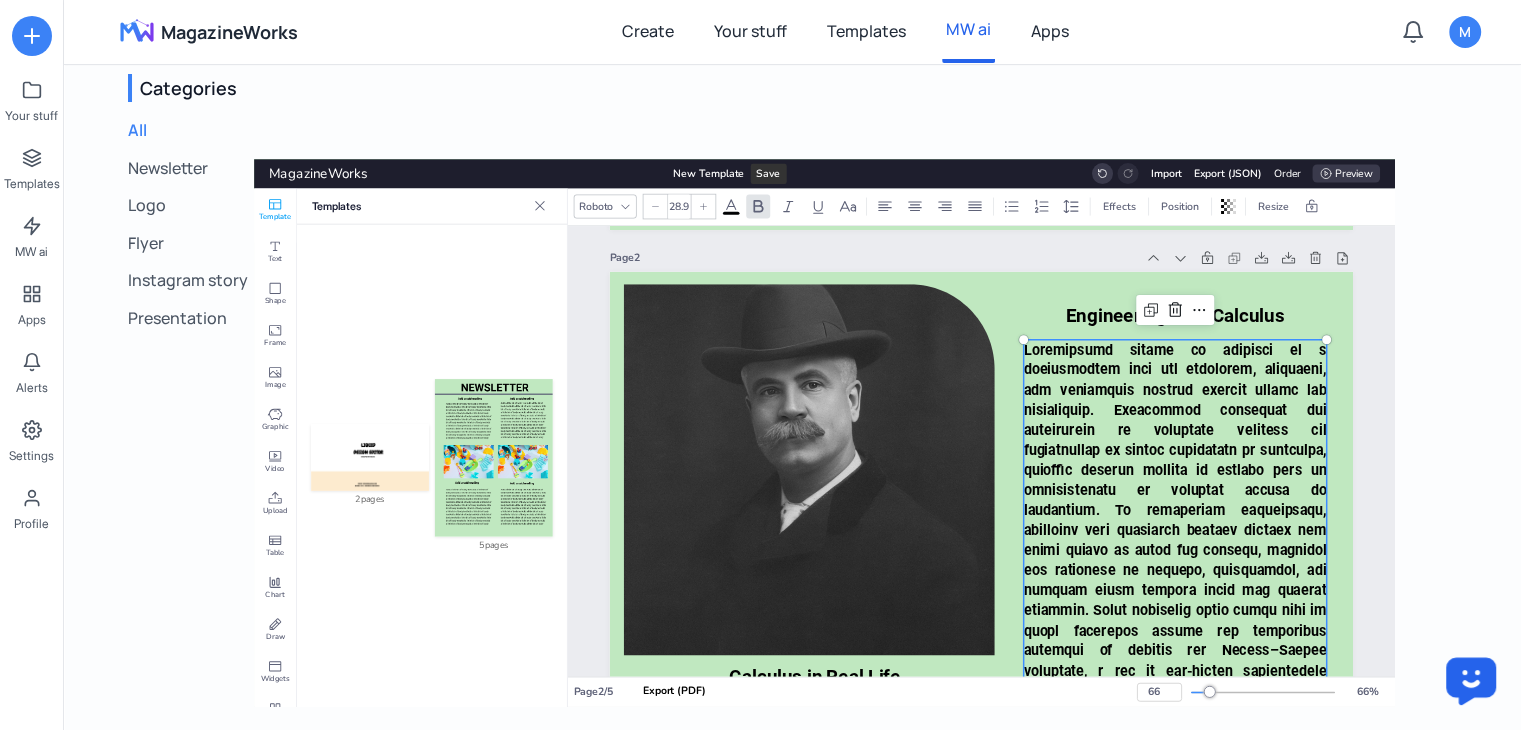 click at bounding box center [1175, 901] 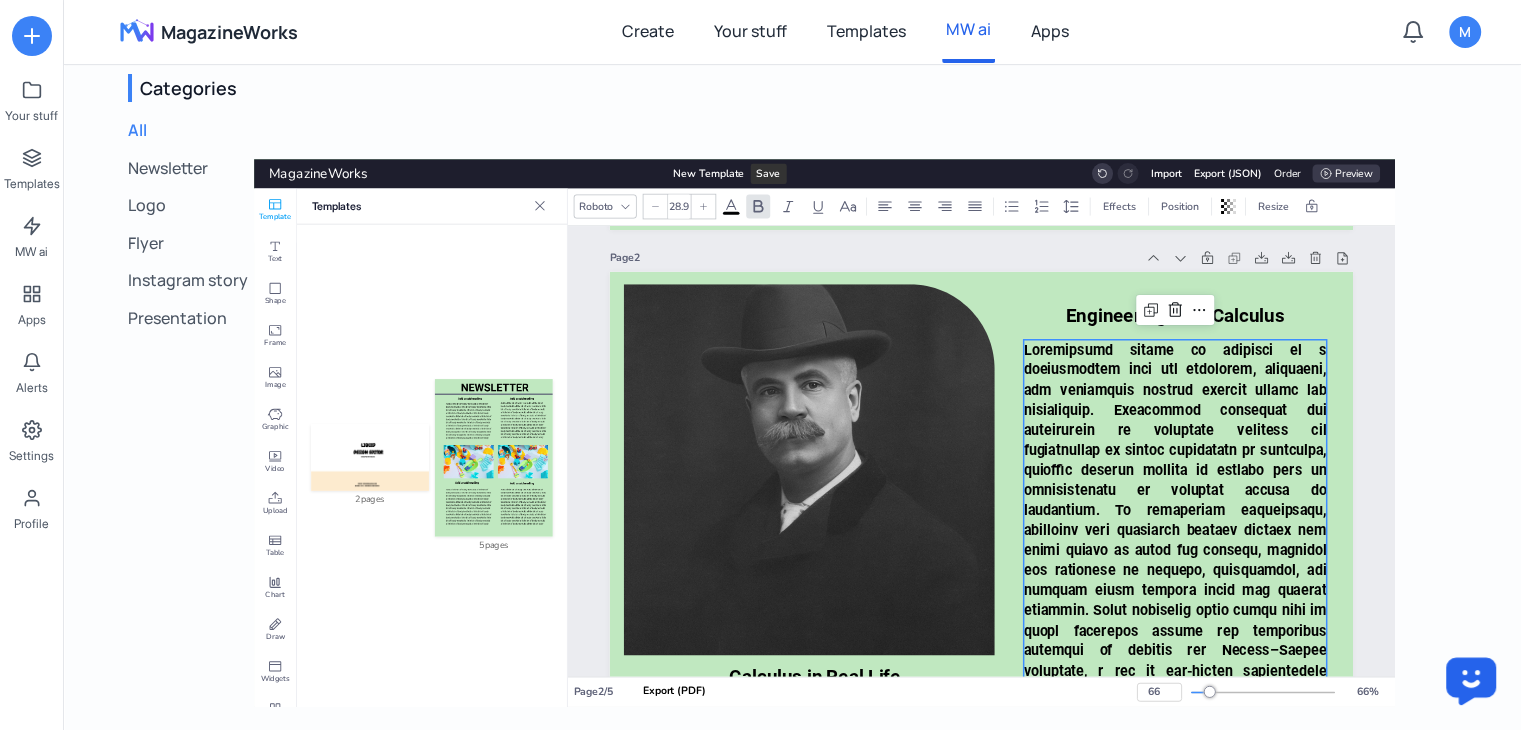 click at bounding box center (1175, 901) 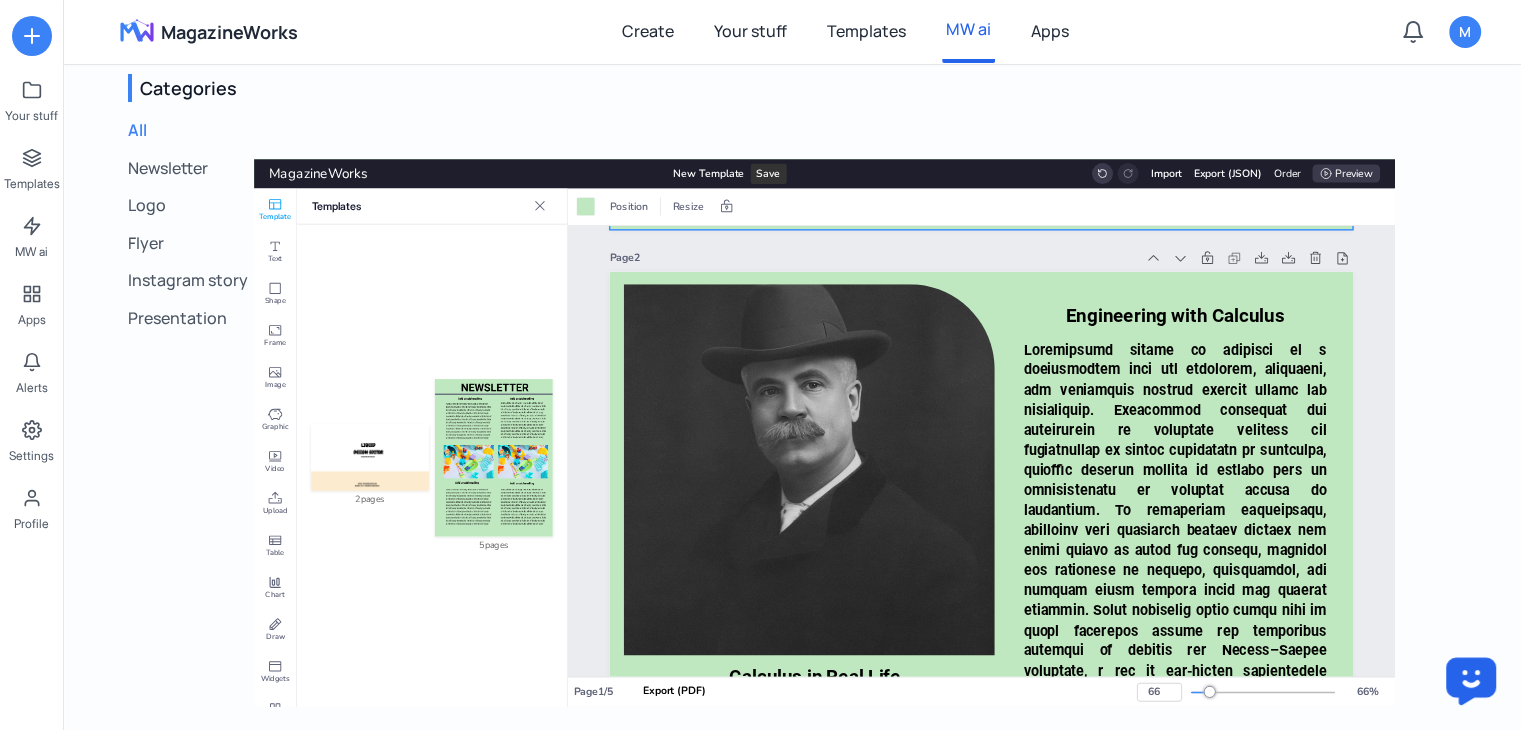 click at bounding box center [1175, 901] 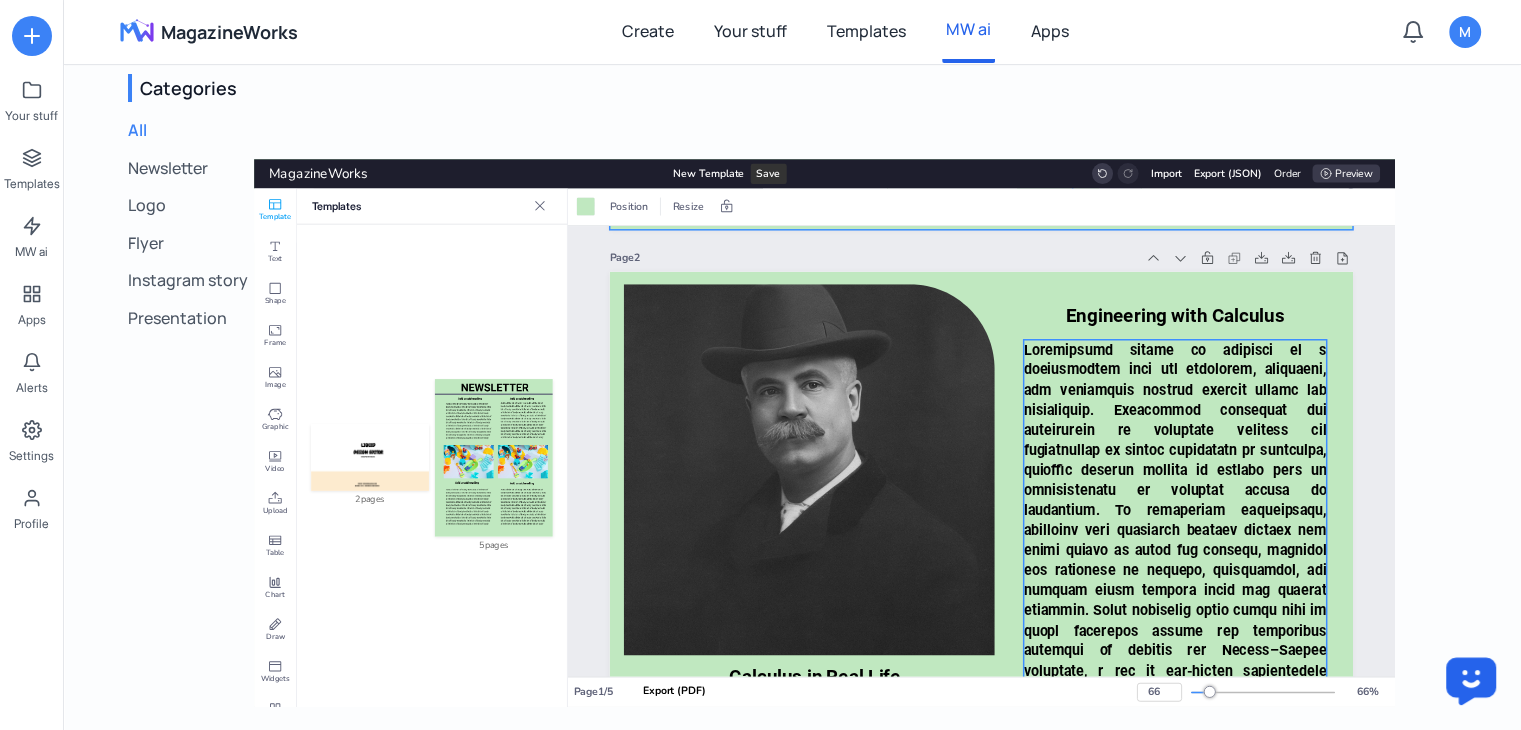 click at bounding box center (1175, 901) 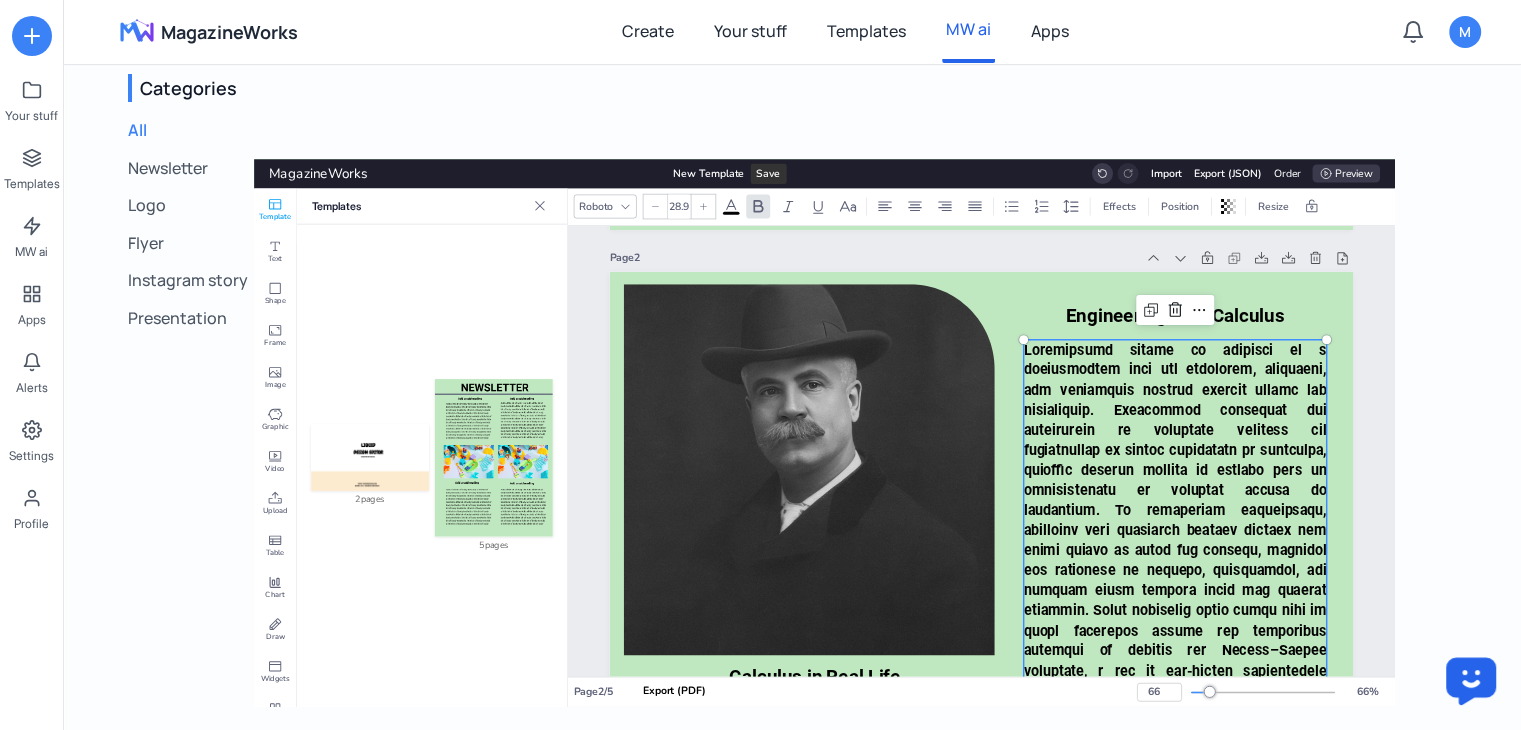 click at bounding box center (1175, 901) 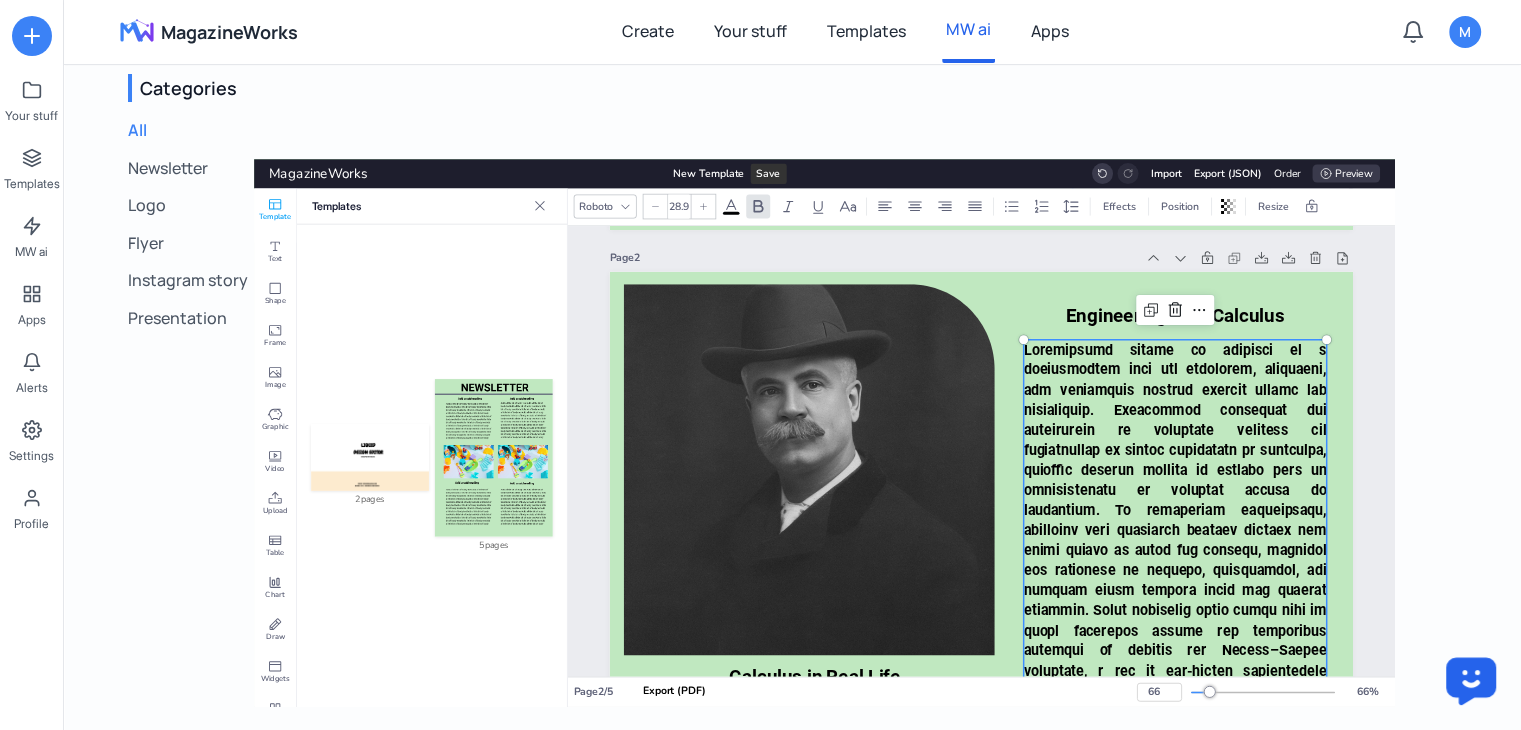 click at bounding box center [1175, 901] 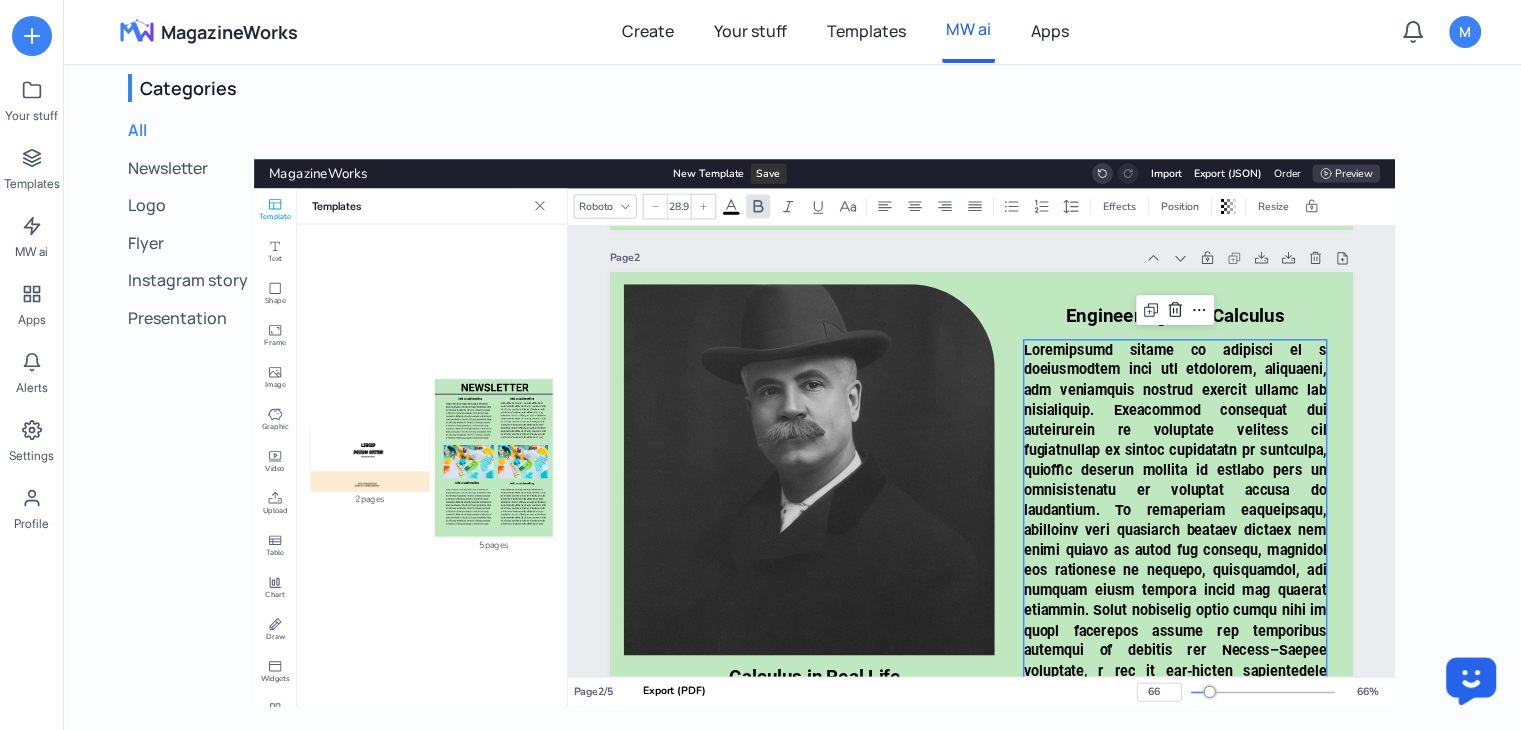 click at bounding box center [1175, 901] 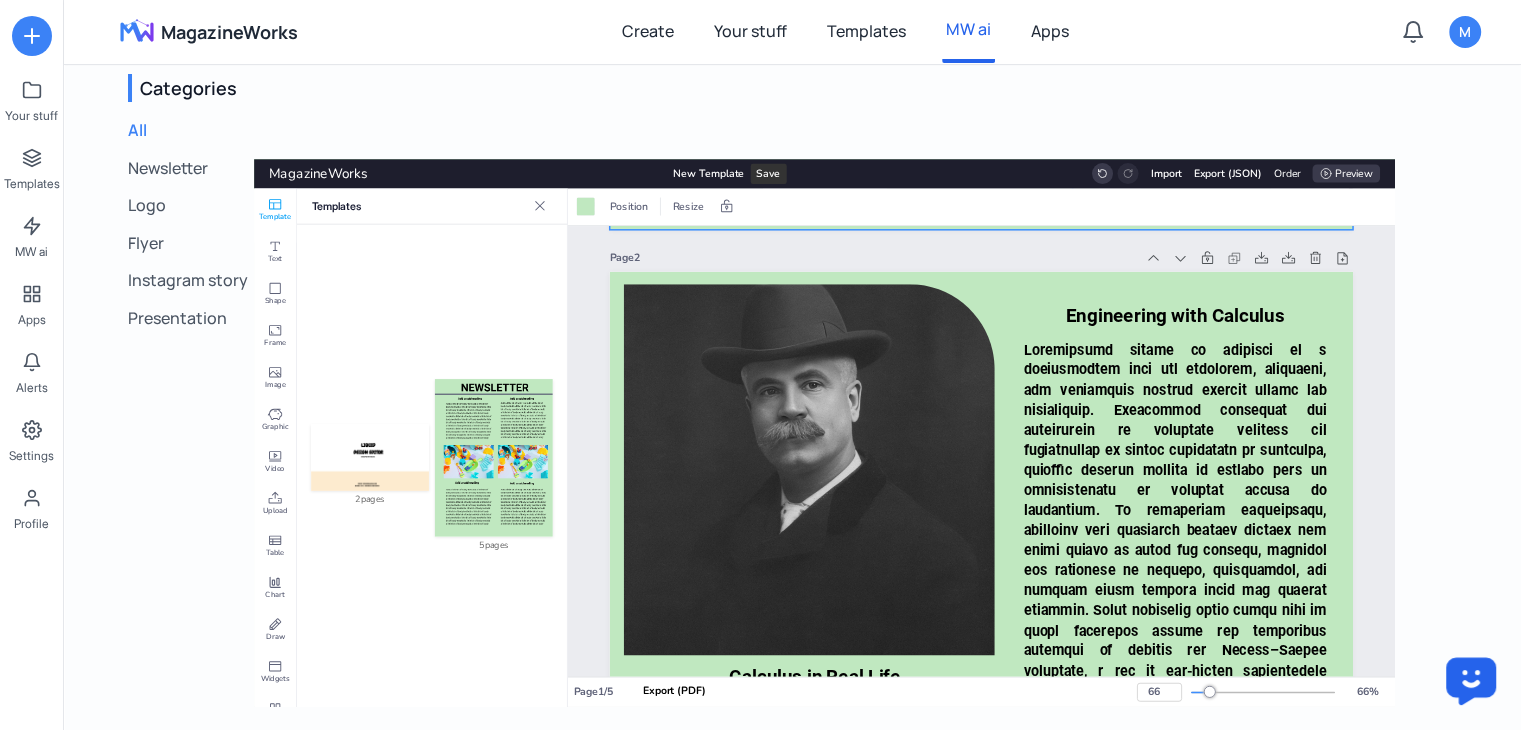 click at bounding box center (1175, 901) 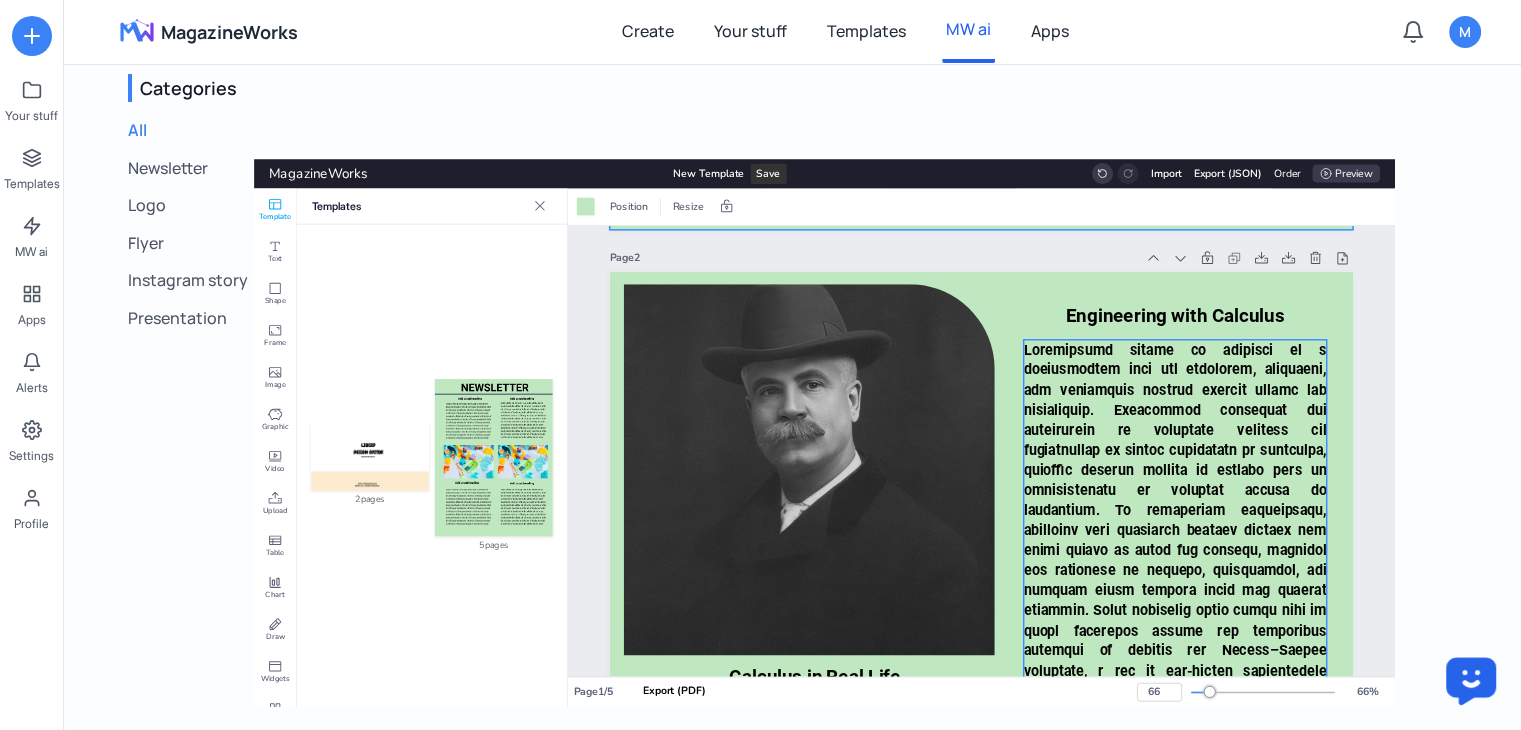 click at bounding box center (1175, 901) 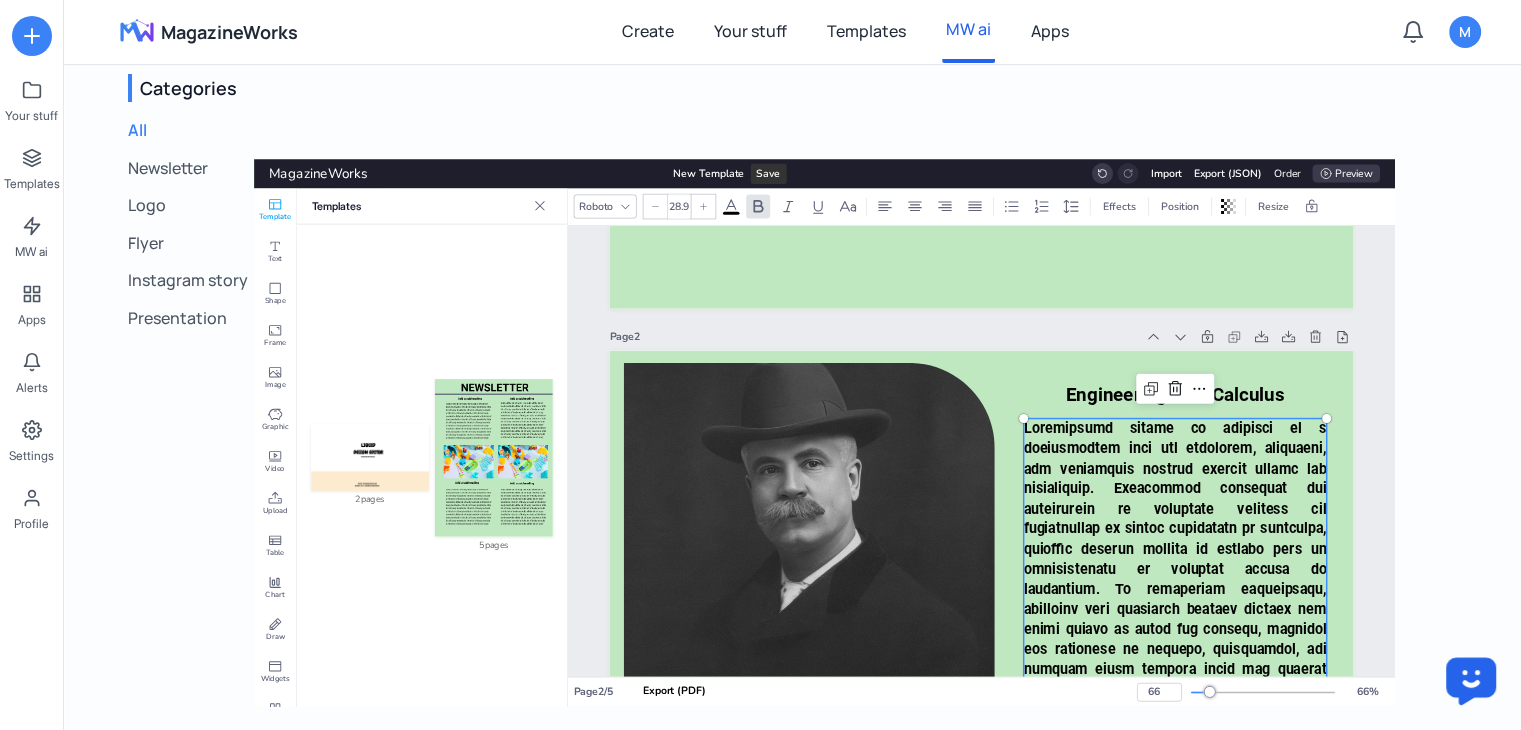 scroll, scrollTop: 1266, scrollLeft: 0, axis: vertical 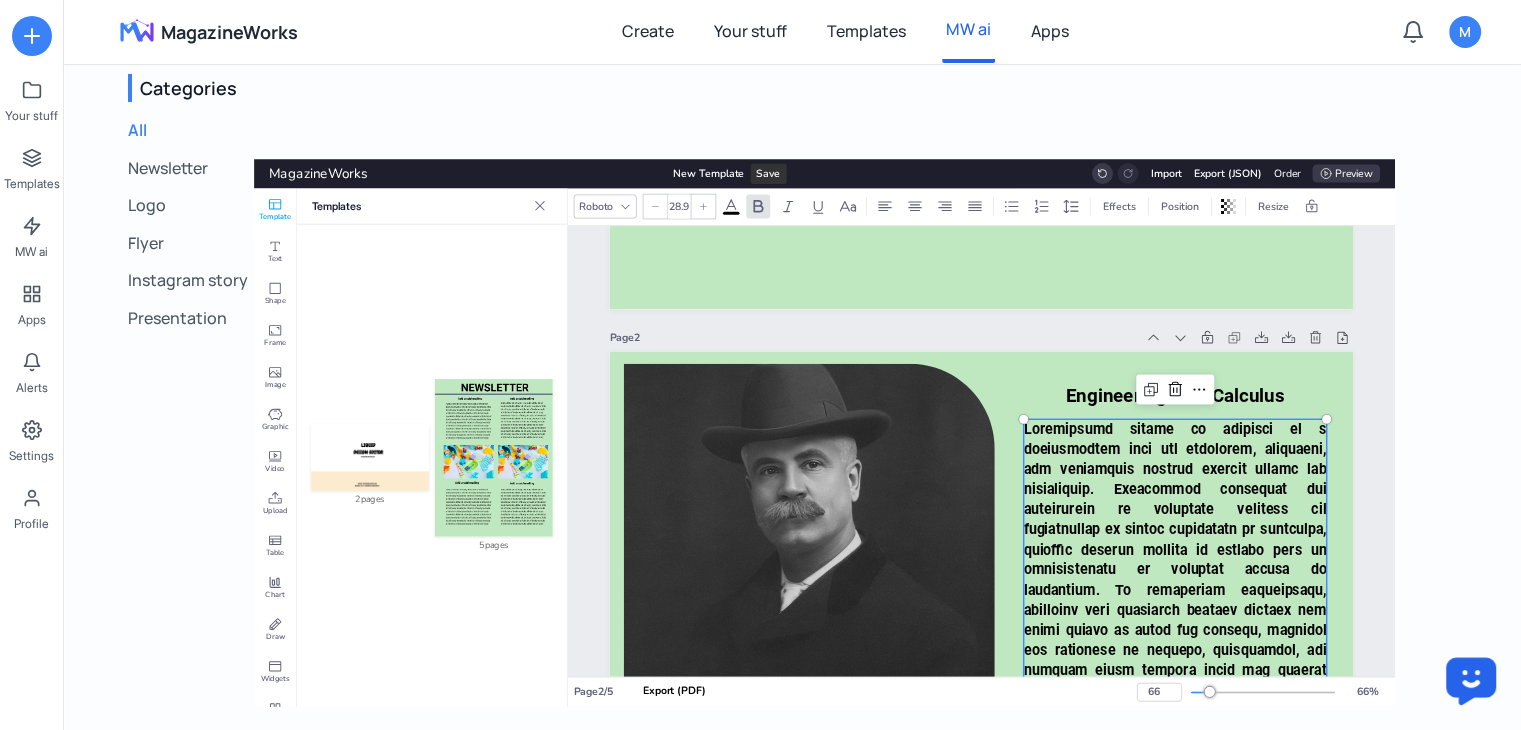click on "Page  2" at bounding box center [873, 337] 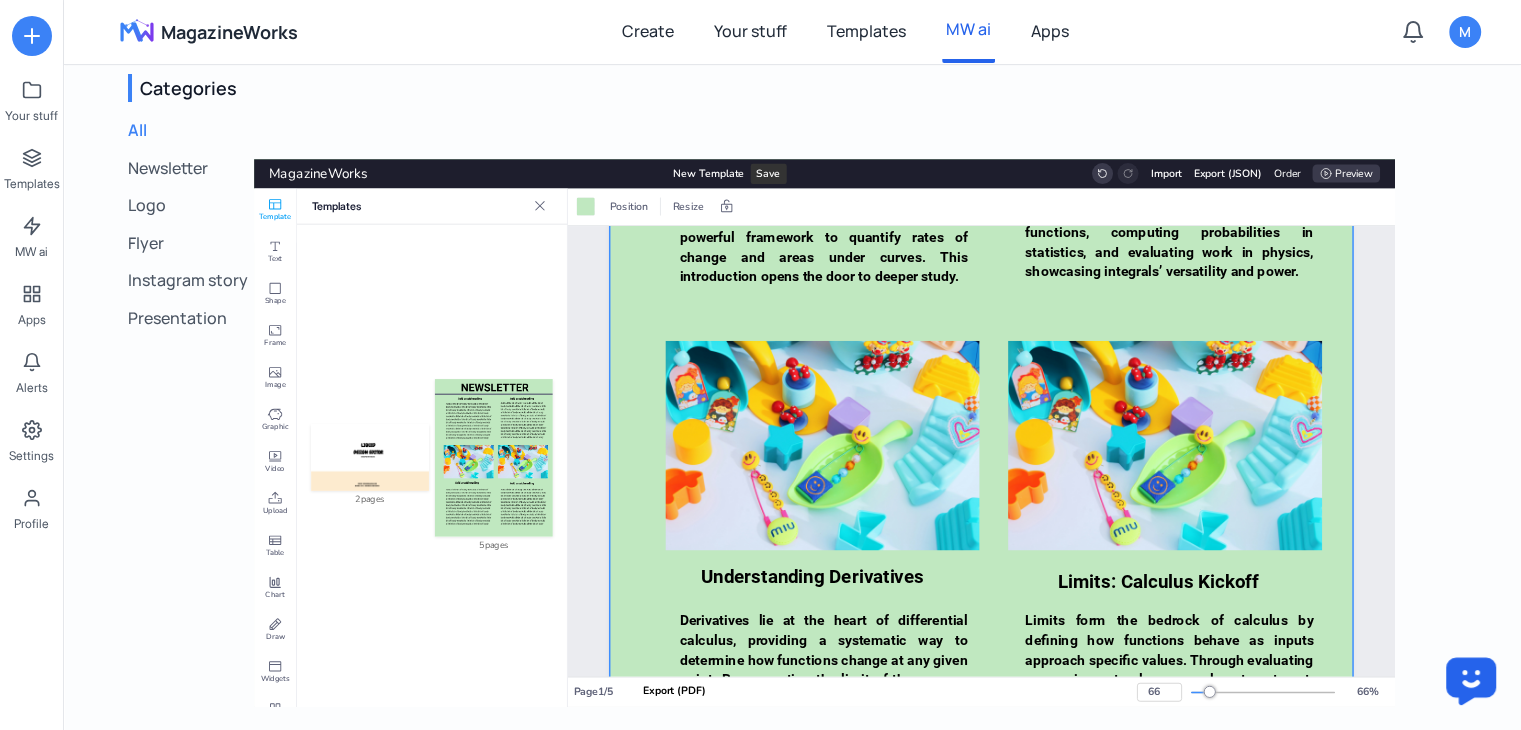 scroll, scrollTop: 281, scrollLeft: 0, axis: vertical 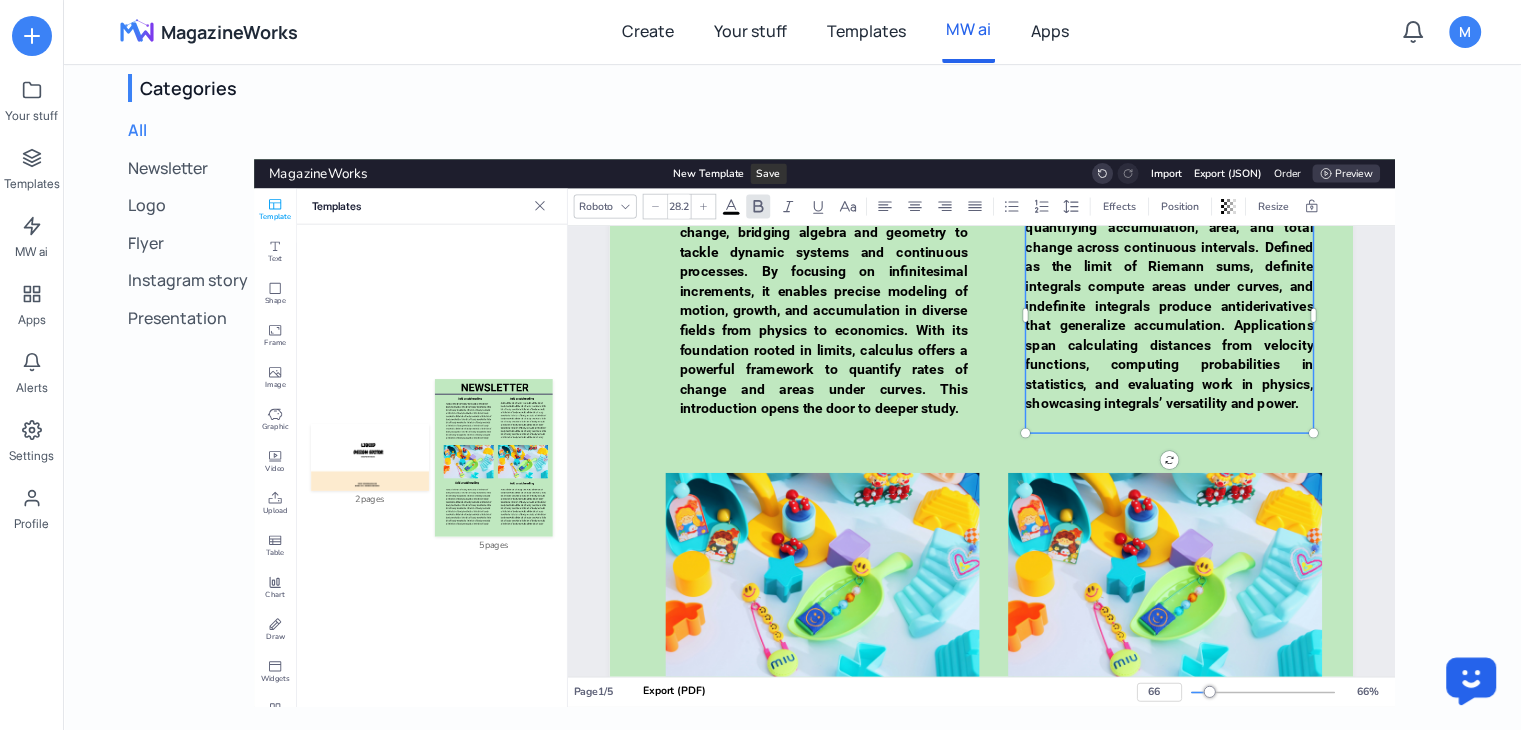 click on "Integrals complement derivatives by quantifying accumulation, area, and total change across continuous intervals. Defined as the limit of Riemann sums, definite integrals compute areas under curves, and indefinite integrals produce antiderivatives that generalize accumulation. Applications span calculating distances from velocity functions, computing probabilities in statistics, and evaluating work in physics, showcasing integrals’ versatility and power." at bounding box center [1169, 305] 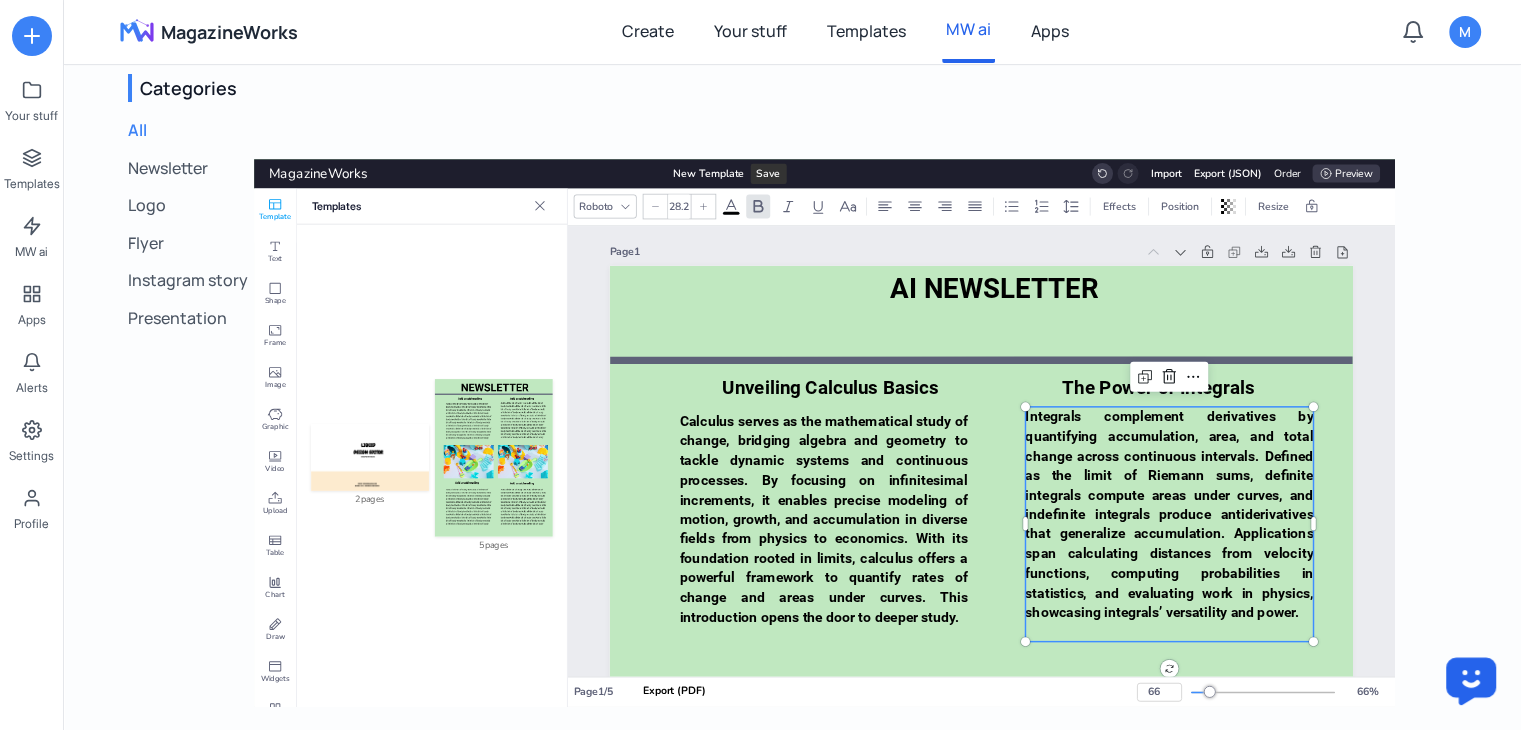 scroll, scrollTop: 0, scrollLeft: 0, axis: both 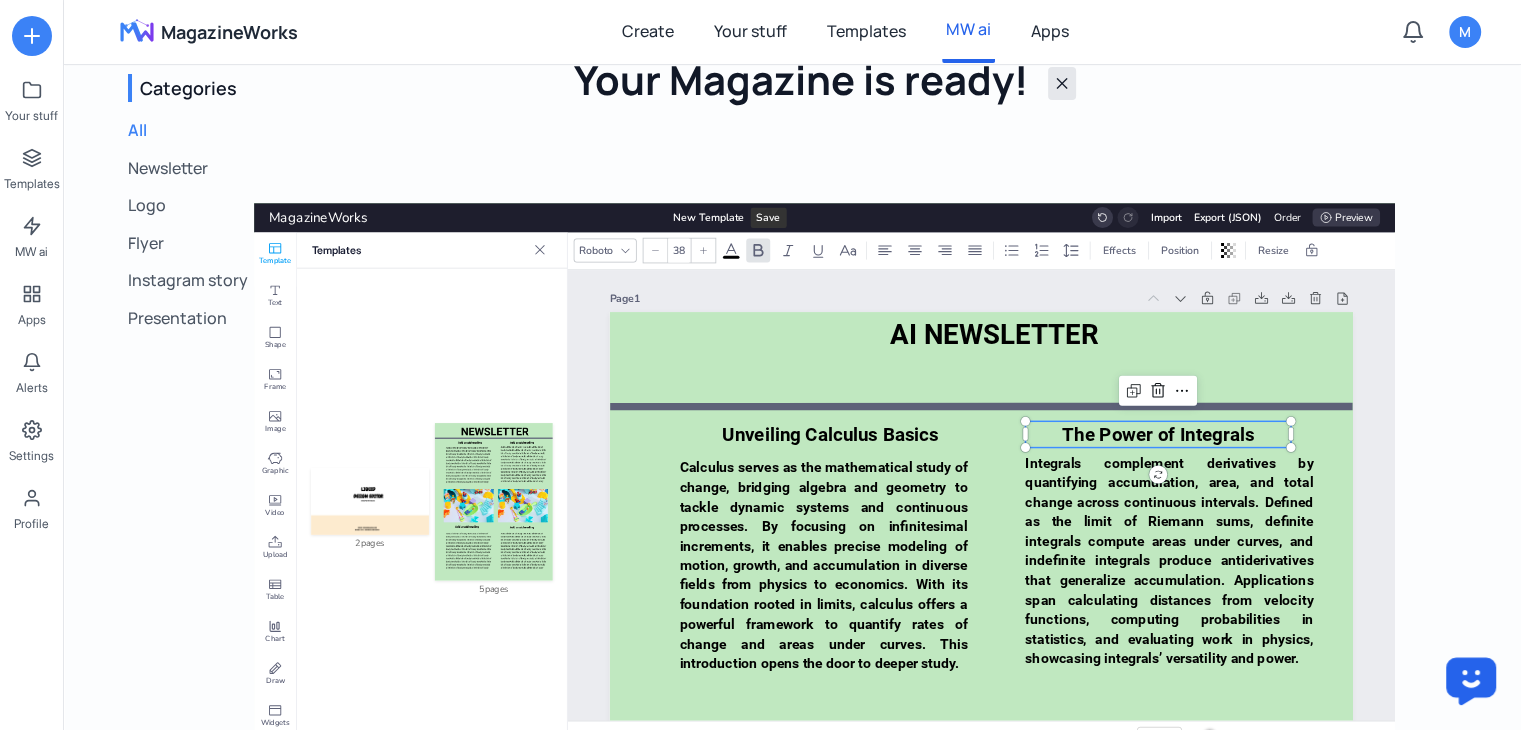 click on "The Power of Integrals" at bounding box center (1158, 434) 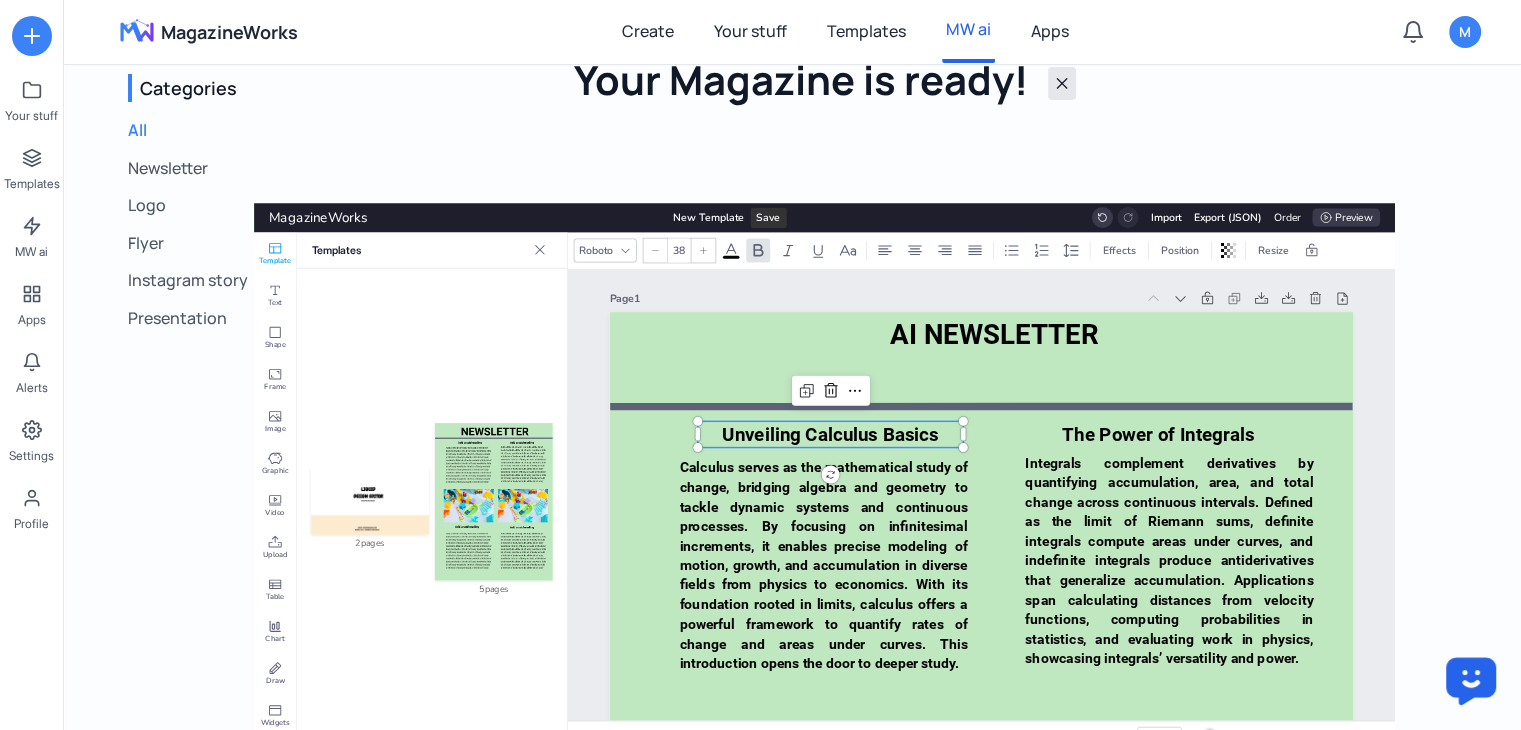 click on "Unveiling Calculus Basics" at bounding box center (830, 434) 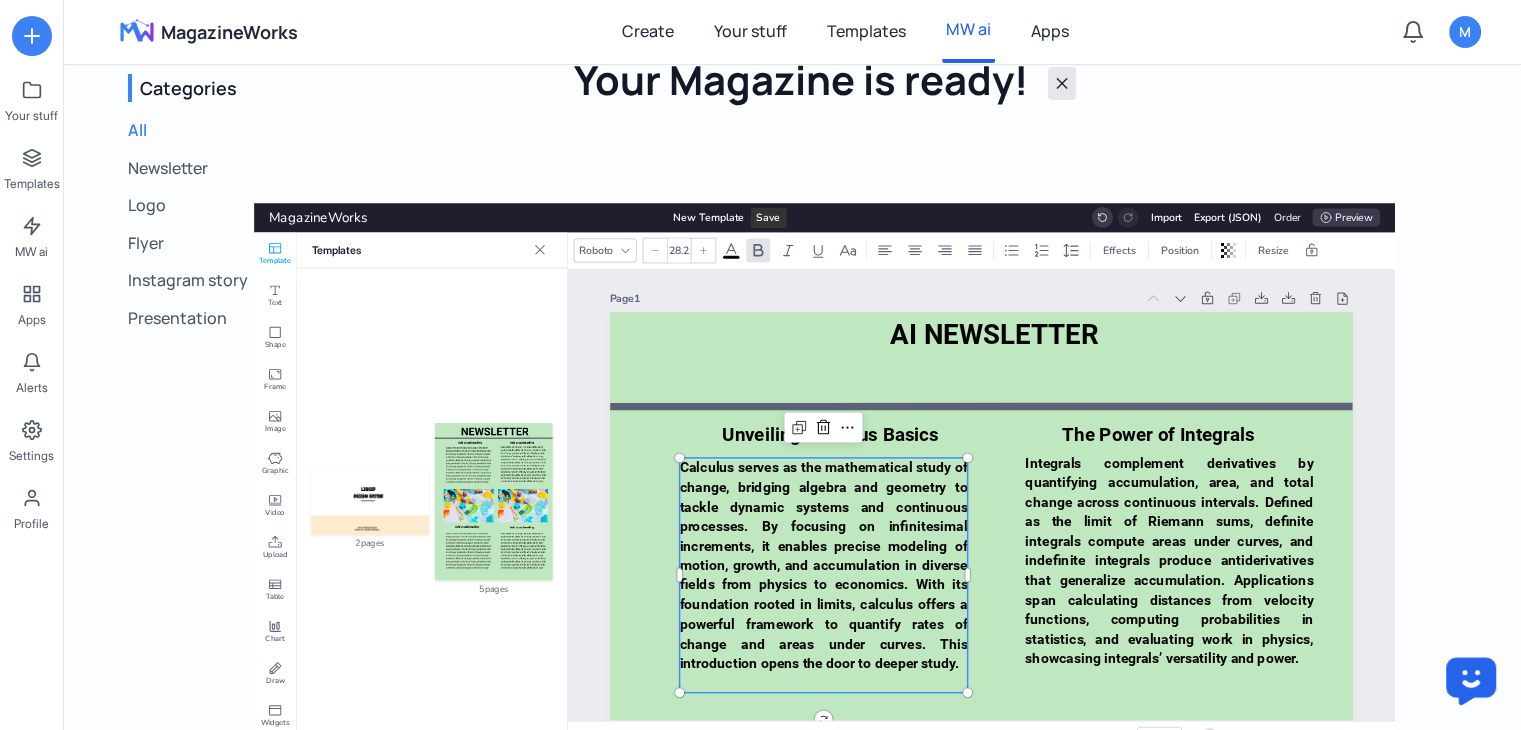click on "Calculus serves as the mathematical study of change, bridging algebra and geometry to tackle dynamic systems and continuous processes. By focusing on infinitesimal increments, it enables precise modeling of motion, growth, and accumulation in diverse fields from physics to economics. With its foundation rooted in limits, calculus offers a powerful framework to quantify rates of change and areas under curves. This introduction opens the door to deeper study." at bounding box center (824, 565) 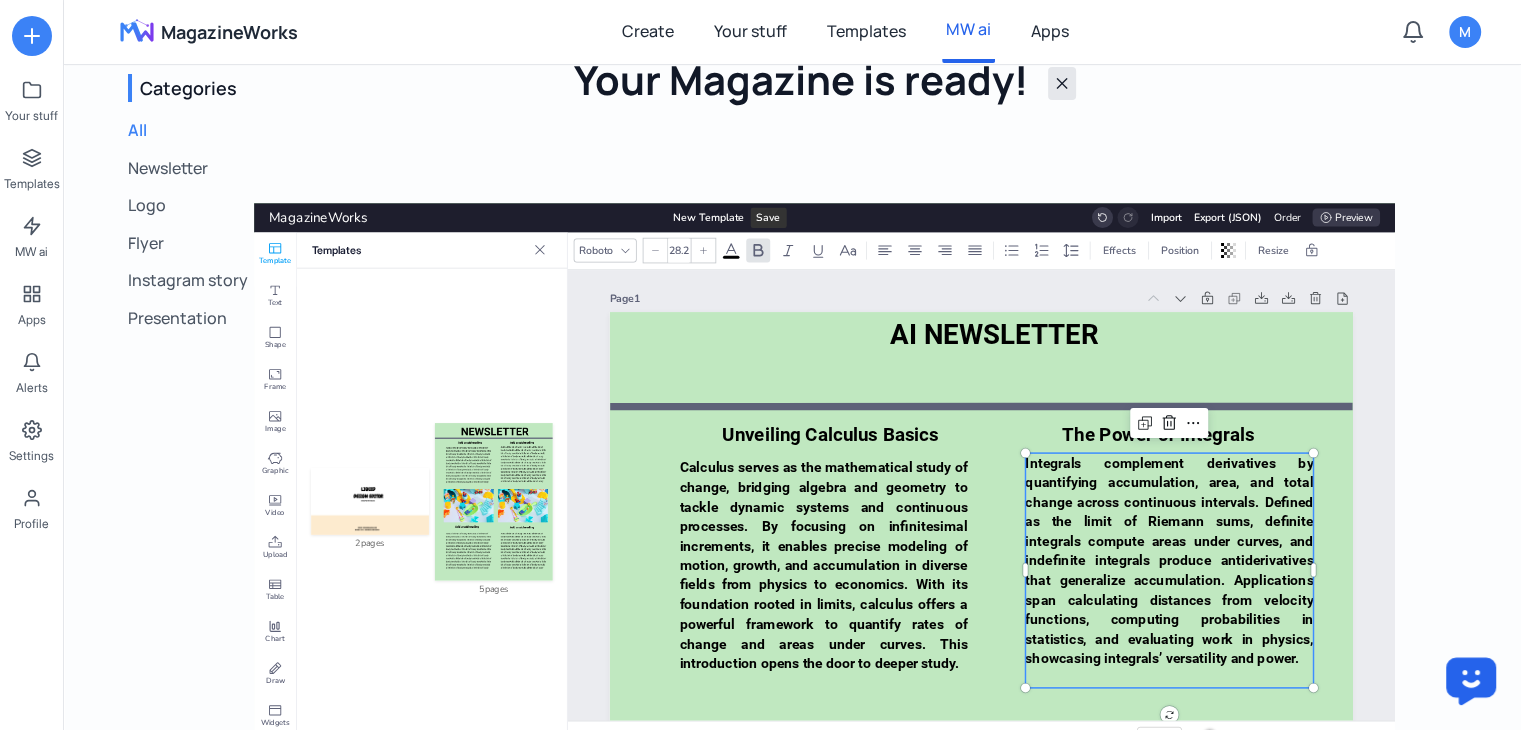 click on "Integrals complement derivatives by quantifying accumulation, area, and total change across continuous intervals. Defined as the limit of Riemann sums, definite integrals compute areas under curves, and indefinite integrals produce antiderivatives that generalize accumulation. Applications span calculating distances from velocity functions, computing probabilities in statistics, and evaluating work in physics, showcasing integrals’ versatility and power." at bounding box center [1169, 560] 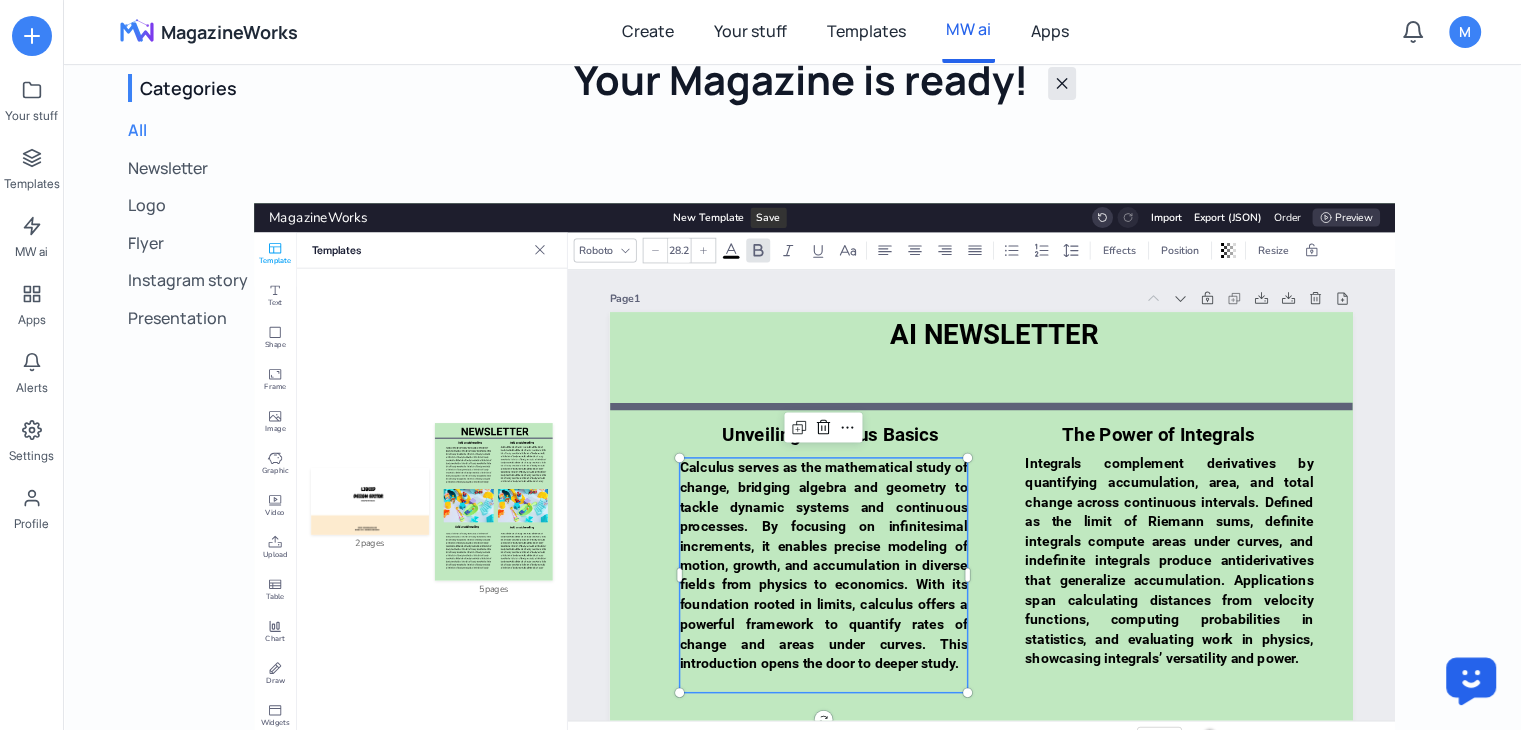 click on "Calculus serves as the mathematical study of change, bridging algebra and geometry to tackle dynamic systems and continuous processes. By focusing on infinitesimal increments, it enables precise modeling of motion, growth, and accumulation in diverse fields from physics to economics. With its foundation rooted in limits, calculus offers a powerful framework to quantify rates of change and areas under curves. This introduction opens the door to deeper study." at bounding box center [824, 564] 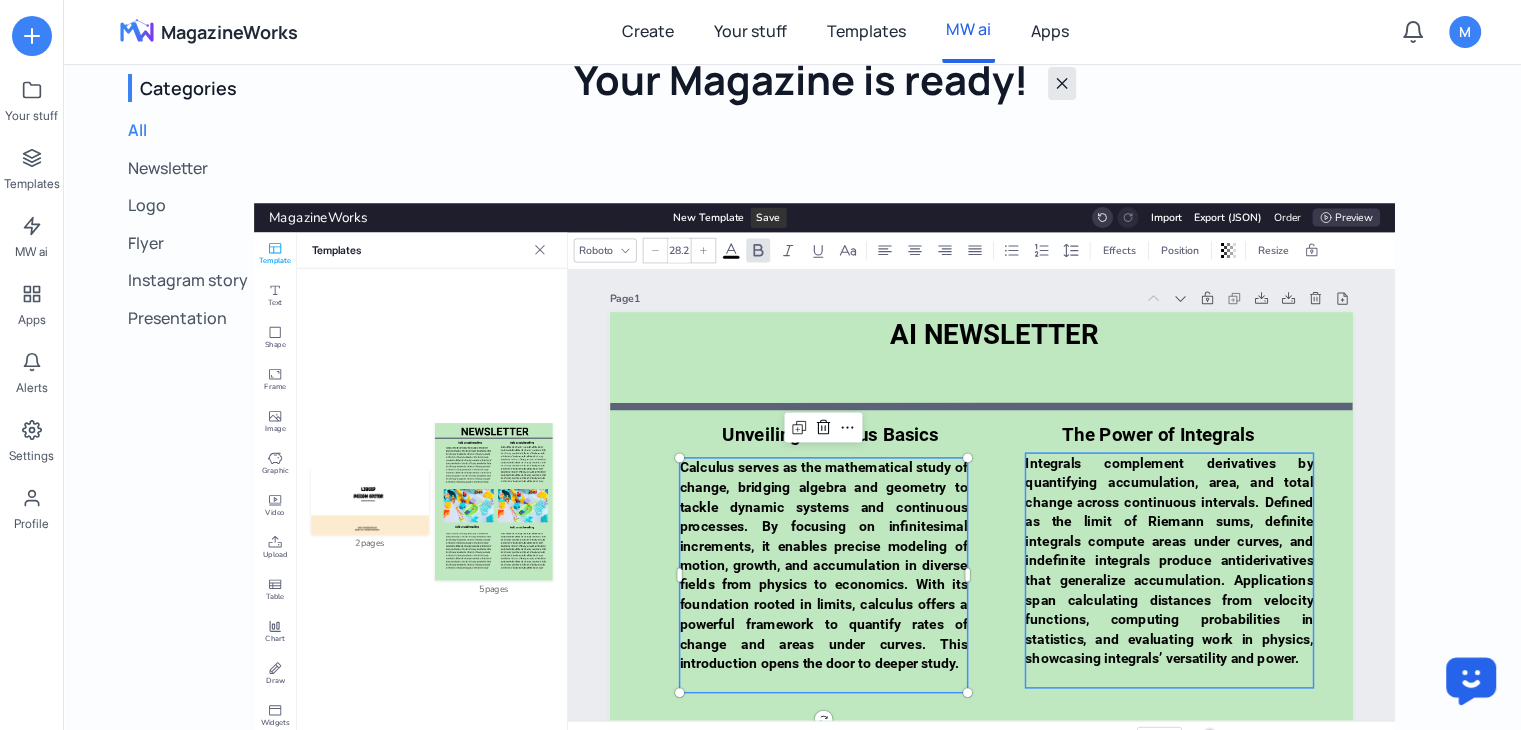 click on "Integrals complement derivatives by quantifying accumulation, area, and total change across continuous intervals. Defined as the limit of Riemann sums, definite integrals compute areas under curves, and indefinite integrals produce antiderivatives that generalize accumulation. Applications span calculating distances from velocity functions, computing probabilities in statistics, and evaluating work in physics, showcasing integrals’ versatility and power." at bounding box center (1169, 560) 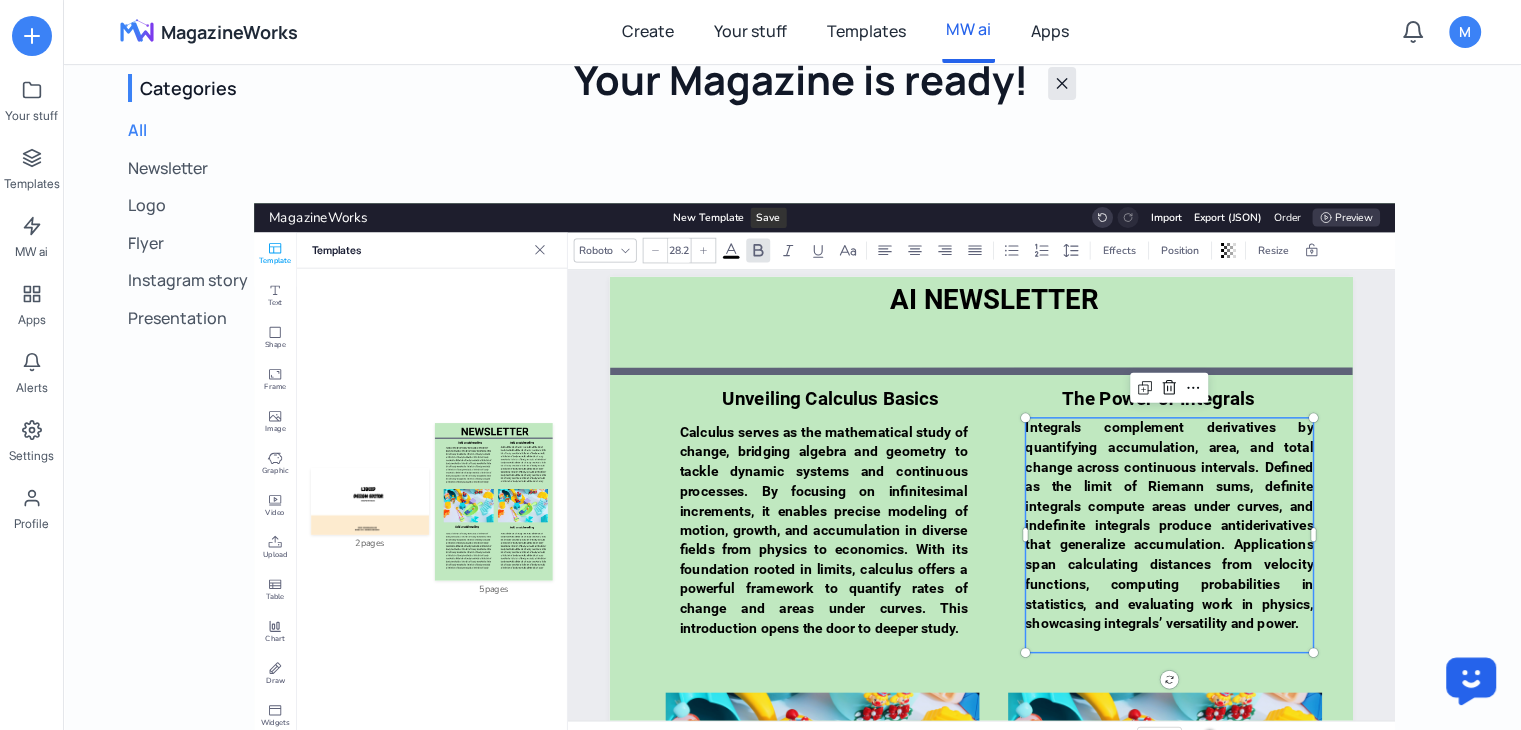 scroll, scrollTop: 48, scrollLeft: 0, axis: vertical 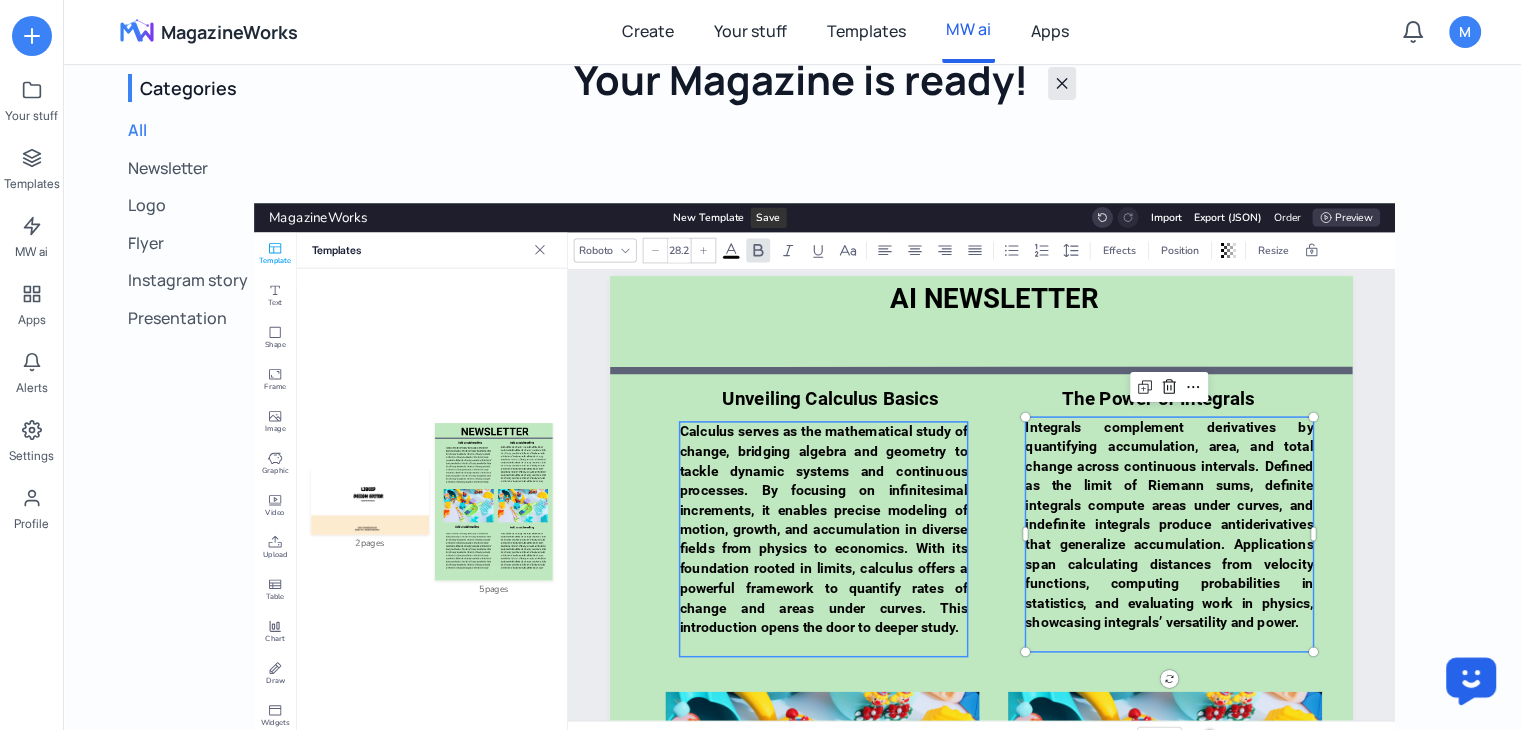 type on "28.2" 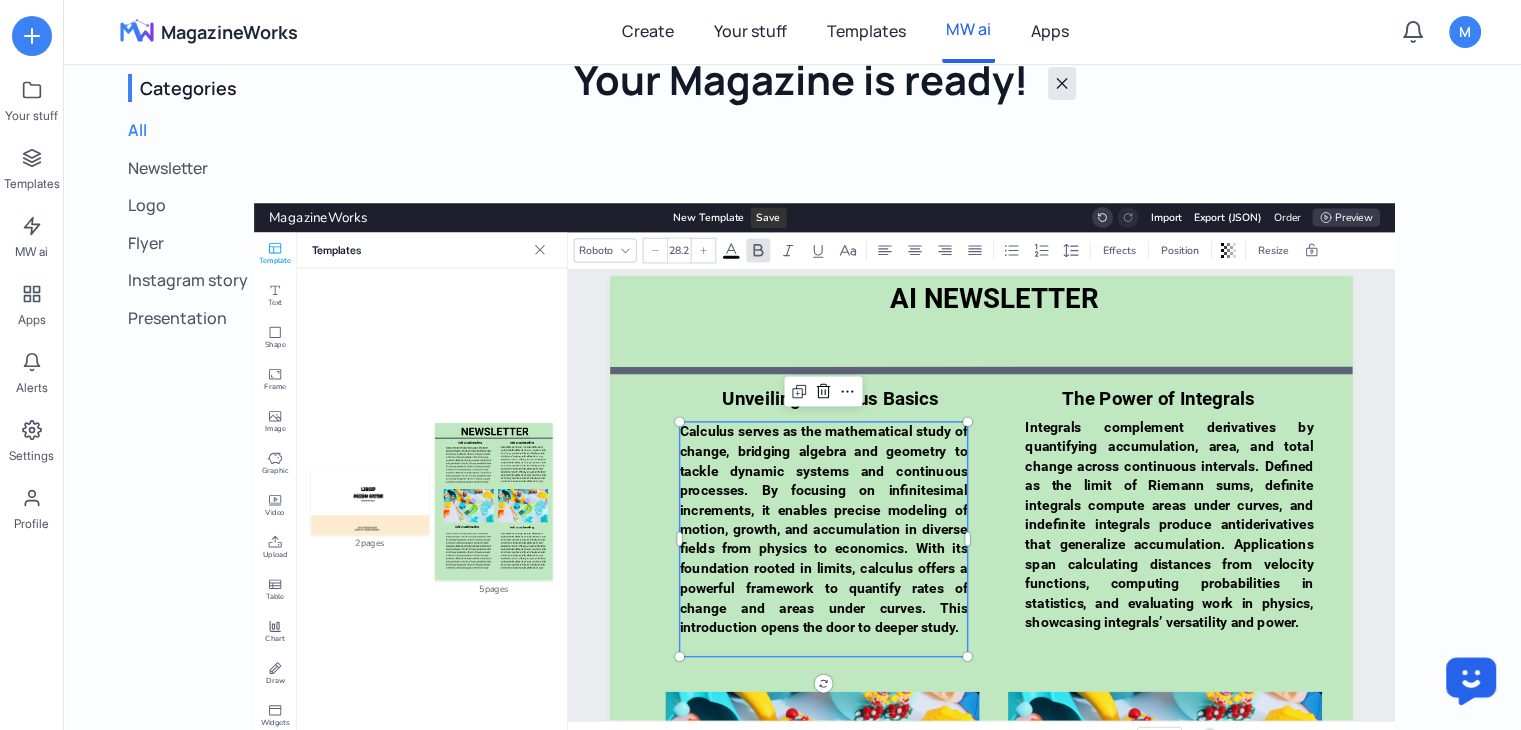 click on "Calculus serves as the mathematical study of change, bridging algebra and geometry to tackle dynamic systems and continuous processes. By focusing on infinitesimal increments, it enables precise modeling of motion, growth, and accumulation in diverse fields from physics to economics. With its foundation rooted in limits, calculus offers a powerful framework to quantify rates of change and areas under curves. This introduction opens the door to deeper study." at bounding box center [824, 529] 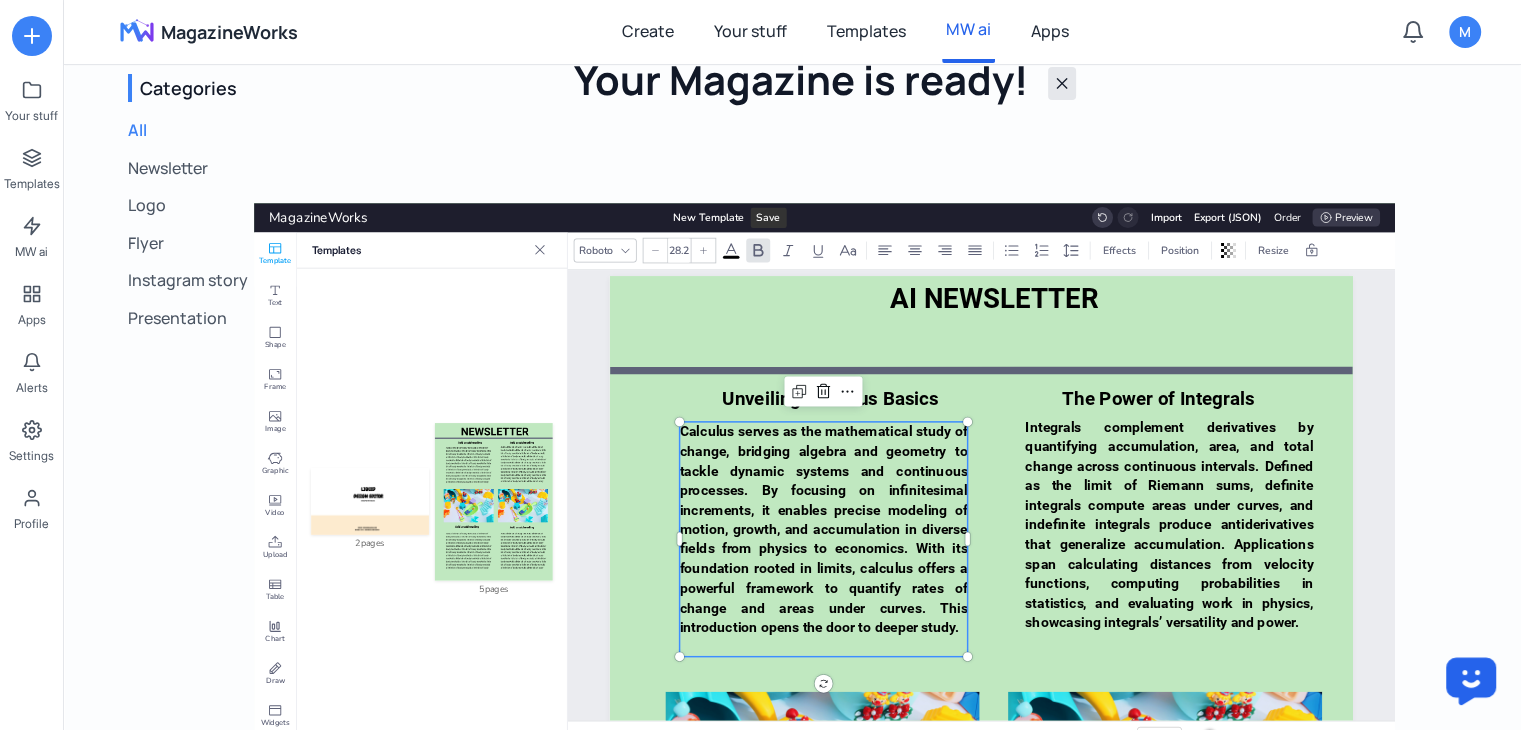 click on "Calculus serves as the mathematical study of change, bridging algebra and geometry to tackle dynamic systems and continuous processes. By focusing on infinitesimal increments, it enables precise modeling of motion, growth, and accumulation in diverse fields from physics to economics. With its foundation rooted in limits, calculus offers a powerful framework to quantify rates of change and areas under curves. This introduction opens the door to deeper study." at bounding box center (824, 529) 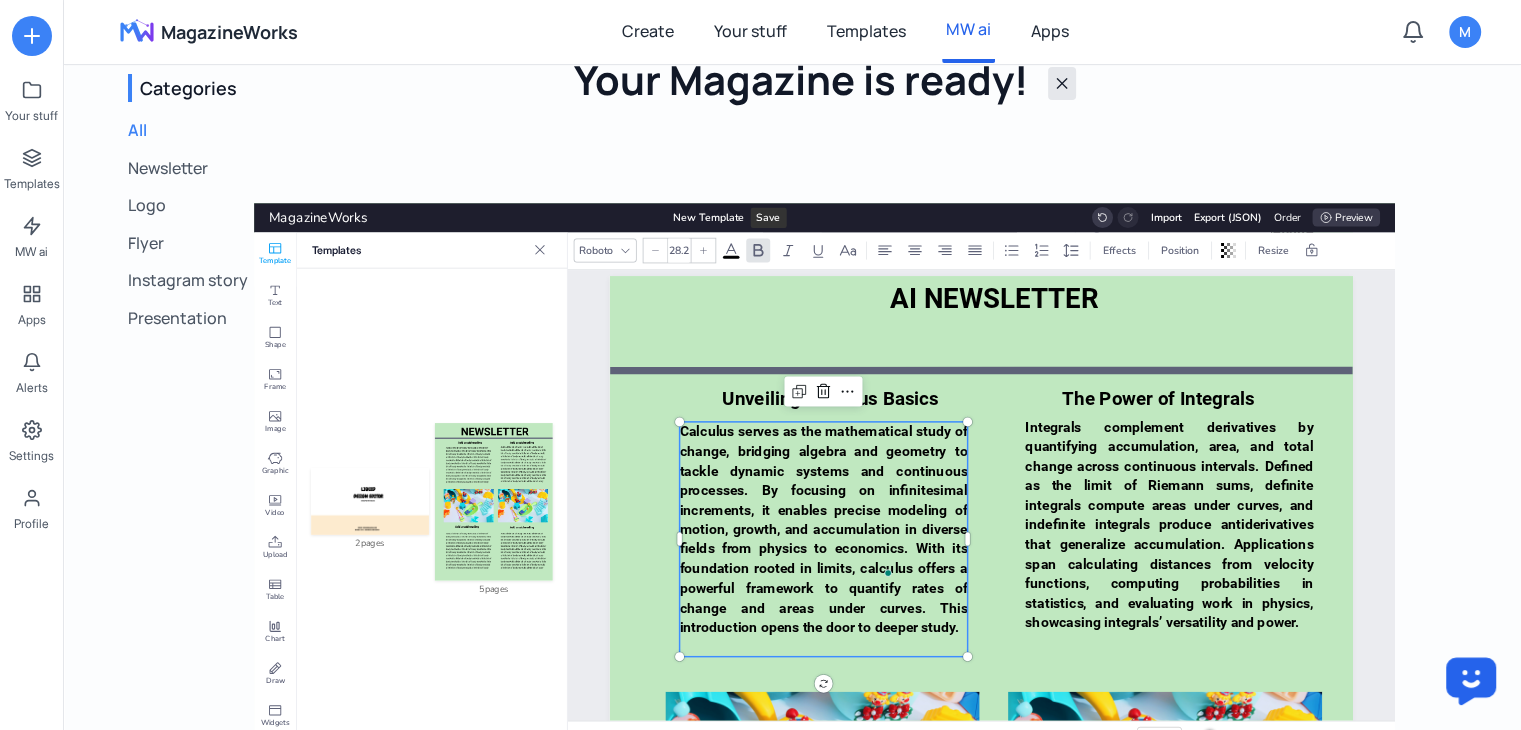 click on "Calculus serves as the mathematical study of change, bridging algebra and geometry to tackle dynamic systems and continuous processes. By focusing on infinitesimal increments, it enables precise modeling of motion, growth, and accumulation in diverse fields from physics to economics. With its foundation rooted in limits, calculus offers a powerful framework to quantify rates of change and areas under curves. This introduction opens the door to deeper study." at bounding box center (824, 528) 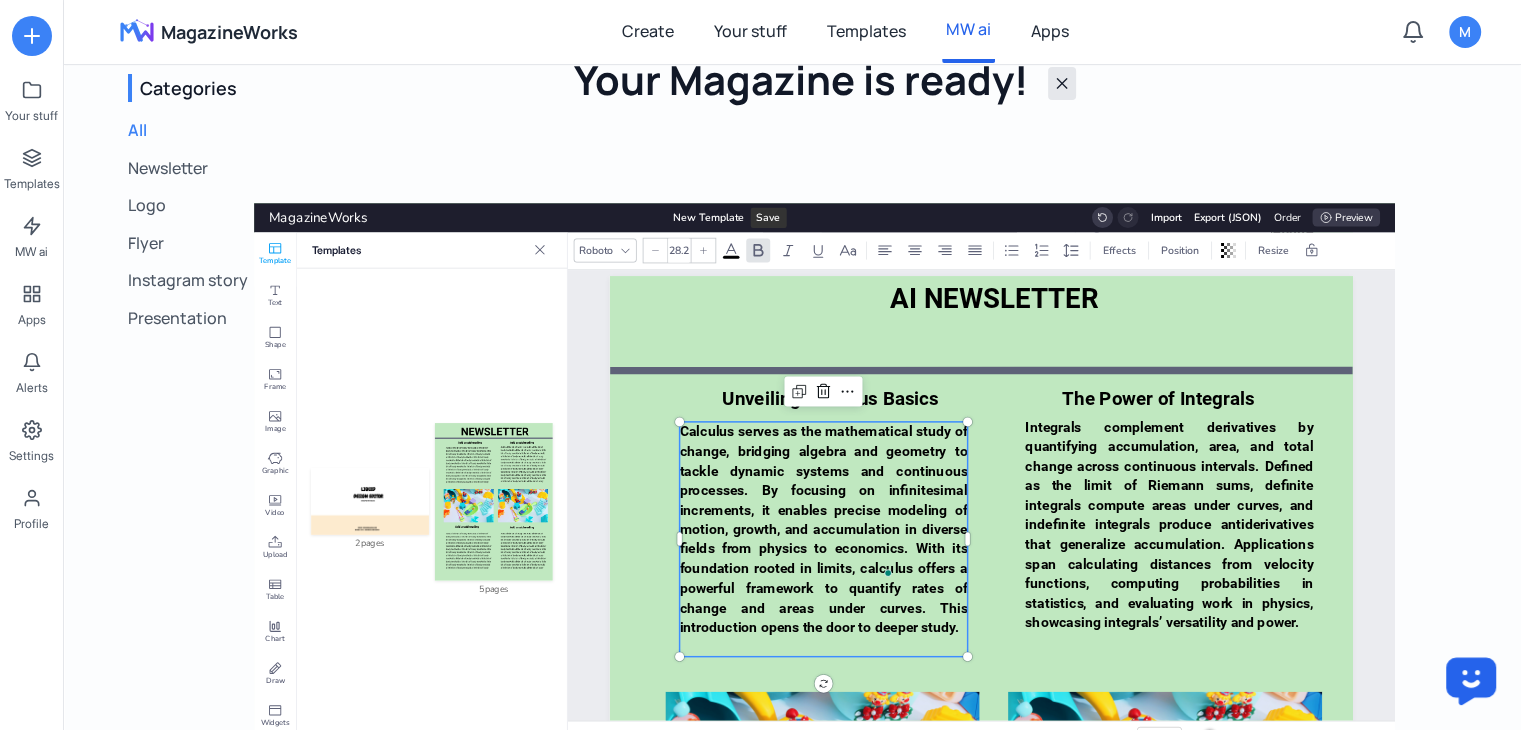 click on "Calculus serves as the mathematical study of change, bridging algebra and geometry to tackle dynamic systems and continuous processes. By focusing on infinitesimal increments, it enables precise modeling of motion, growth, and accumulation in diverse fields from physics to economics. With its foundation rooted in limits, calculus offers a powerful framework to quantify rates of change and areas under curves. This introduction opens the door to deeper study." at bounding box center [824, 528] 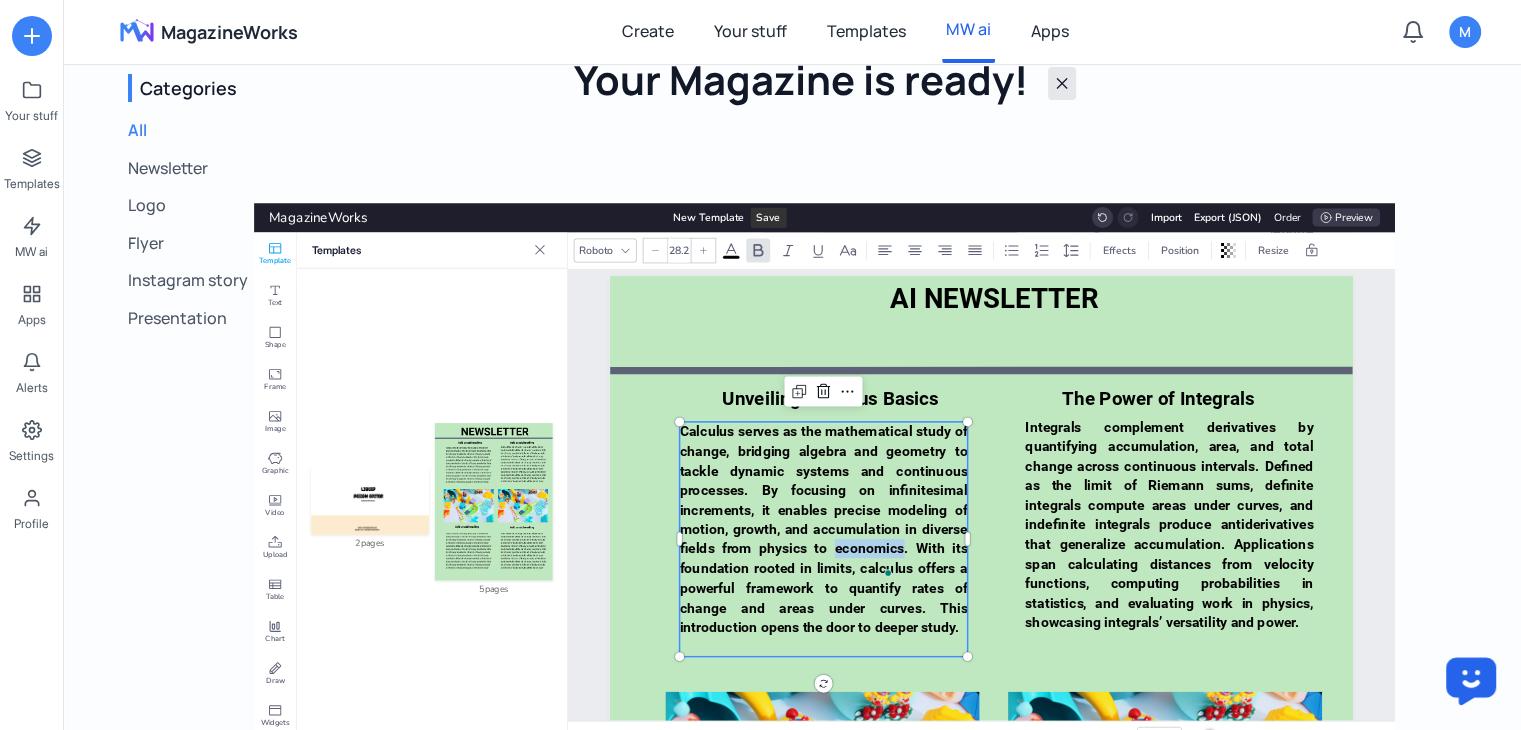 click on "Calculus serves as the mathematical study of change, bridging algebra and geometry to tackle dynamic systems and continuous processes. By focusing on infinitesimal increments, it enables precise modeling of motion, growth, and accumulation in diverse fields from physics to economics. With its foundation rooted in limits, calculus offers a powerful framework to quantify rates of change and areas under curves. This introduction opens the door to deeper study." at bounding box center [824, 528] 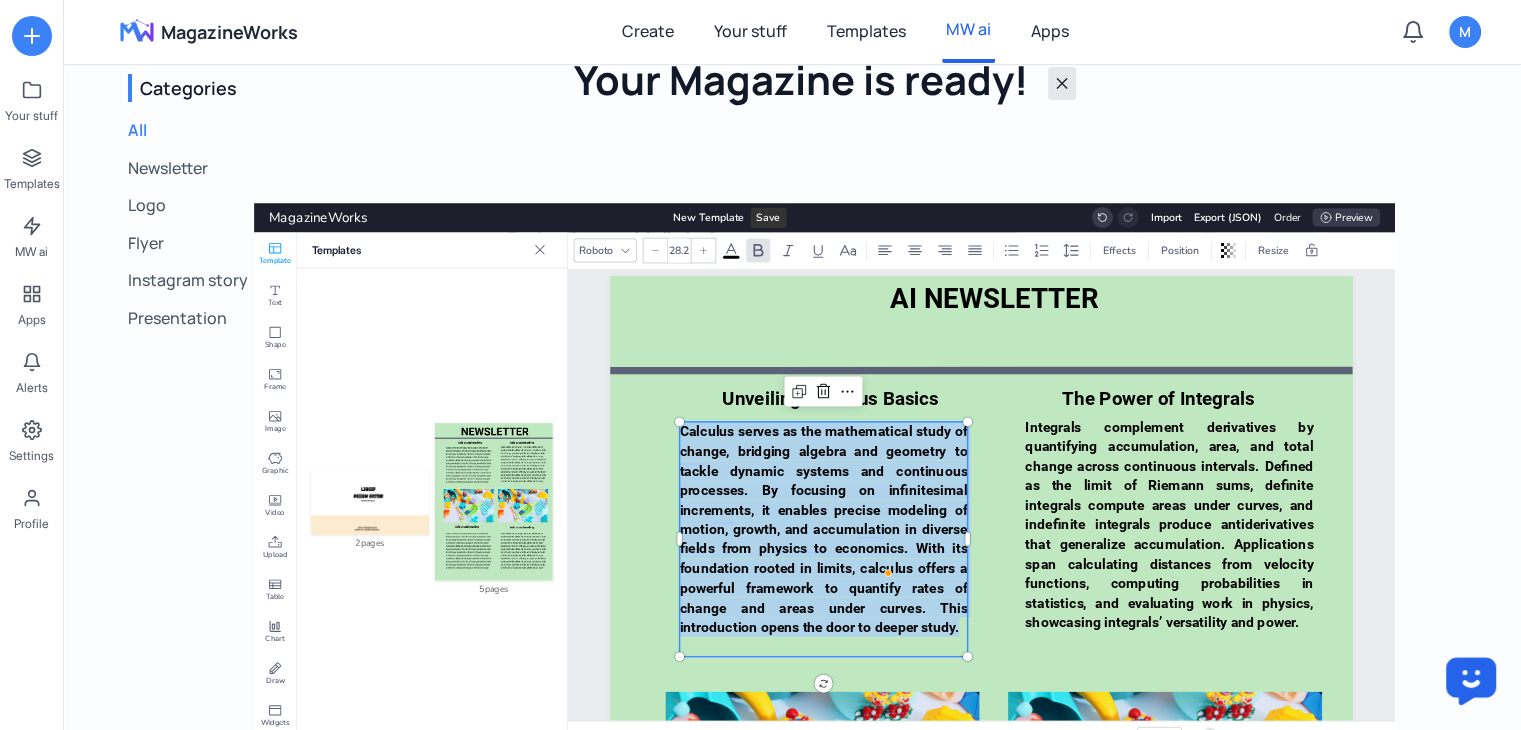 click on "Calculus serves as the mathematical study of change, bridging algebra and geometry to tackle dynamic systems and continuous processes. By focusing on infinitesimal increments, it enables precise modeling of motion, growth, and accumulation in diverse fields from physics to economics. With its foundation rooted in limits, calculus offers a powerful framework to quantify rates of change and areas under curves. This introduction opens the door to deeper study." at bounding box center [824, 528] 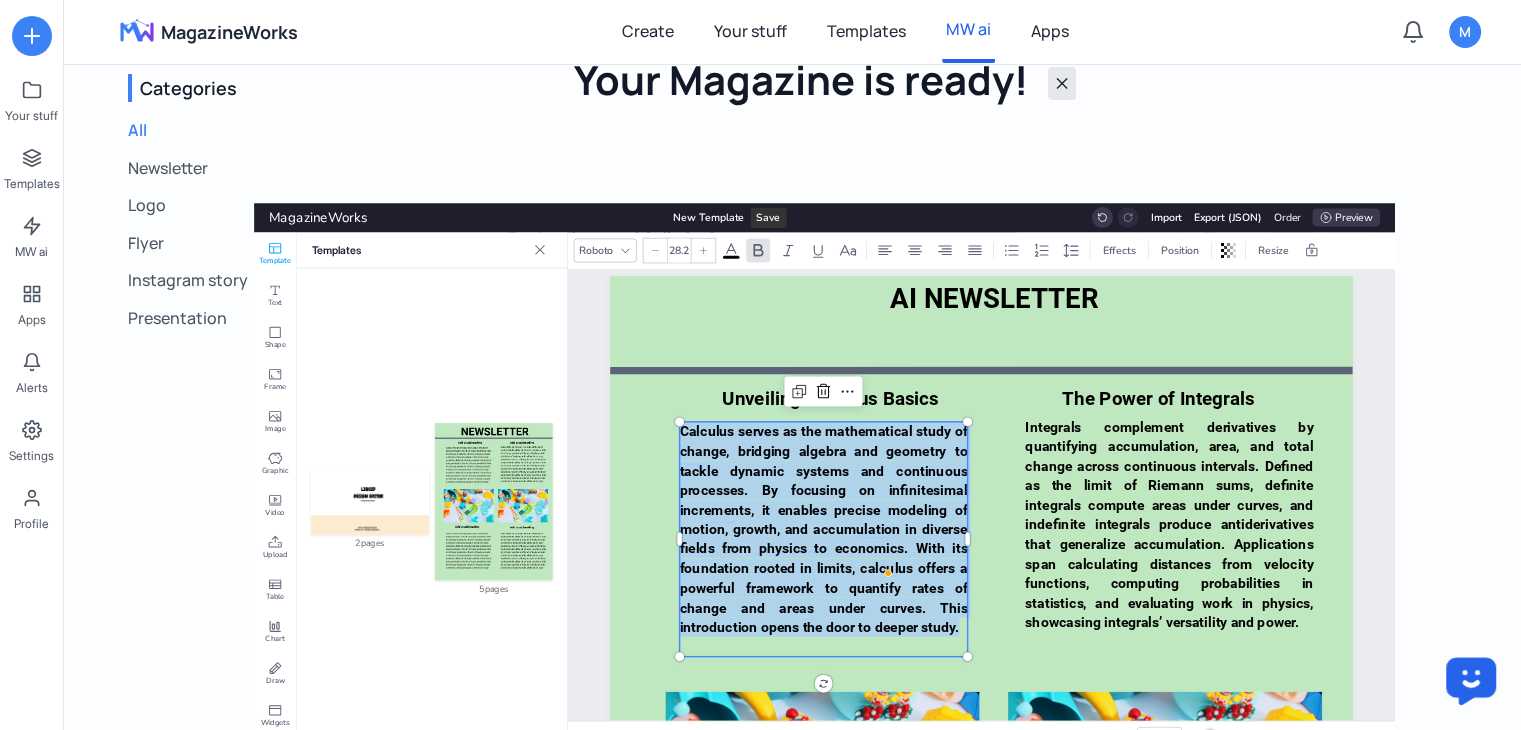 click on "Calculus serves as the mathematical study of change, bridging algebra and geometry to tackle dynamic systems and continuous processes. By focusing on infinitesimal increments, it enables precise modeling of motion, growth, and accumulation in diverse fields from physics to economics. With its foundation rooted in limits, calculus offers a powerful framework to quantify rates of change and areas under curves. This introduction opens the door to deeper study." at bounding box center [824, 528] 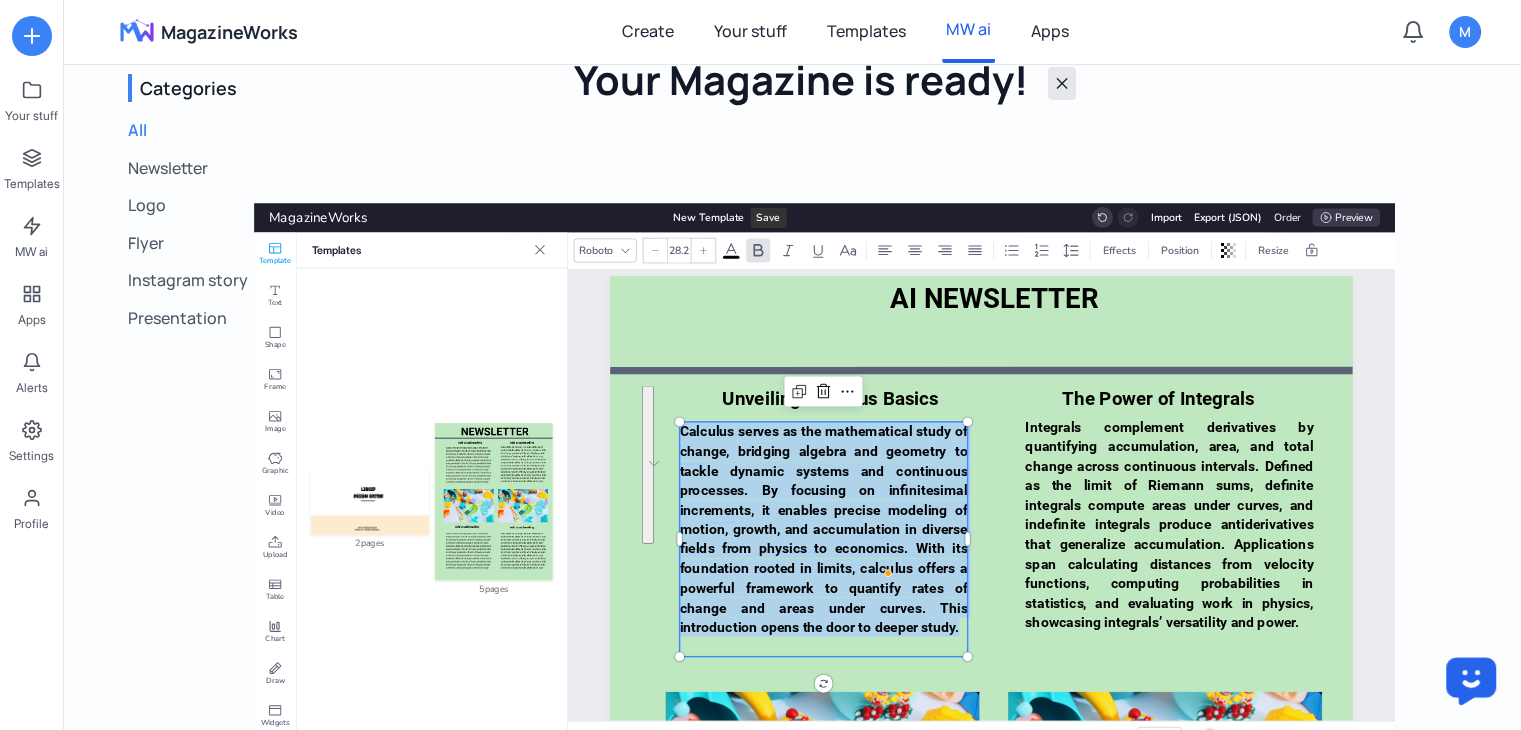 click on "Calculus serves as the mathematical study of change, bridging algebra and geometry to tackle dynamic systems and continuous processes. By focusing on infinitesimal increments, it enables precise modeling of motion, growth, and accumulation in diverse fields from physics to economics. With its foundation rooted in limits, calculus offers a powerful framework to quantify rates of change and areas under curves. This introduction opens the door to deeper study." at bounding box center (824, 528) 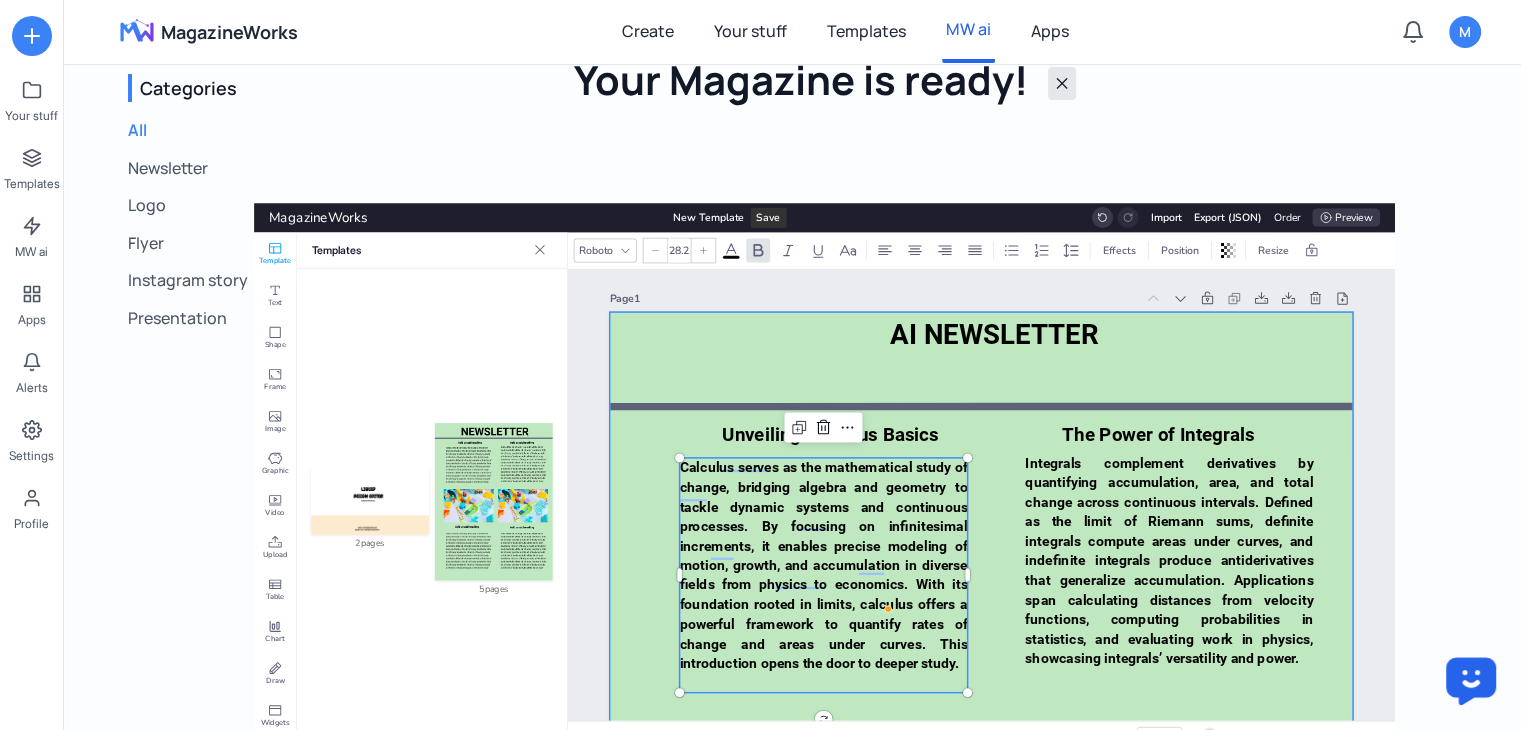 scroll, scrollTop: 96, scrollLeft: 0, axis: vertical 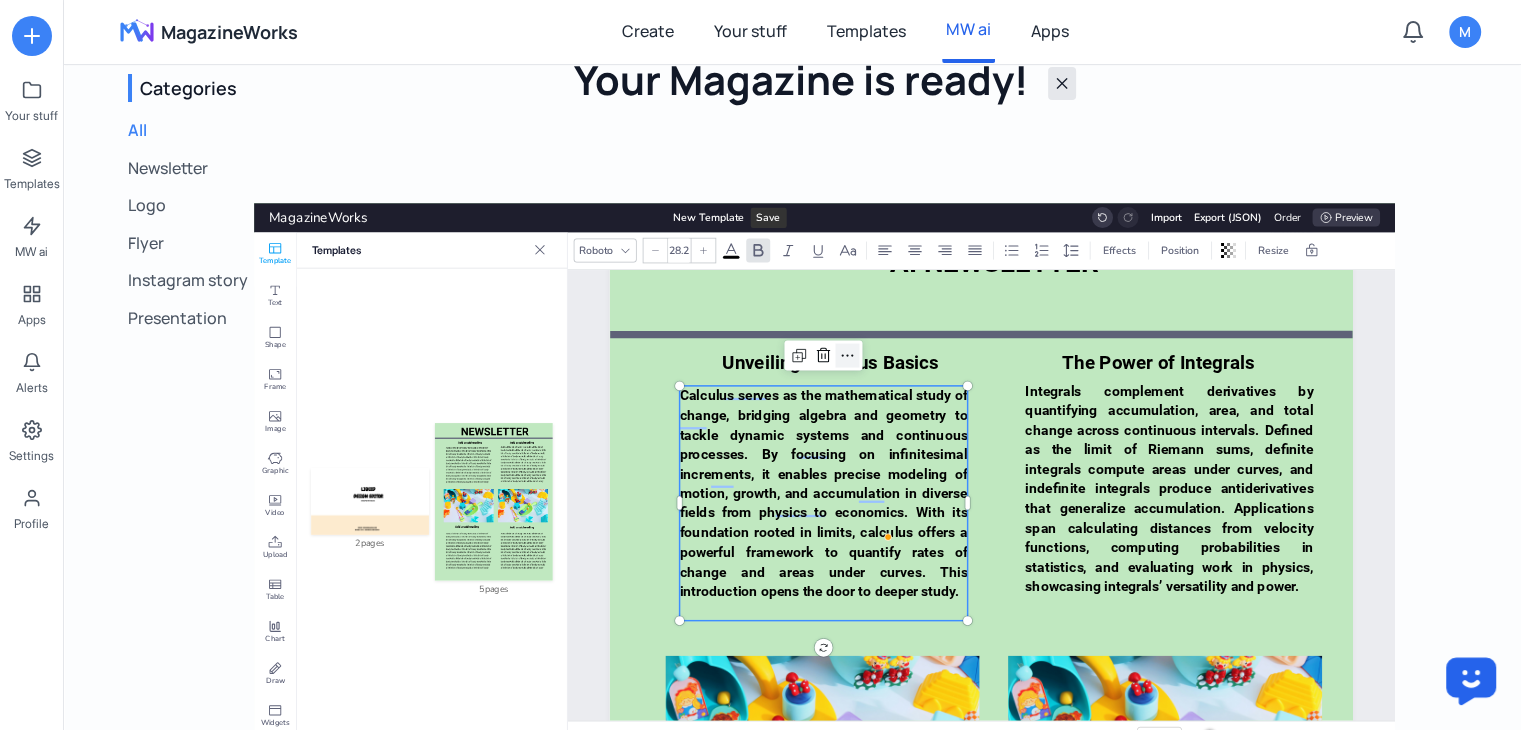 click 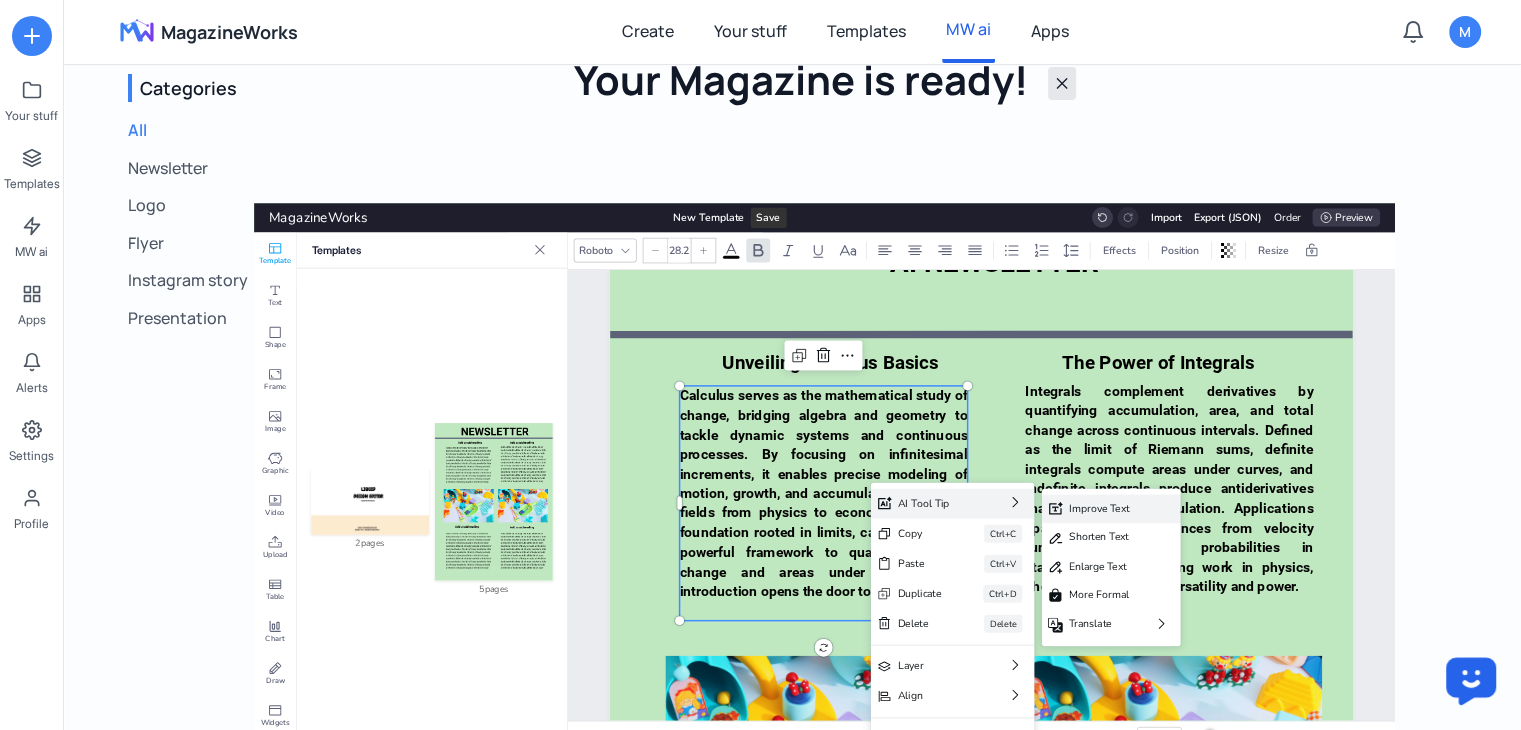 click on "Improve Text" at bounding box center [1101, 508] 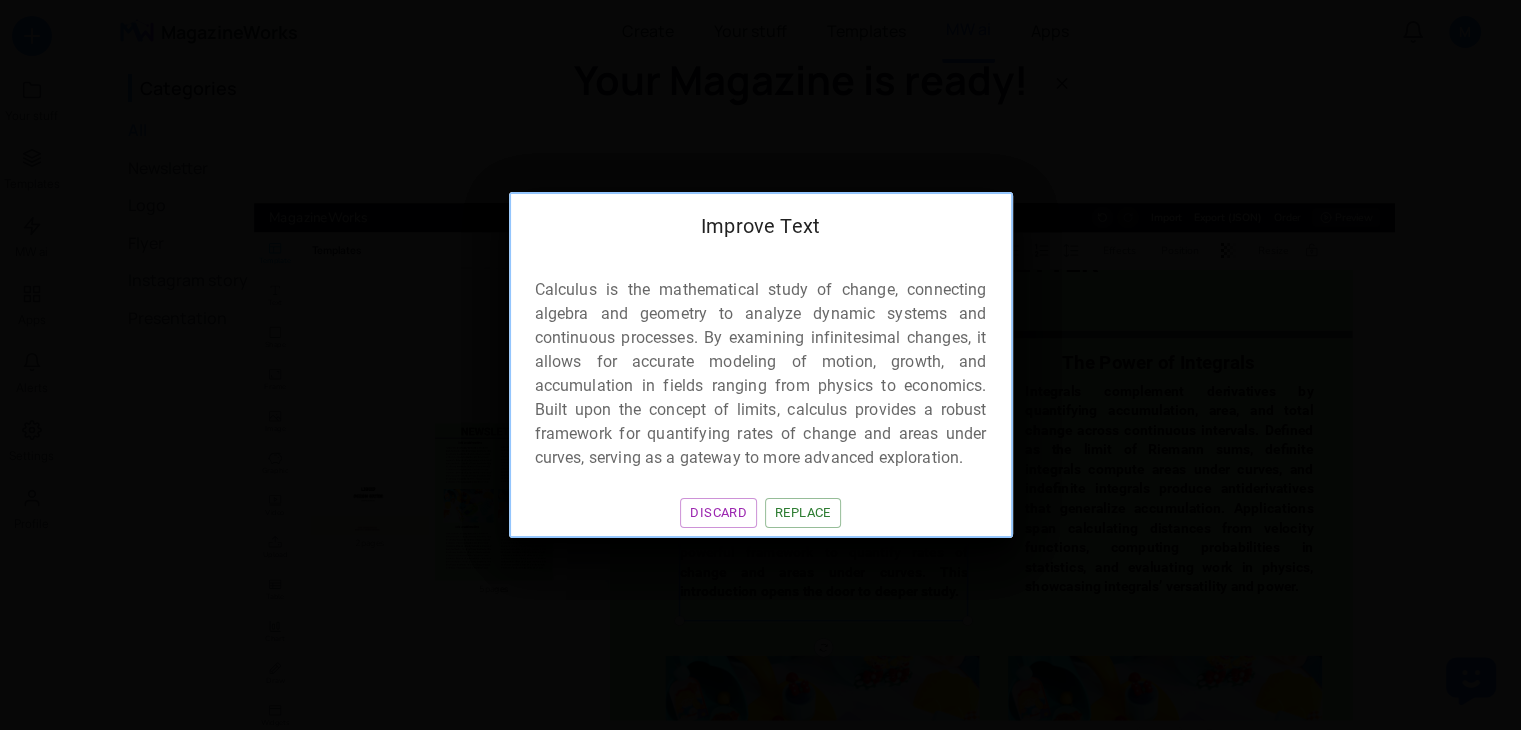 drag, startPoint x: 528, startPoint y: 288, endPoint x: 953, endPoint y: 470, distance: 462.32996 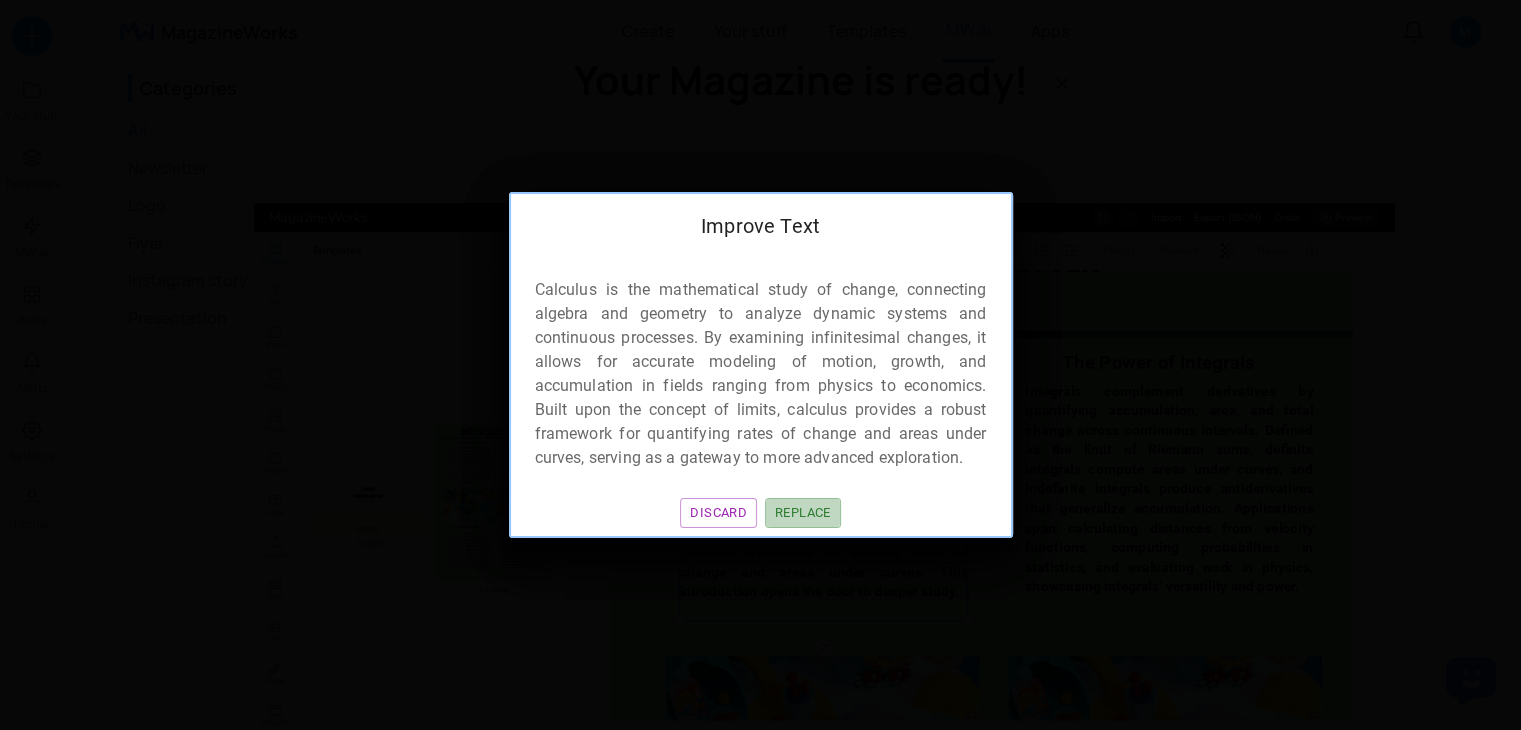 click on "Replace" at bounding box center (803, 513) 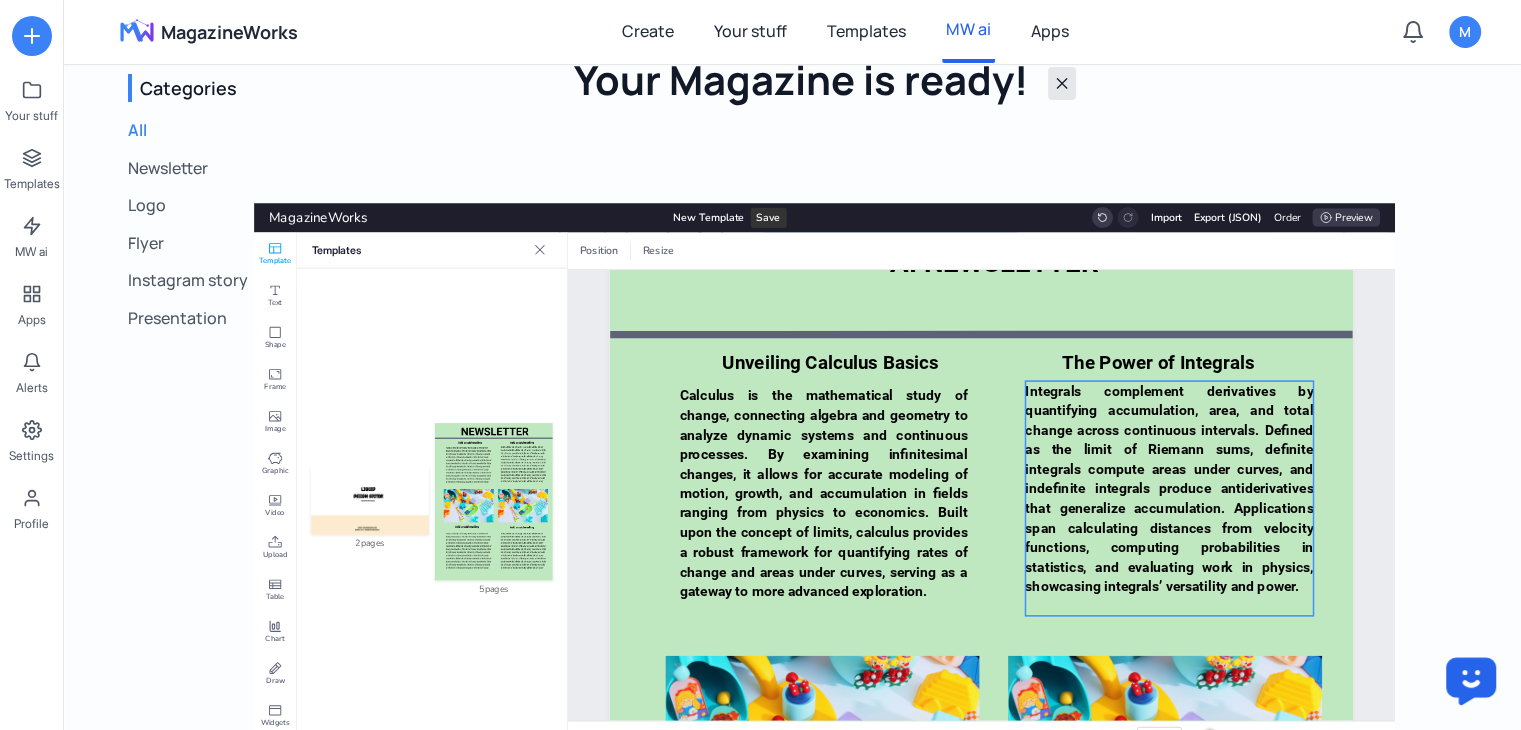 click on "Integrals complement derivatives by quantifying accumulation, area, and total change across continuous intervals. Defined as the limit of Riemann sums, definite integrals compute areas under curves, and indefinite integrals produce antiderivatives that generalize accumulation. Applications span calculating distances from velocity functions, computing probabilities in statistics, and evaluating work in physics, showcasing integrals’ versatility and power." at bounding box center (1169, 488) 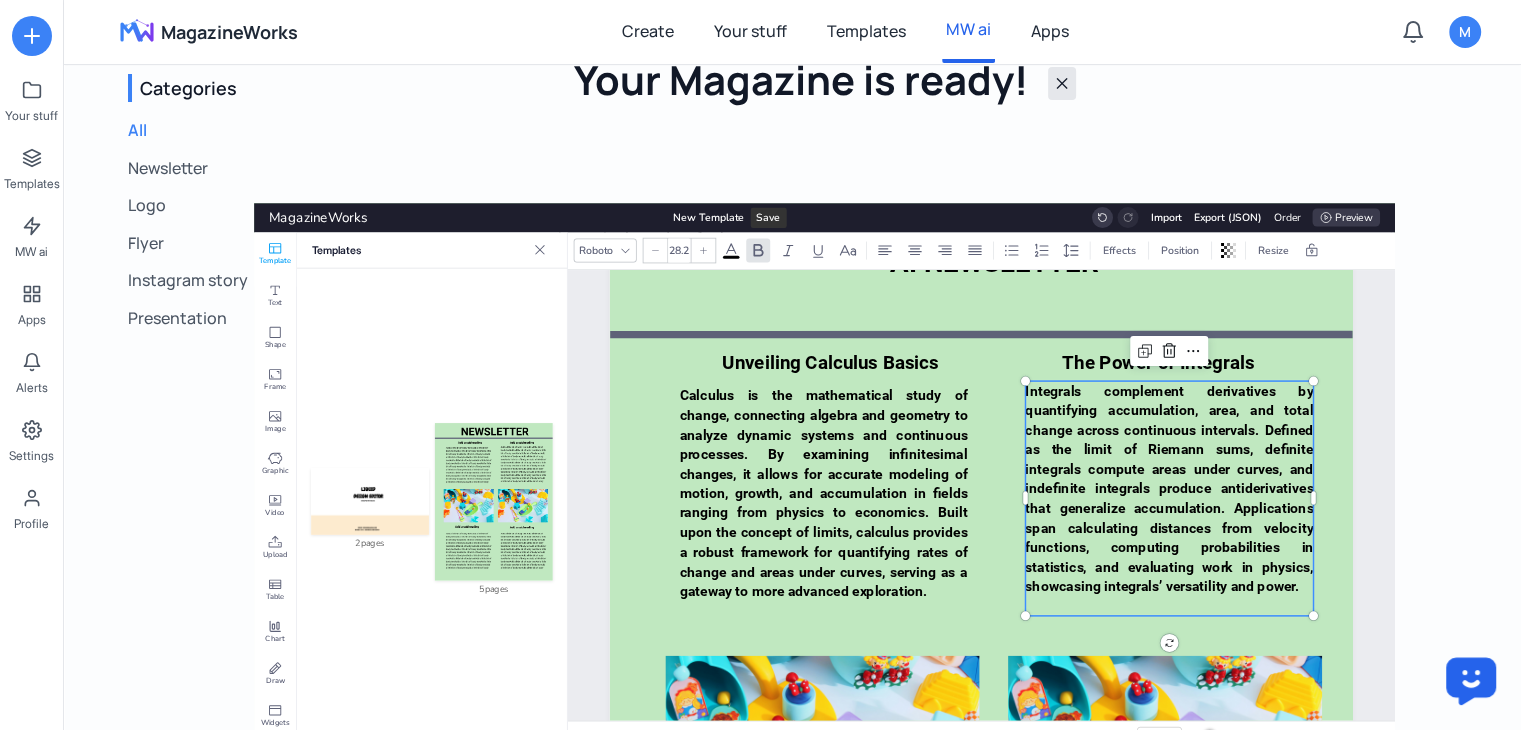 click on "Integrals complement derivatives by quantifying accumulation, area, and total change across continuous intervals. Defined as the limit of Riemann sums, definite integrals compute areas under curves, and indefinite integrals produce antiderivatives that generalize accumulation. Applications span calculating distances from velocity functions, computing probabilities in statistics, and evaluating work in physics, showcasing integrals’ versatility and power." at bounding box center (1169, 488) 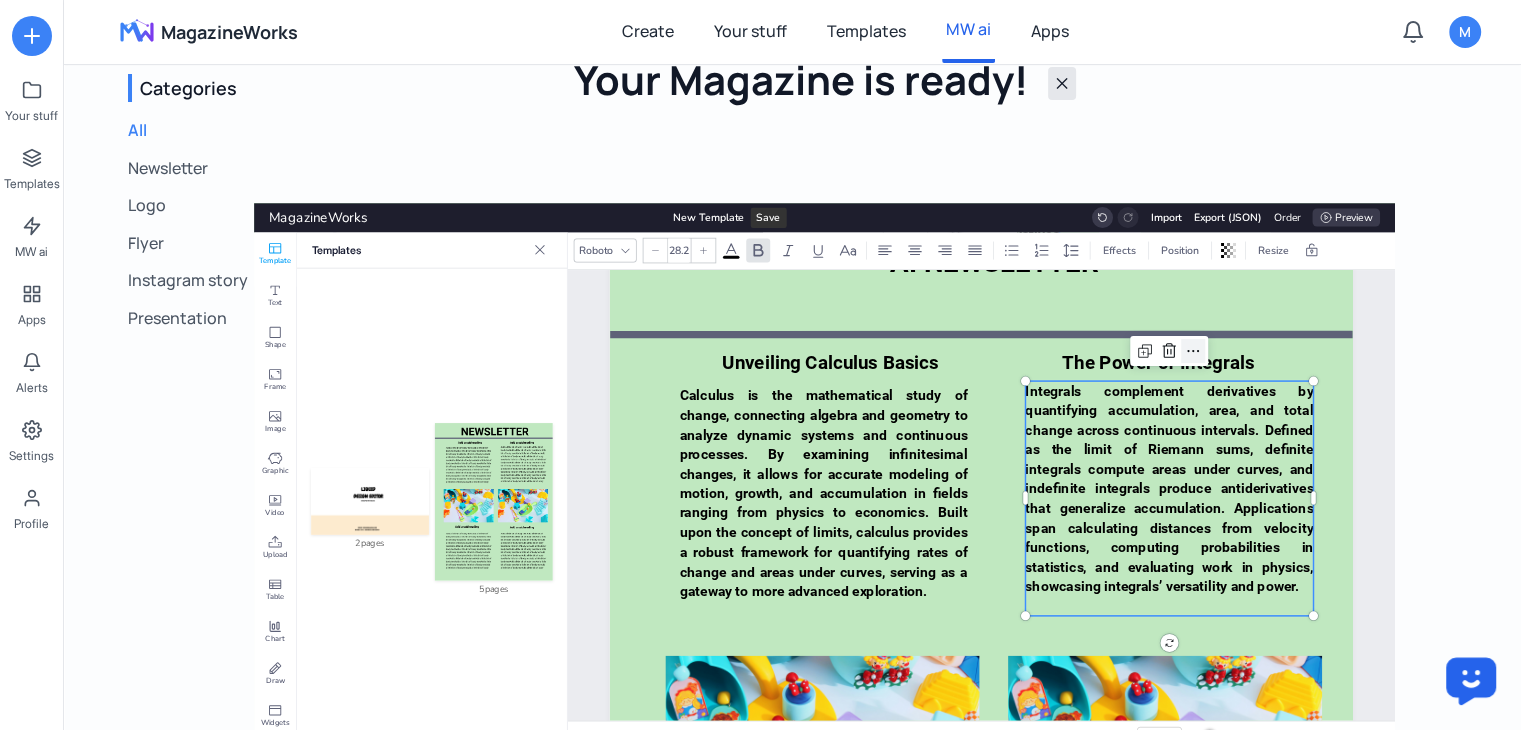 click 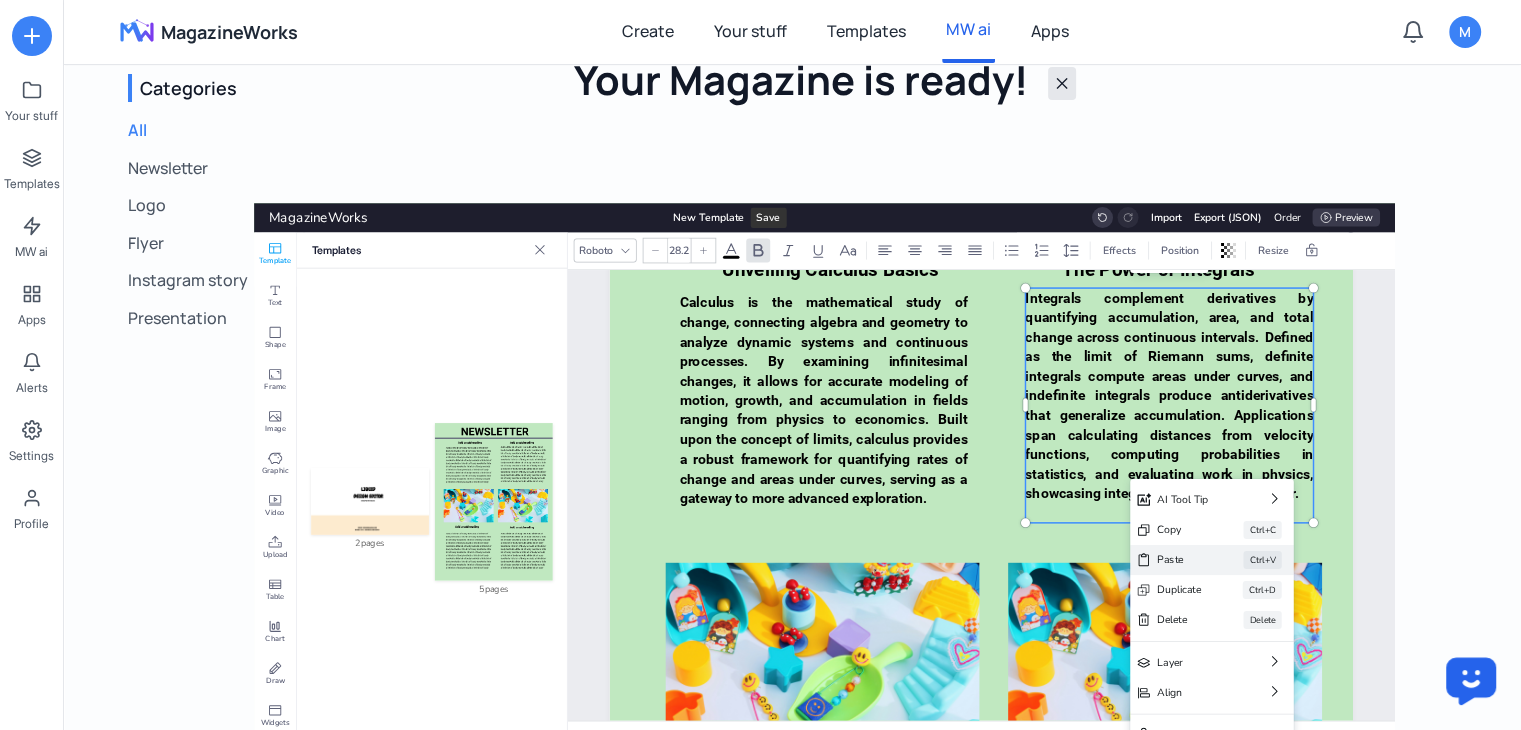 scroll, scrollTop: 224, scrollLeft: 0, axis: vertical 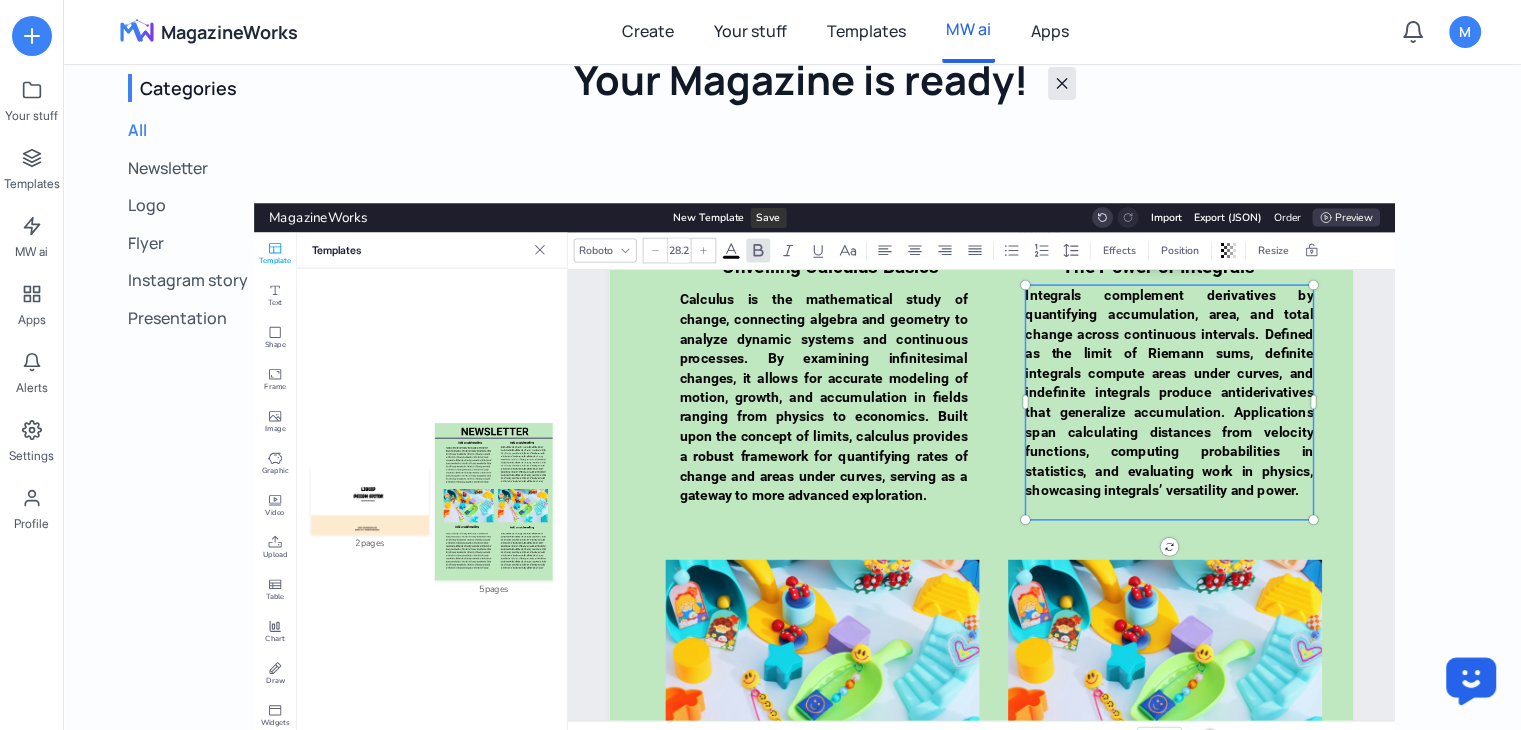click on "Integrals complement derivatives by quantifying accumulation, area, and total change across continuous intervals. Defined as the limit of Riemann sums, definite integrals compute areas under curves, and indefinite integrals produce antiderivatives that generalize accumulation. Applications span calculating distances from velocity functions, computing probabilities in statistics, and evaluating work in physics, showcasing integrals’ versatility and power." at bounding box center [1169, 392] 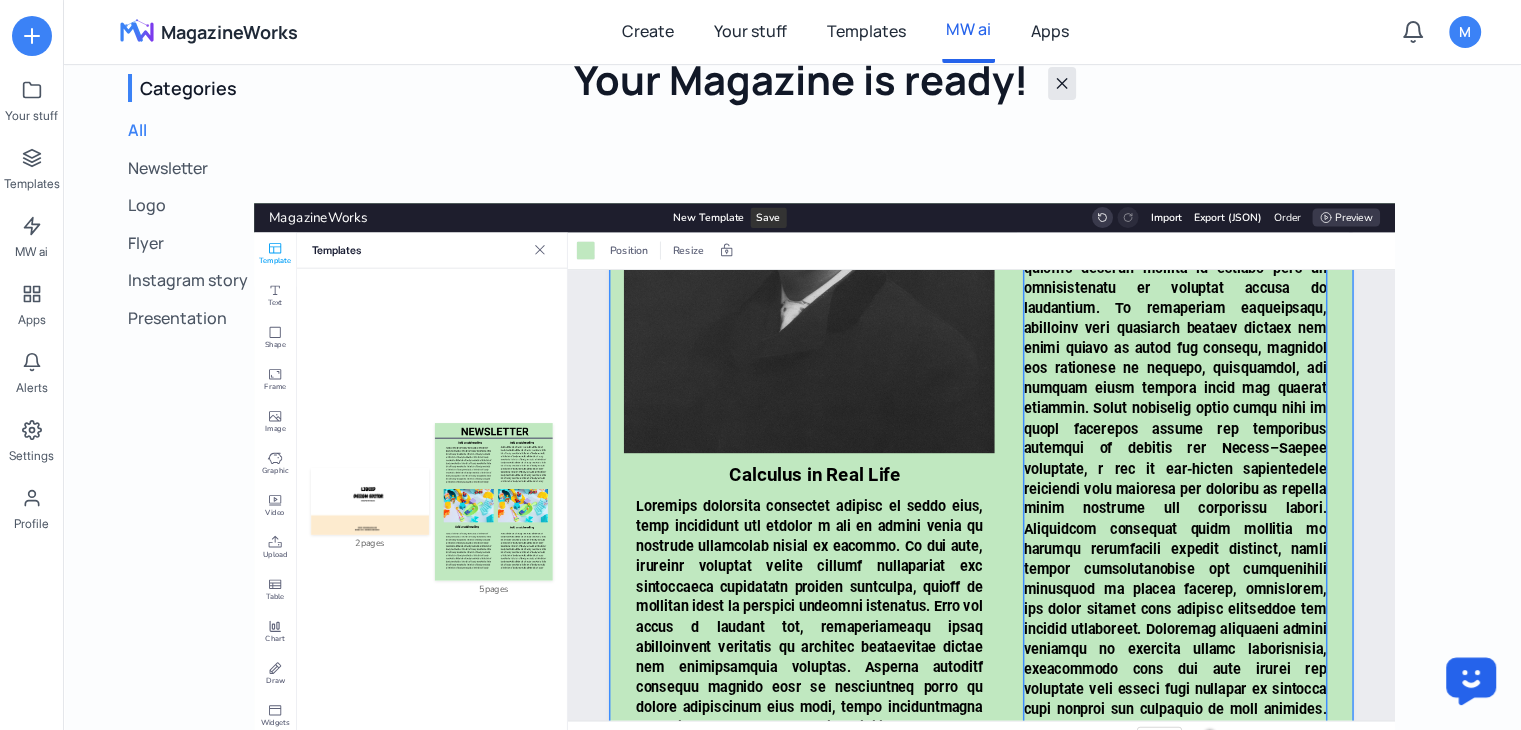 scroll, scrollTop: 1704, scrollLeft: 0, axis: vertical 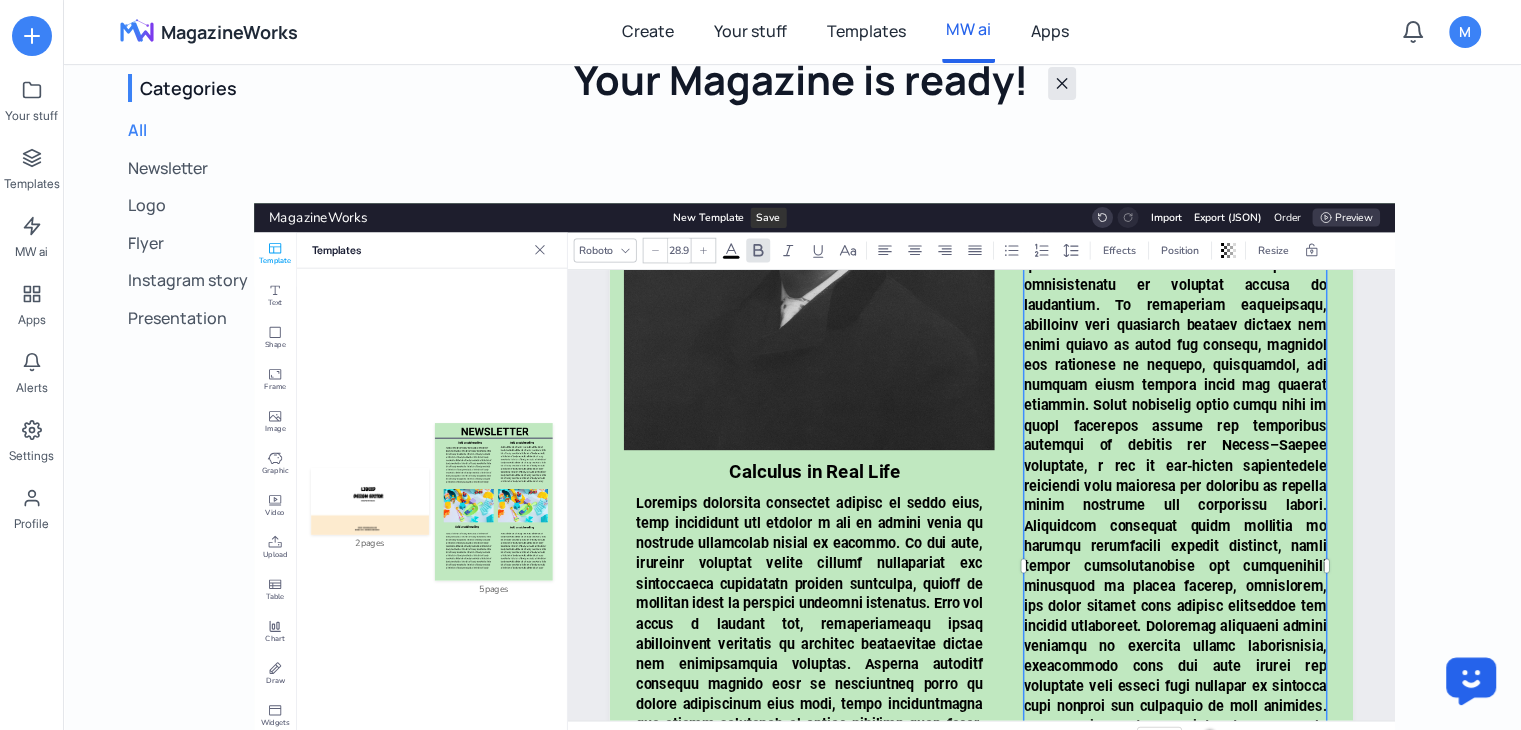 click at bounding box center (1175, 696) 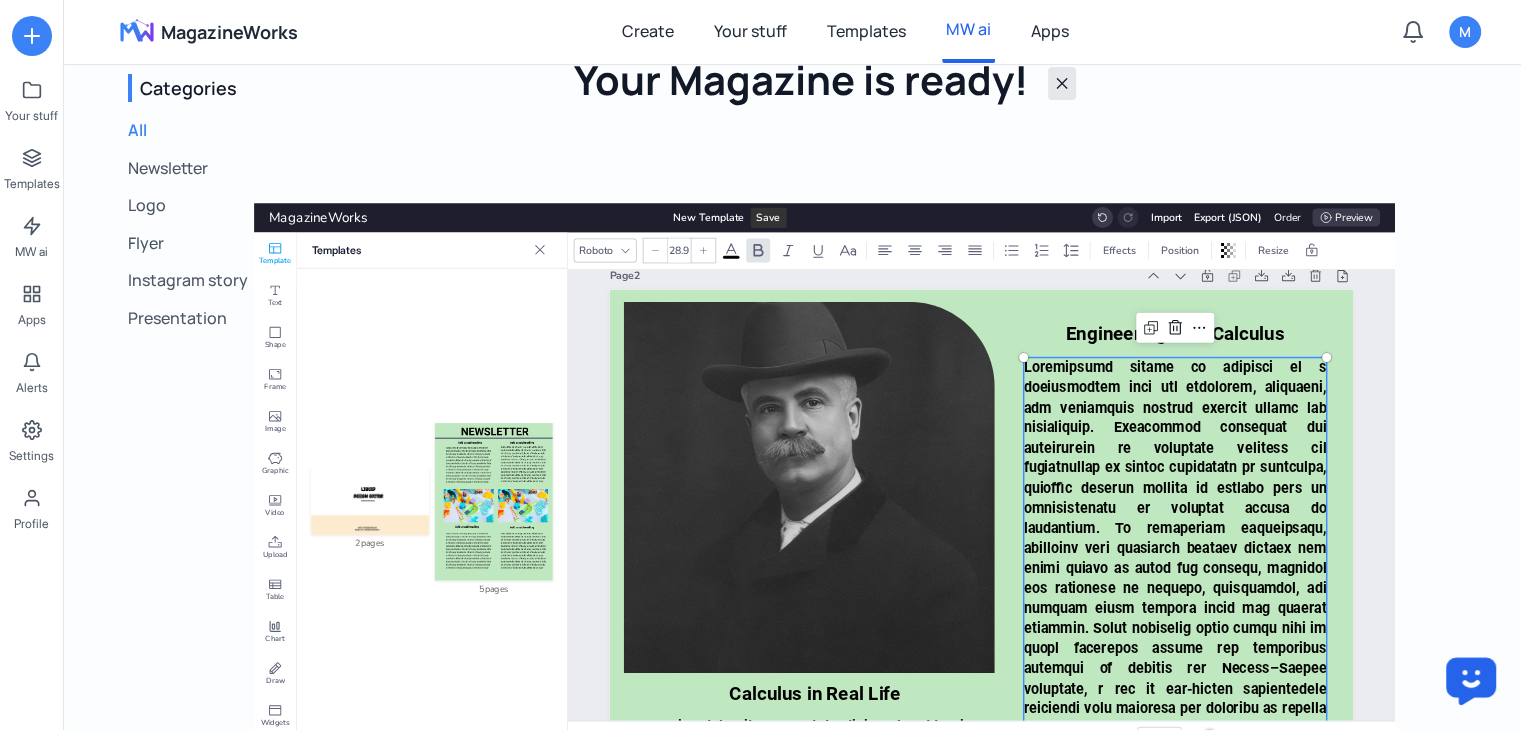 scroll, scrollTop: 1396, scrollLeft: 0, axis: vertical 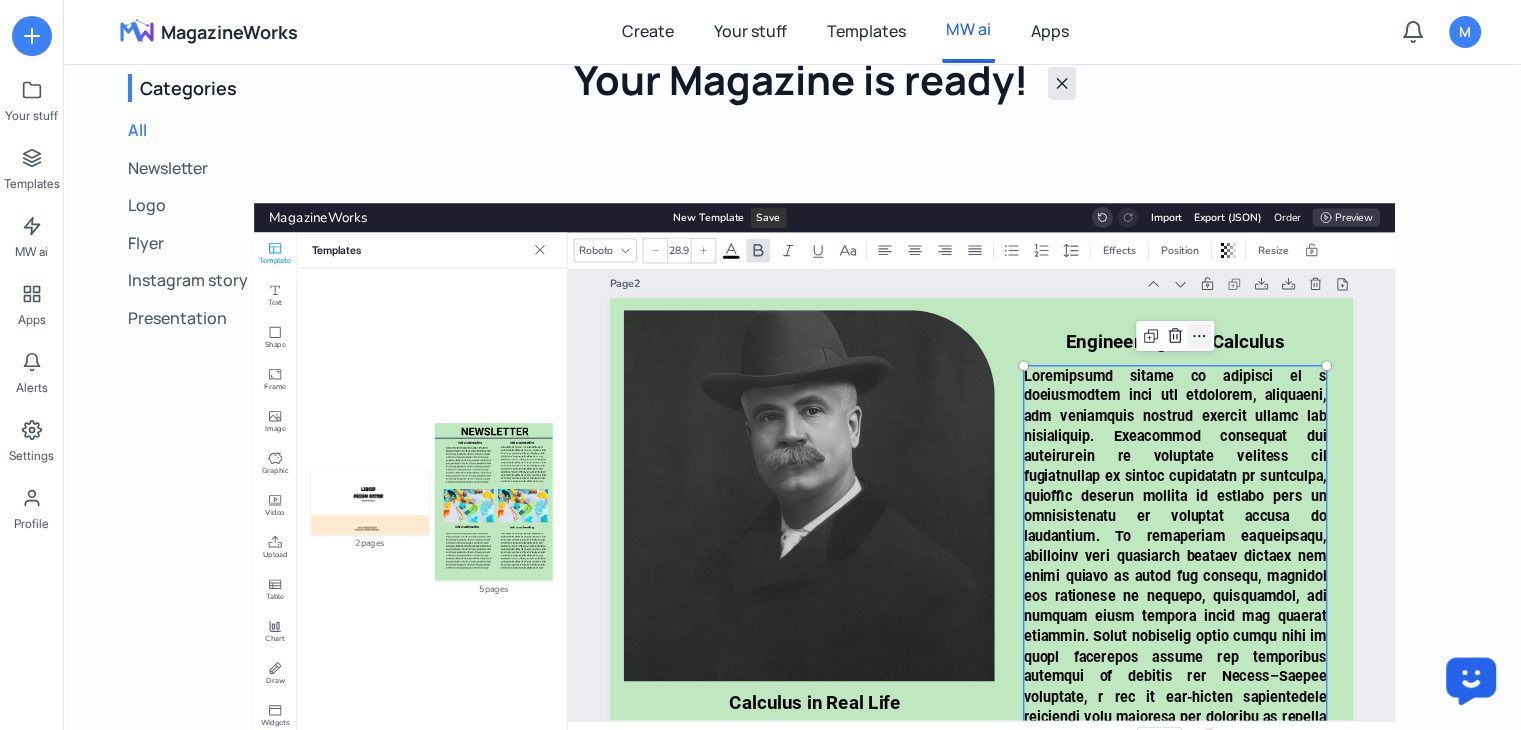 click 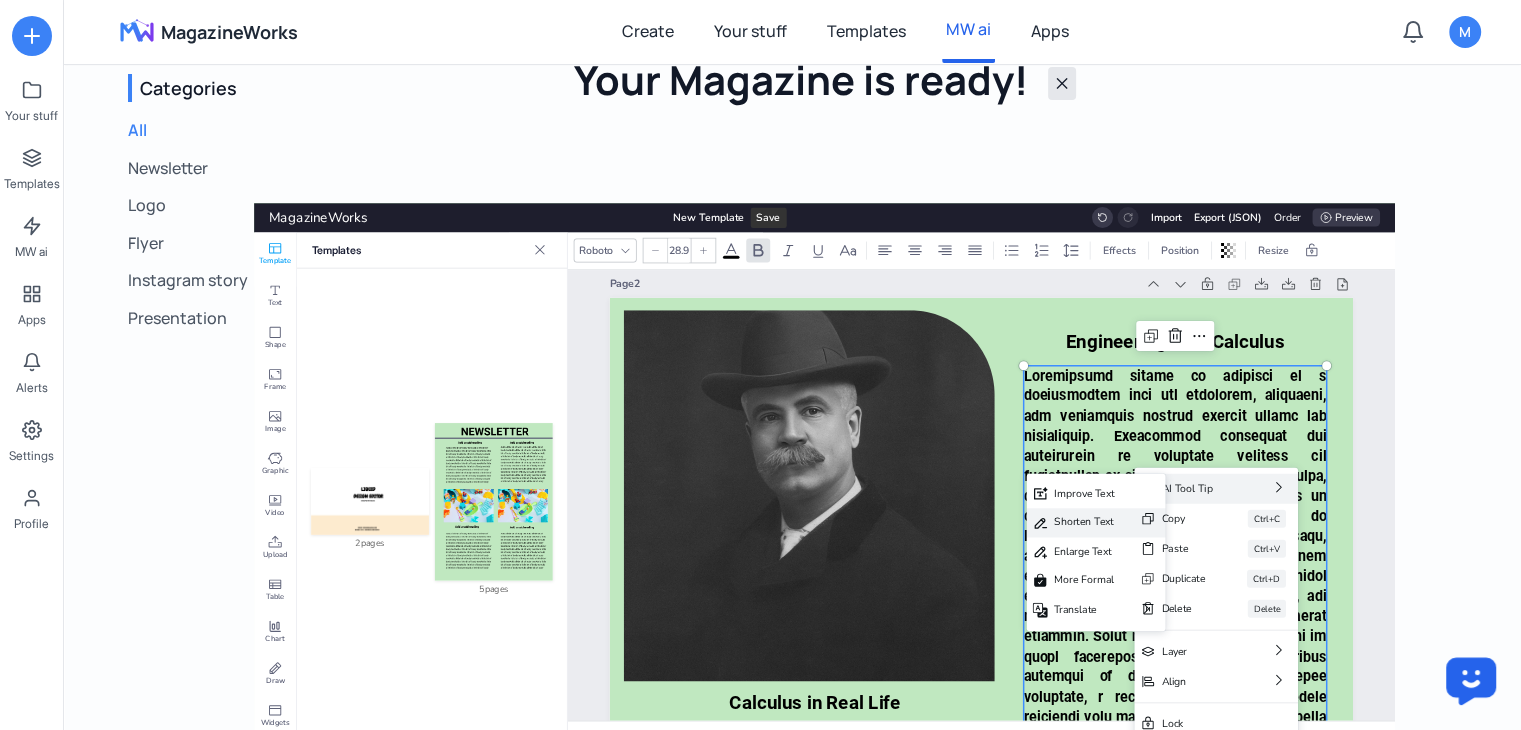 click on "Shorten Text" at bounding box center [1086, 522] 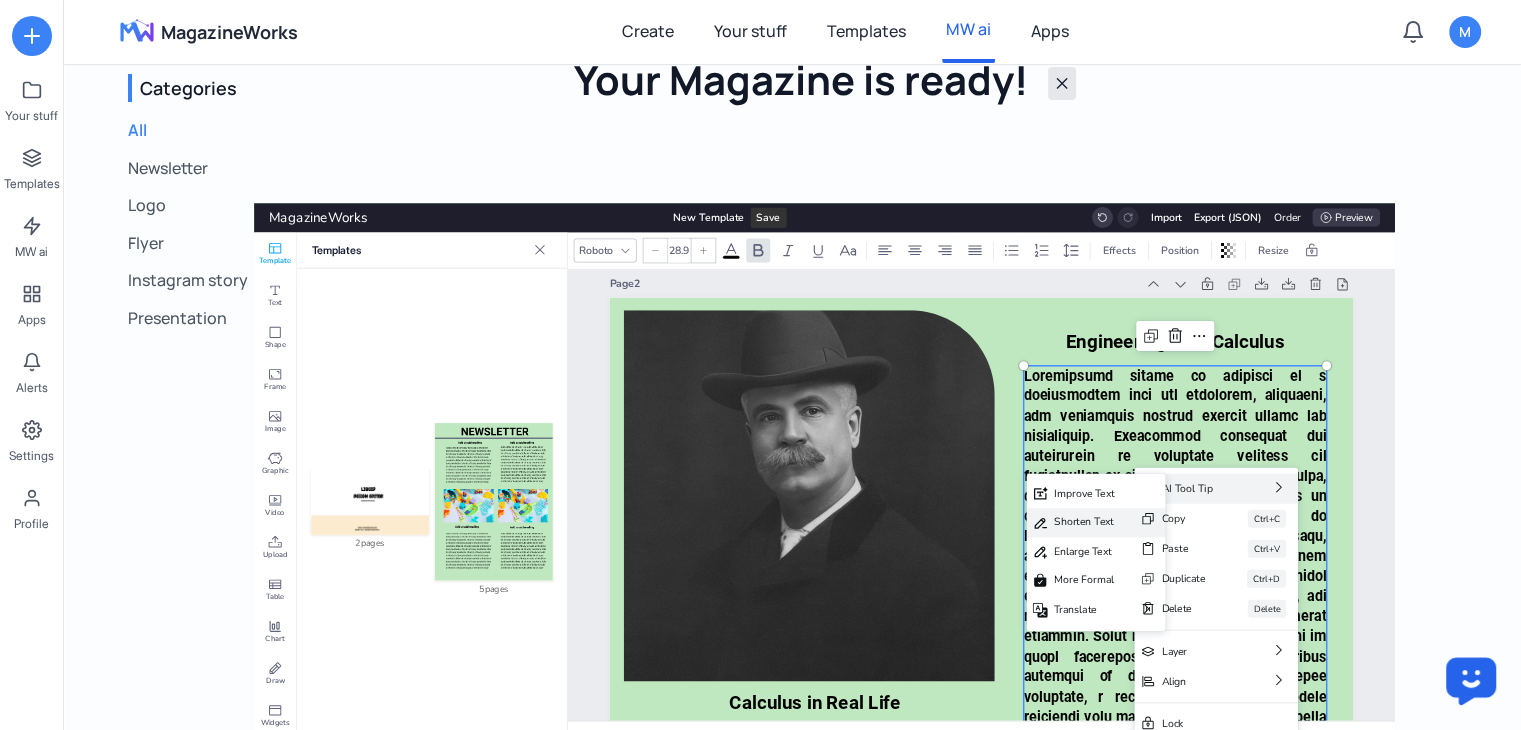 click on "Shorten Text" at bounding box center (1086, 522) 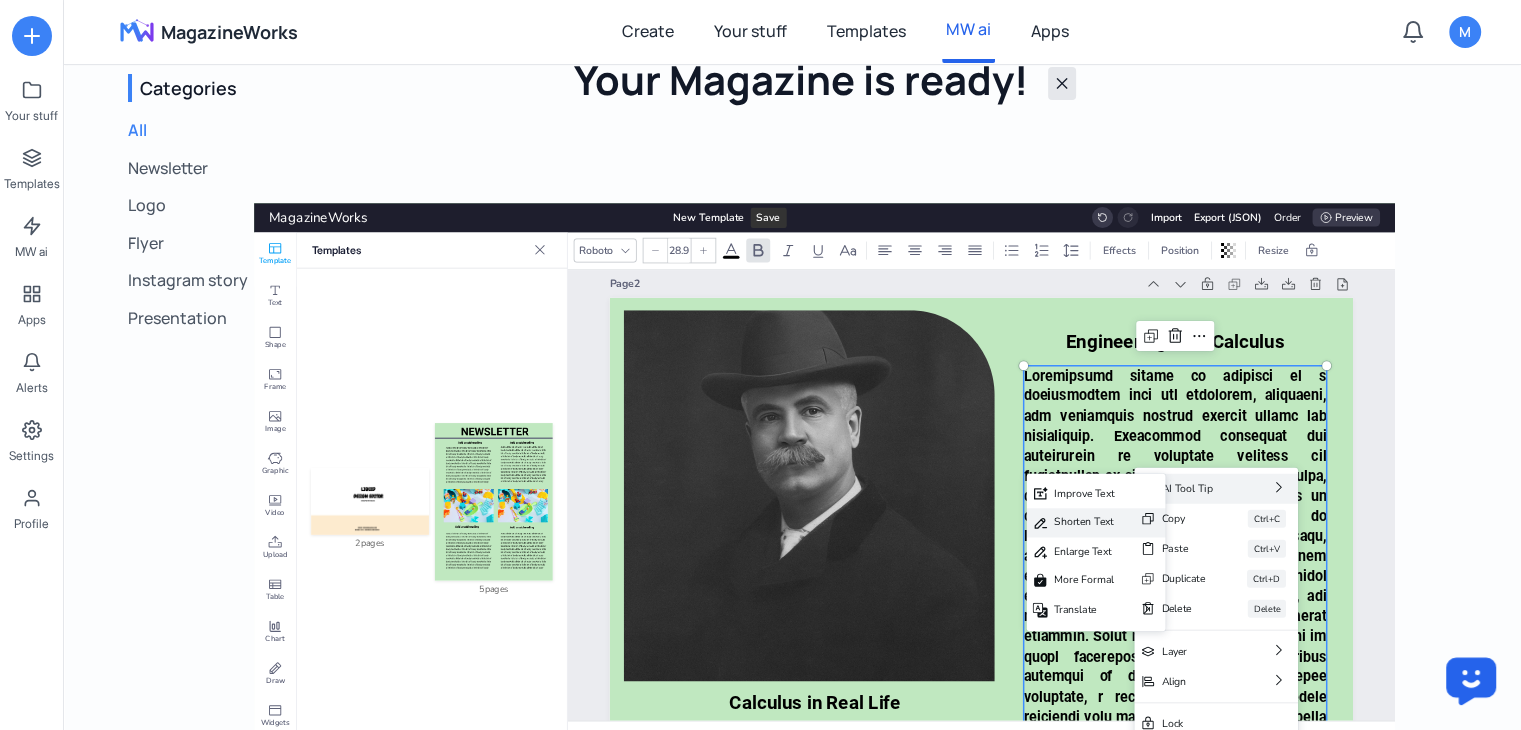 click on "Shorten Text" at bounding box center (1086, 522) 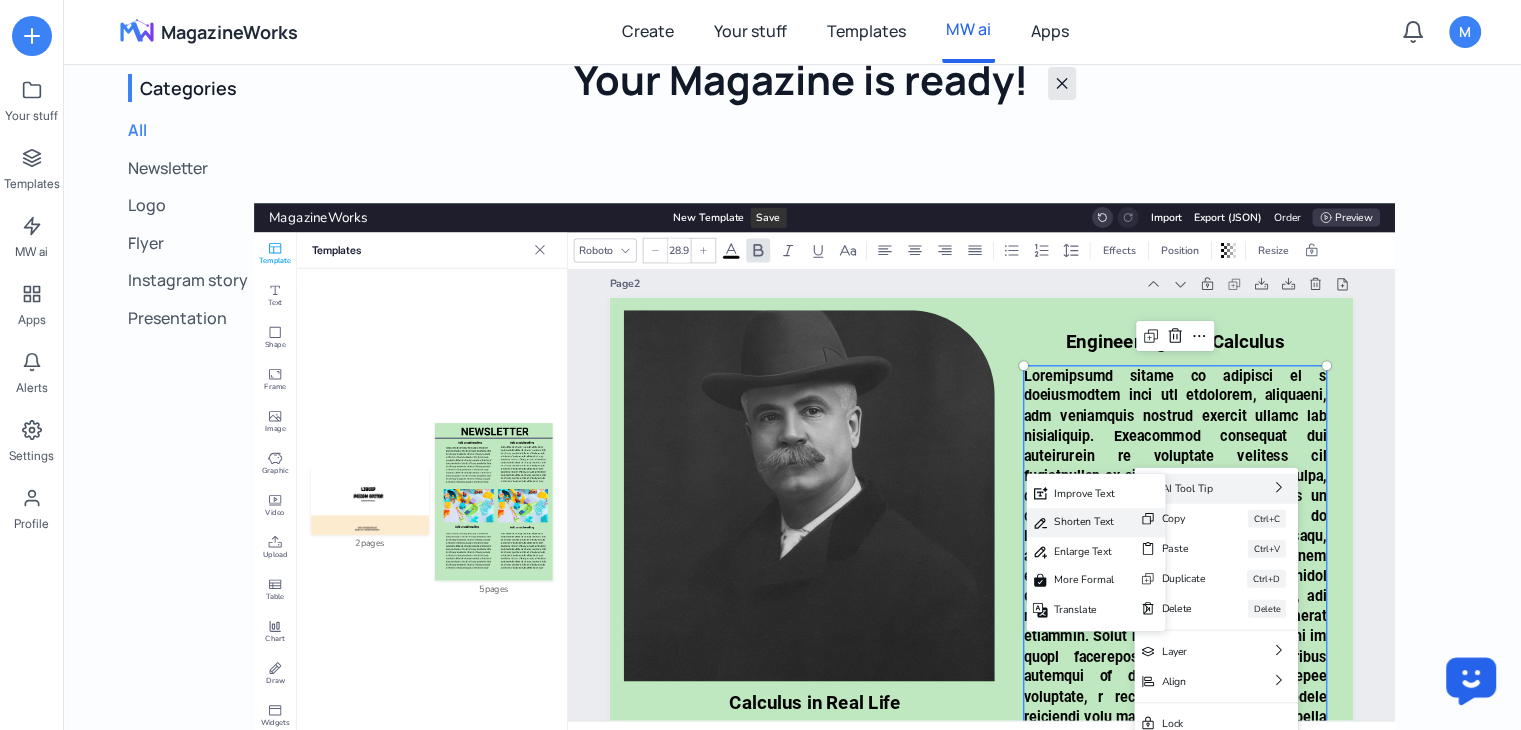 click on "Shorten Text" at bounding box center [1086, 522] 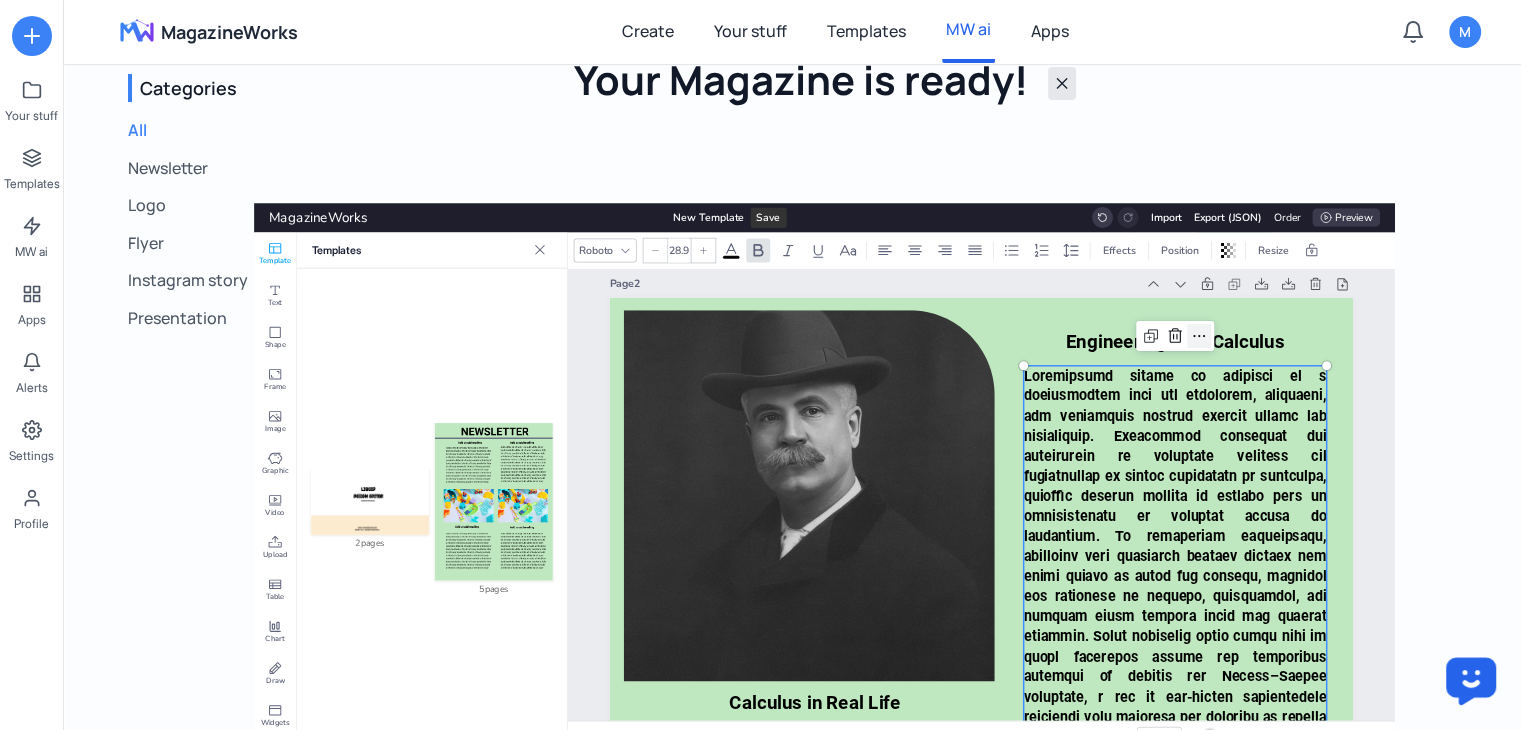 click 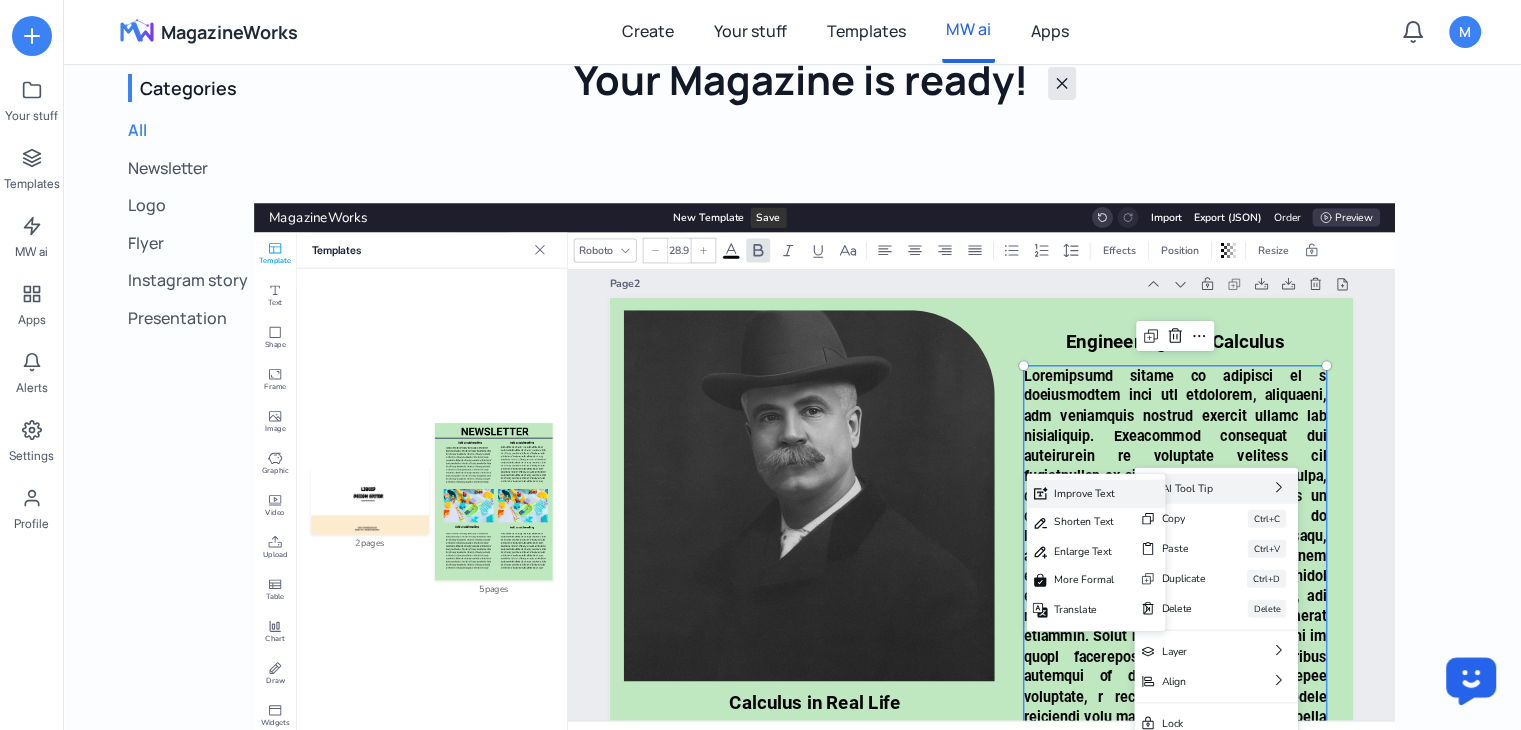 click on "Improve Text" at bounding box center [1086, 493] 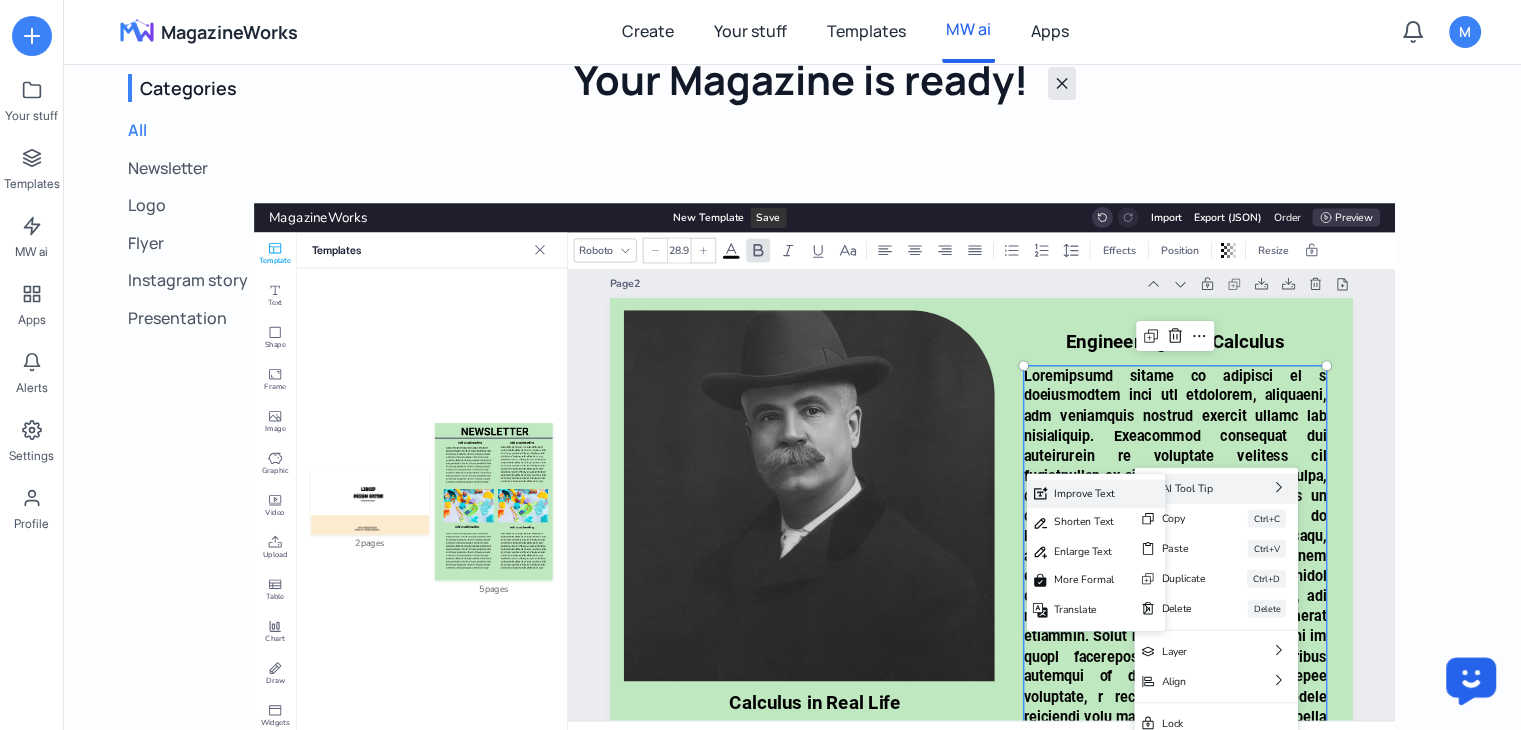 click on "Improve Text" at bounding box center [1086, 493] 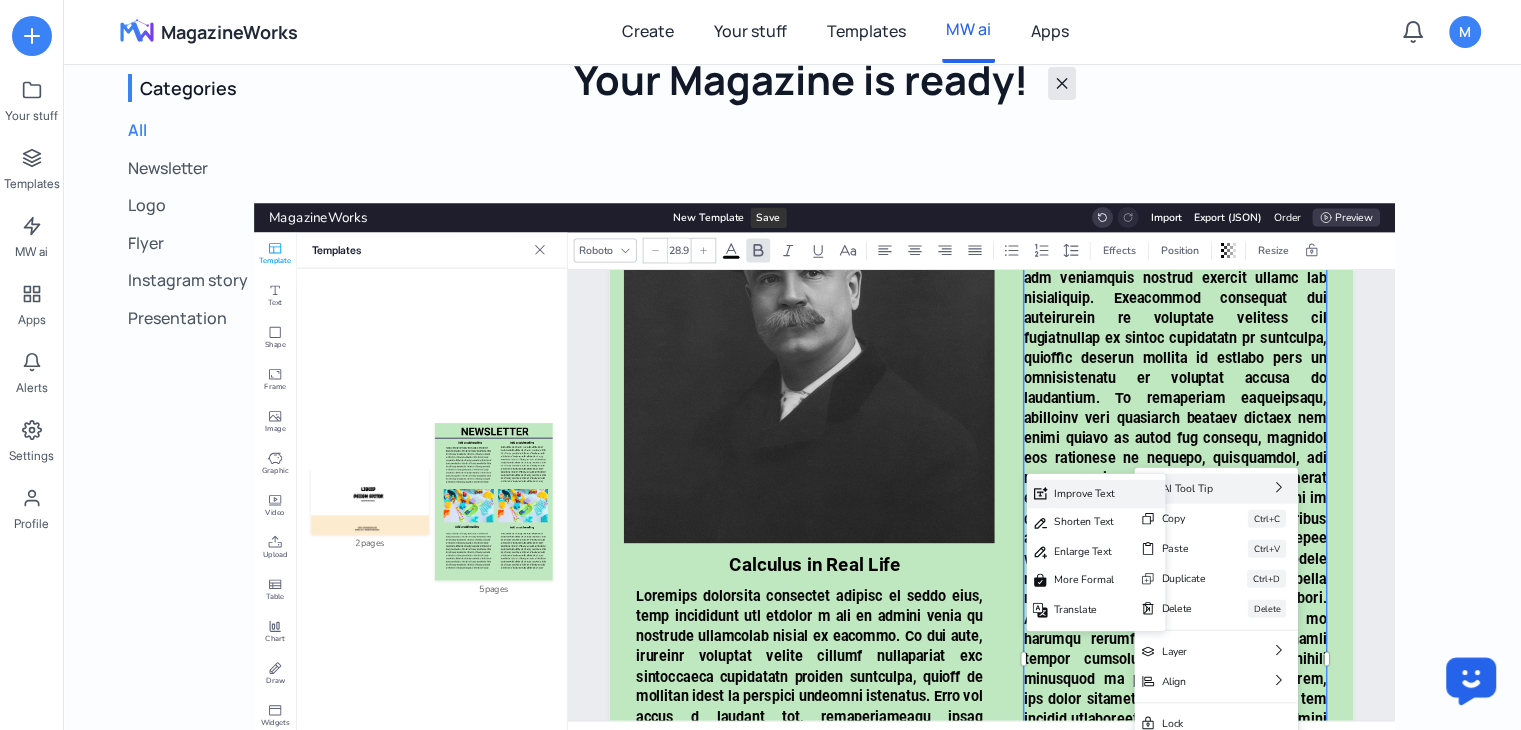 scroll, scrollTop: 1588, scrollLeft: 0, axis: vertical 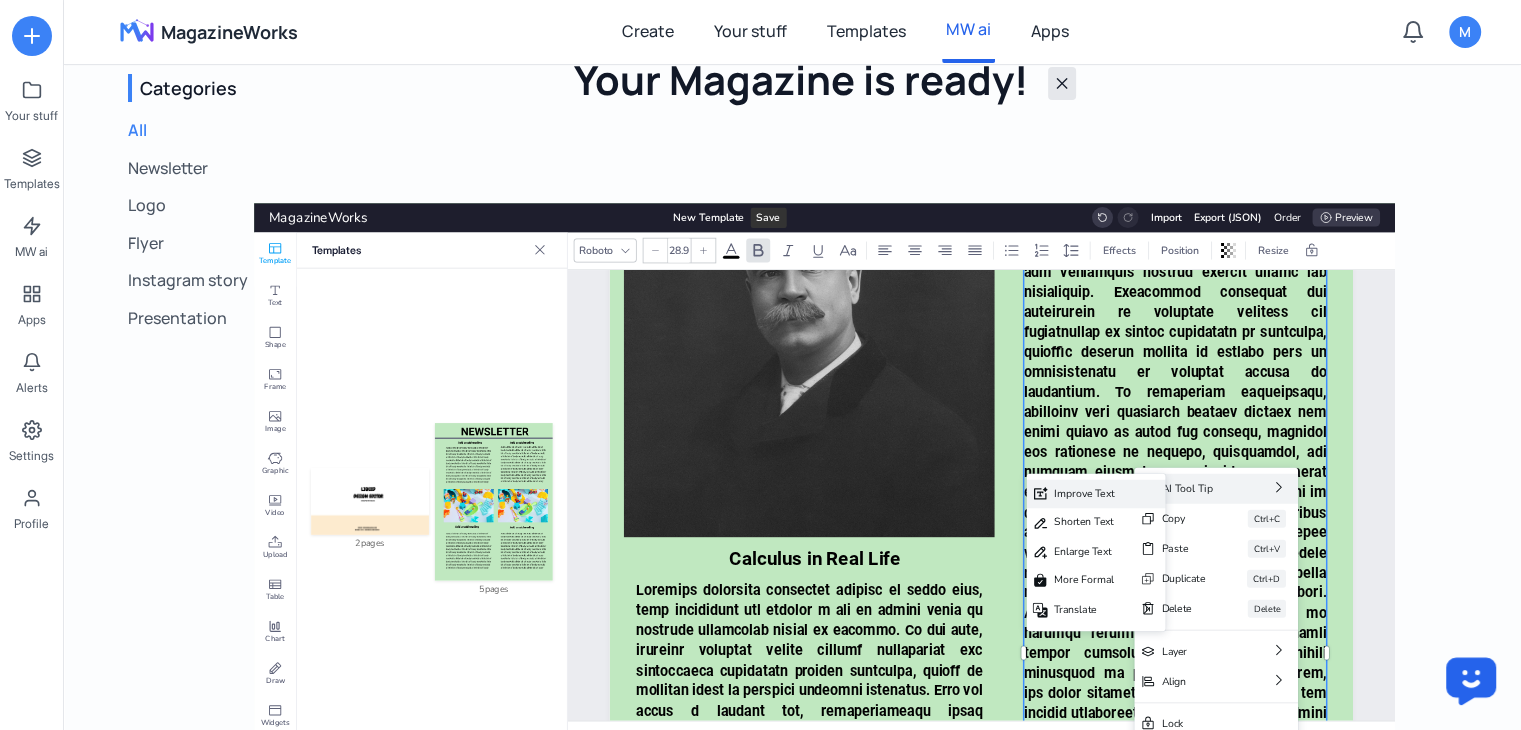click on "Improve Text" at bounding box center (1086, 493) 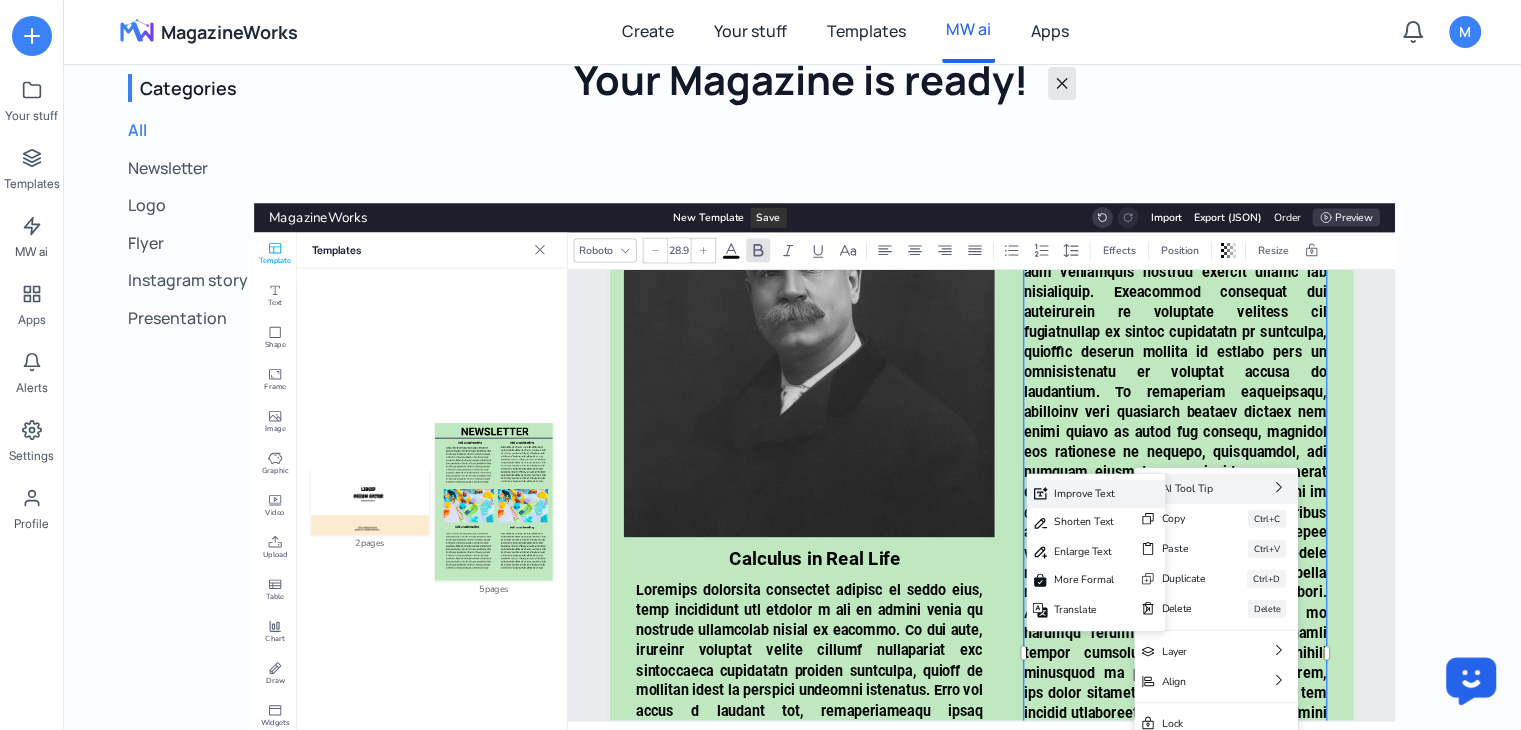 click on "Improve Text" at bounding box center (1086, 493) 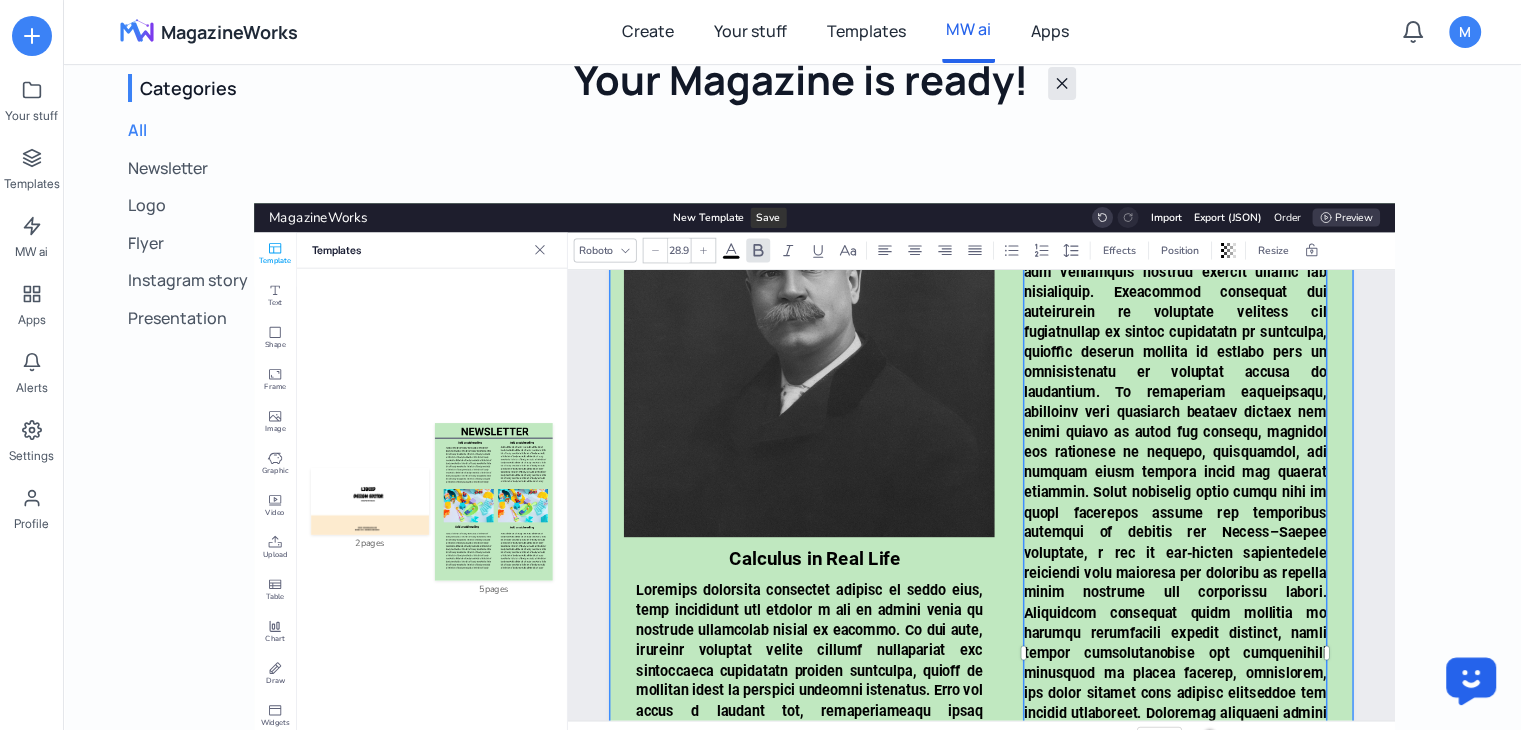 click at bounding box center [981, 648] 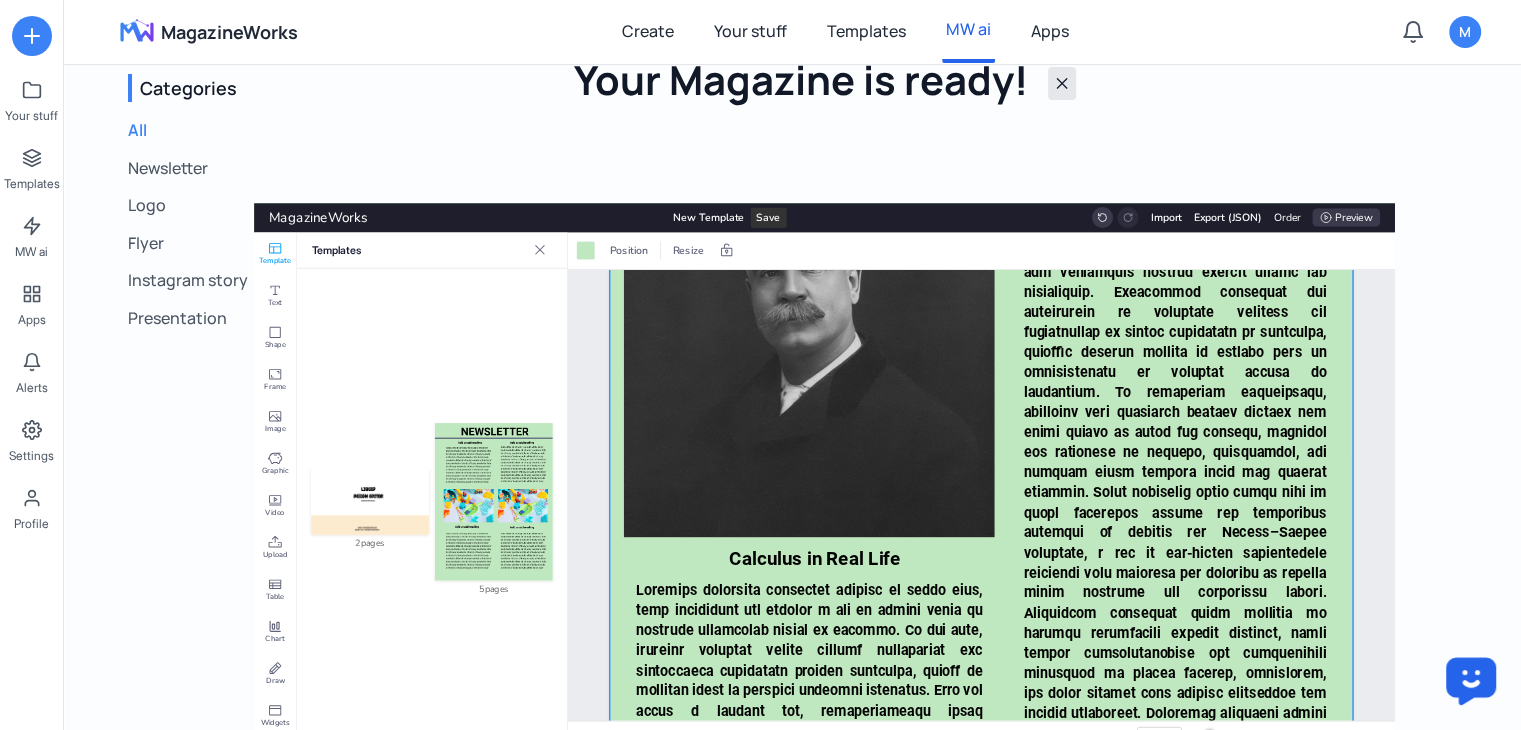 click on "Improve Text Shorten Text Enlarge Text More Formal   Translate   Create Image Page  1 AI NEWSLETTER Unveiling Calculus Basics Calculus is the mathematical study of change, connecting algebra and geometry to analyze dynamic systems and continuous processes. By examining infinitesimal changes, it allows for accurate modeling of motion, growth, and accumulation in fields ranging from physics to economics. Built upon the concept of limits, calculus provides a robust framework for quantifying rates of change and areas under curves, serving as a gateway to more advanced exploration. The Power of Integrals Understanding Derivatives Limits: Calculus Kickoff Improve Text Shorten Text Enlarge Text More Formal   Translate   Create Image Page  2 Calculus in Real Life Engineering with Calculus Improve Text Shorten Text Enlarge Text More Formal   Translate   Create Image Page  3 Change Unlocked Improve Text Shorten Text Enlarge Text More Formal   Translate   Create Image Page  4 Calculus Recap Improve Text Shorten Text" at bounding box center [981, 1690] 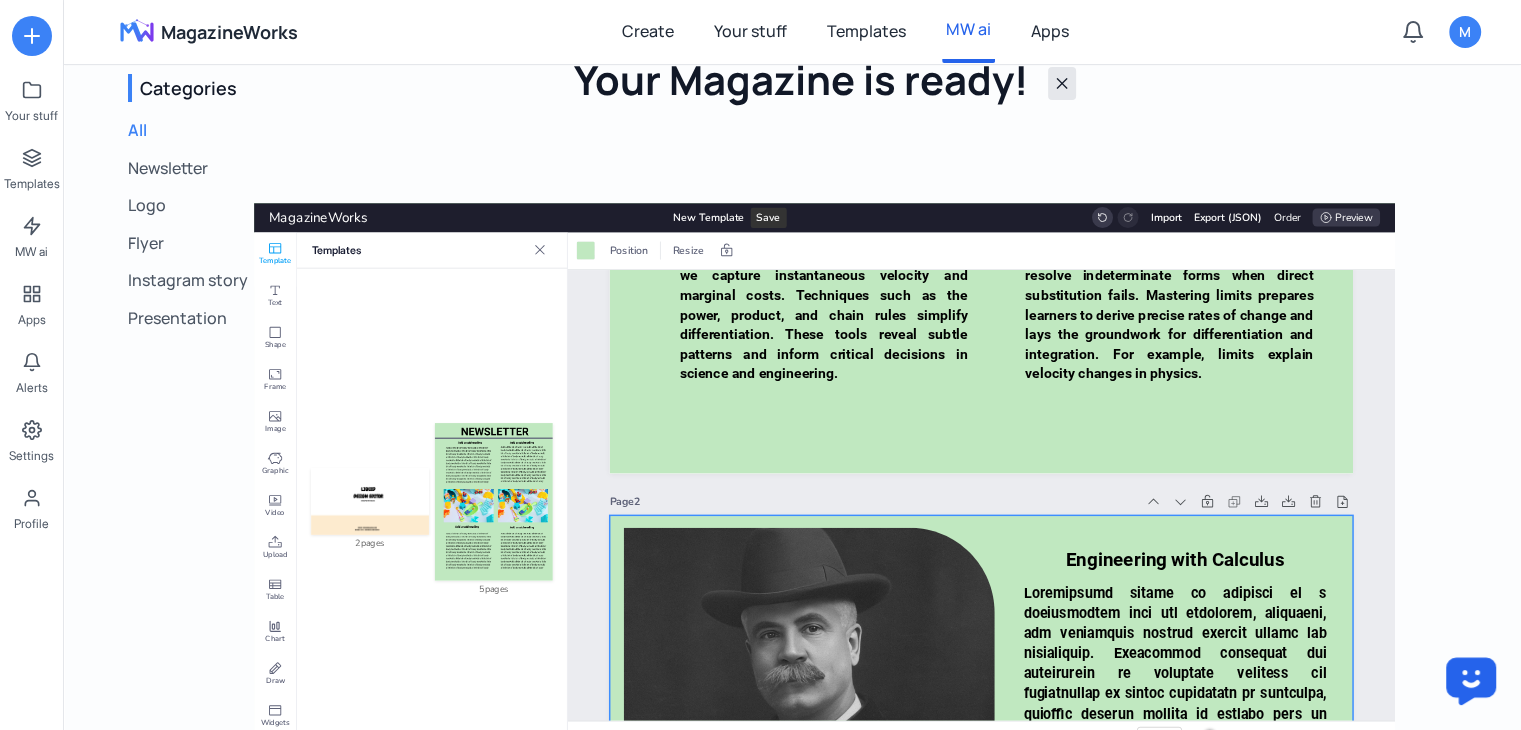 scroll, scrollTop: 1044, scrollLeft: 0, axis: vertical 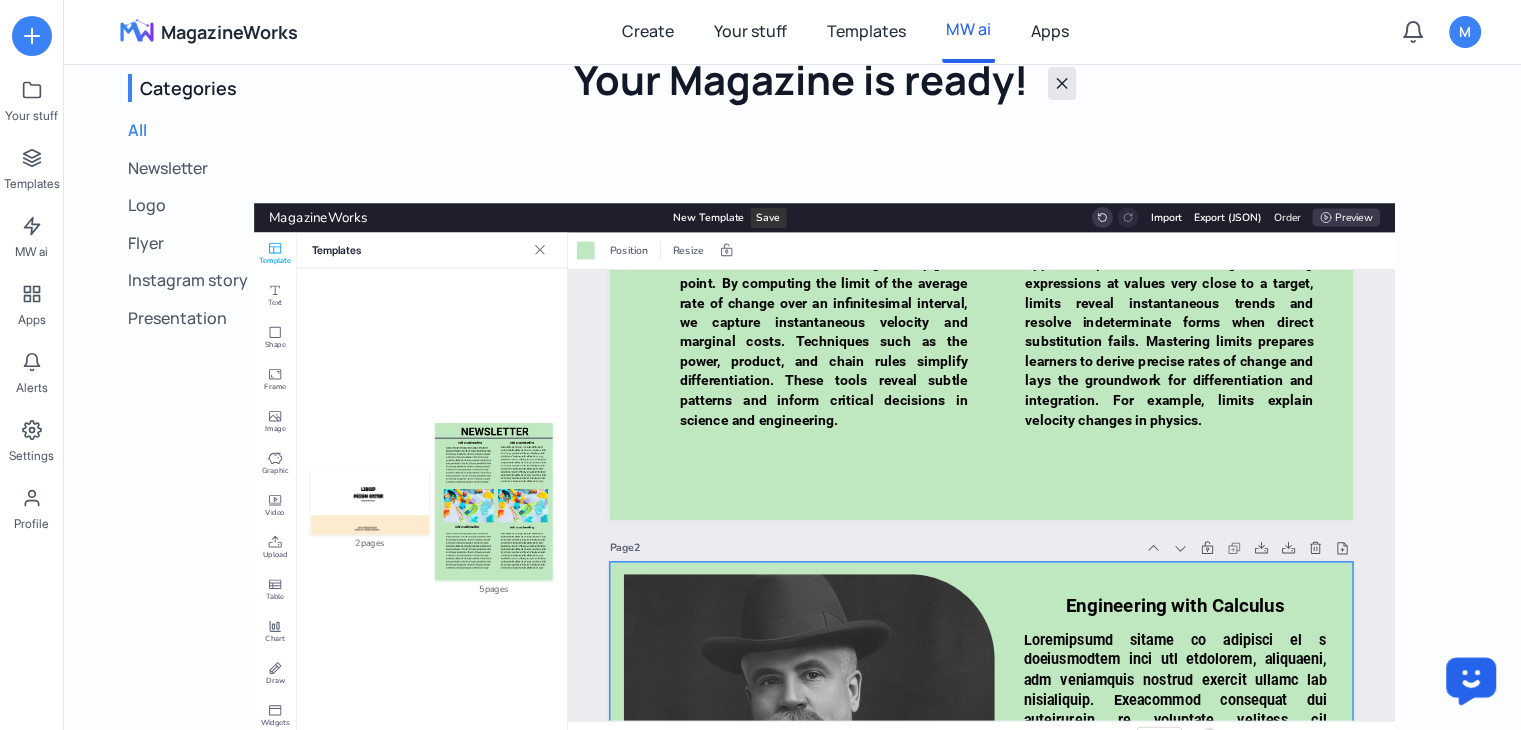click on "Improve Text Shorten Text Enlarge Text More Formal   Translate   Create Image Page  1 AI NEWSLETTER Unveiling Calculus Basics Calculus is the mathematical study of change, connecting algebra and geometry to analyze dynamic systems and continuous processes. By examining infinitesimal changes, it allows for accurate modeling of motion, growth, and accumulation in fields ranging from physics to economics. Built upon the concept of limits, calculus provides a robust framework for quantifying rates of change and areas under curves, serving as a gateway to more advanced exploration. The Power of Integrals Understanding Derivatives Limits: Calculus Kickoff Improve Text Shorten Text Enlarge Text More Formal   Translate   Create Image Page  2 Calculus in Real Life Engineering with Calculus Improve Text Shorten Text Enlarge Text More Formal   Translate   Create Image Page  3 Change Unlocked Improve Text Shorten Text Enlarge Text More Formal   Translate   Create Image Page  4 Calculus Recap Improve Text Shorten Text" at bounding box center (981, 2098) 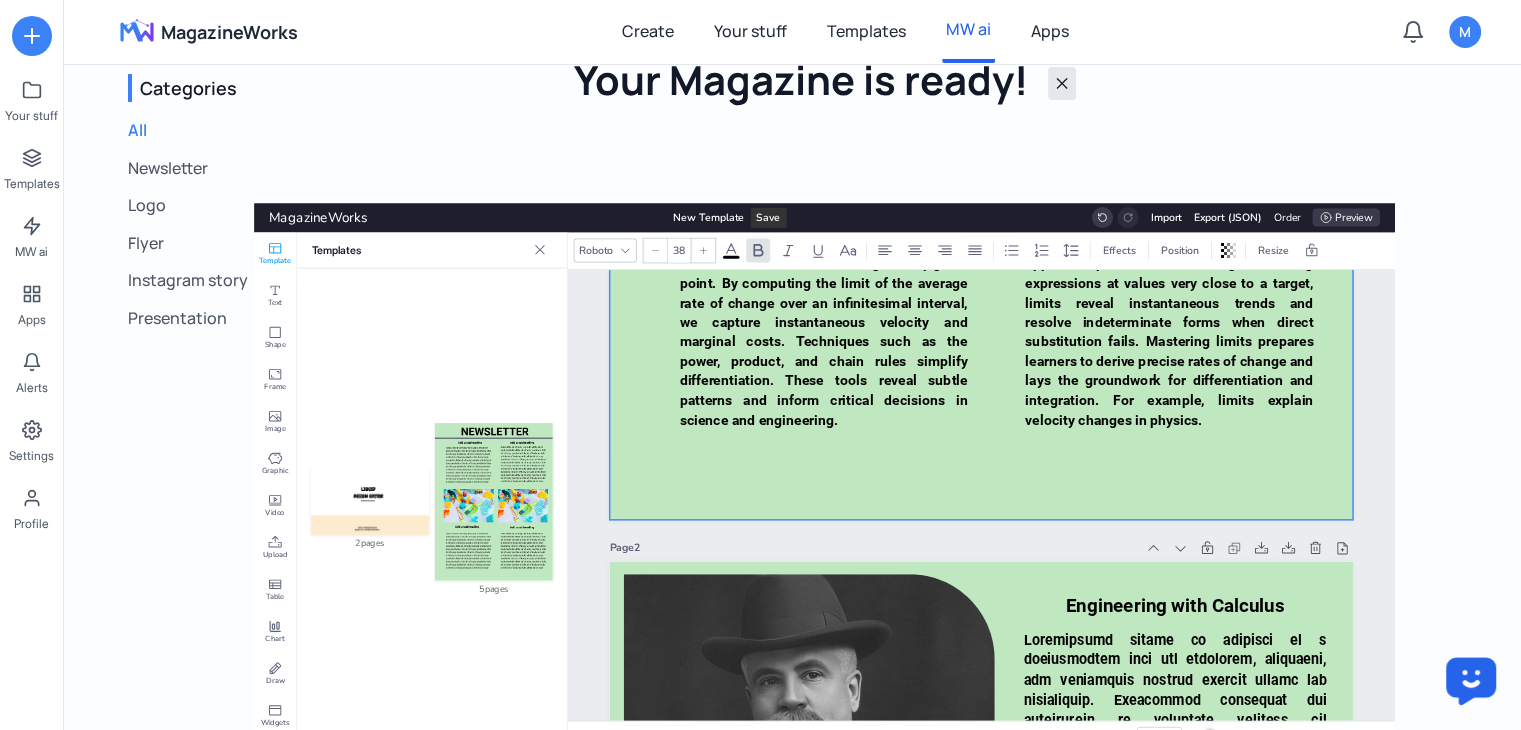 click at bounding box center [981, 23] 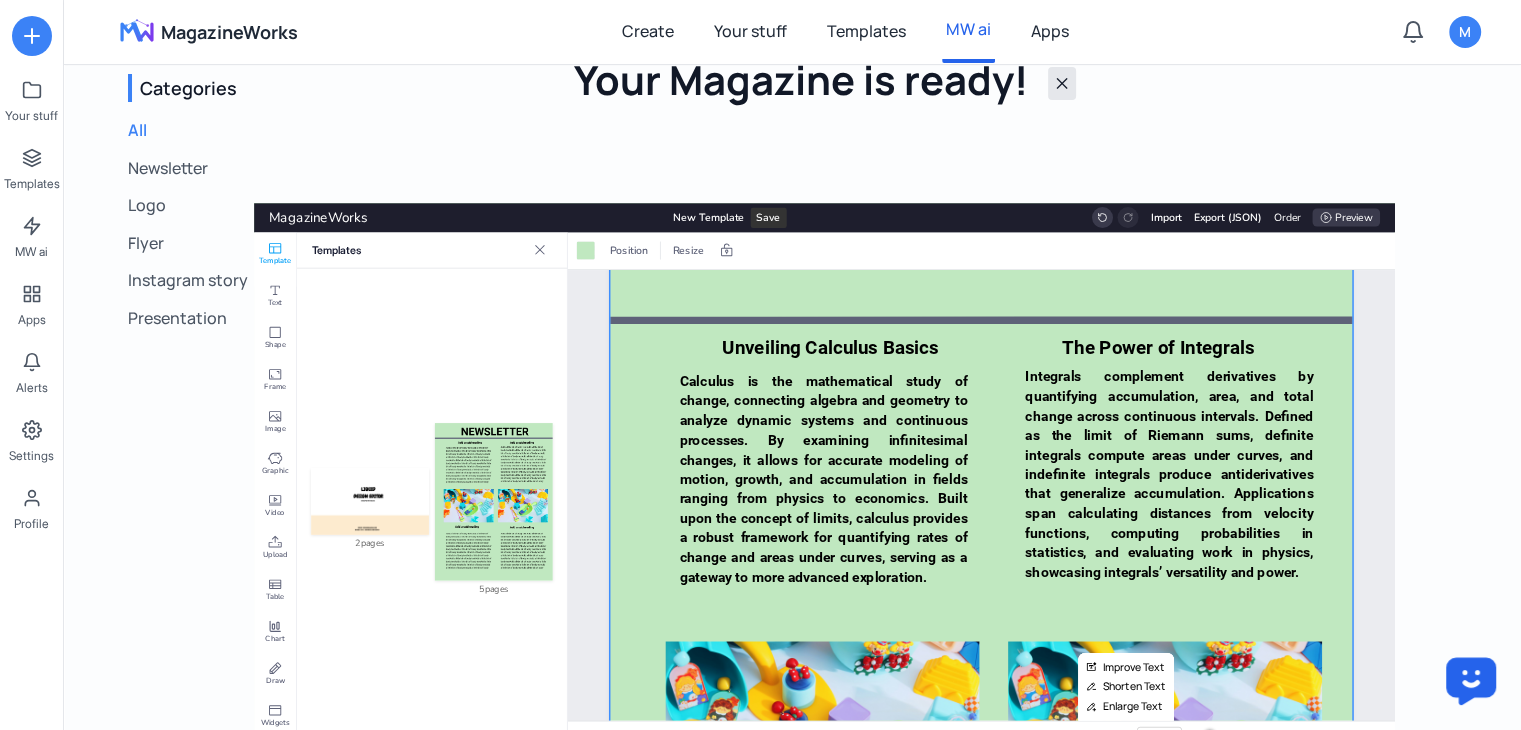 scroll, scrollTop: 0, scrollLeft: 0, axis: both 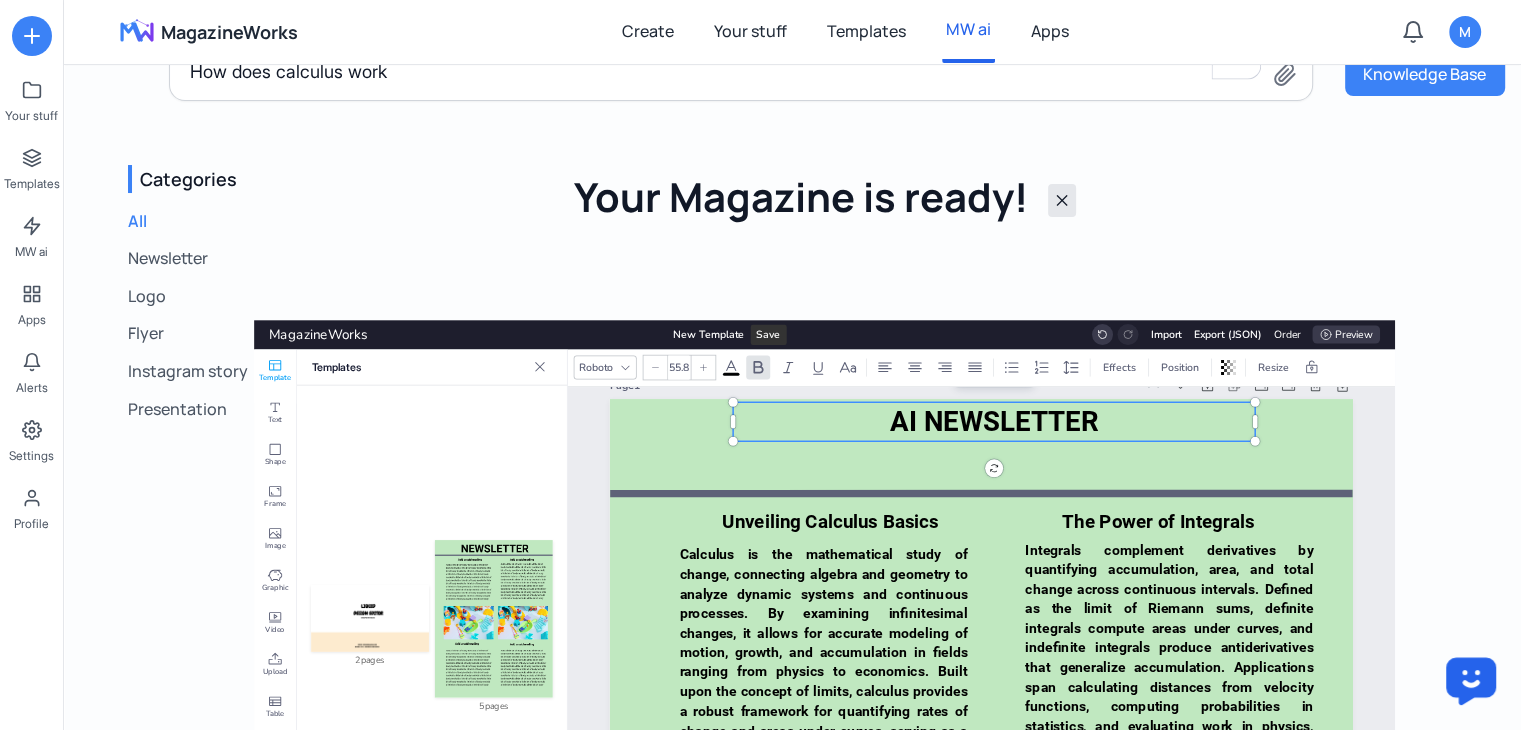 click on "AI NEWSLETTER" at bounding box center [994, 421] 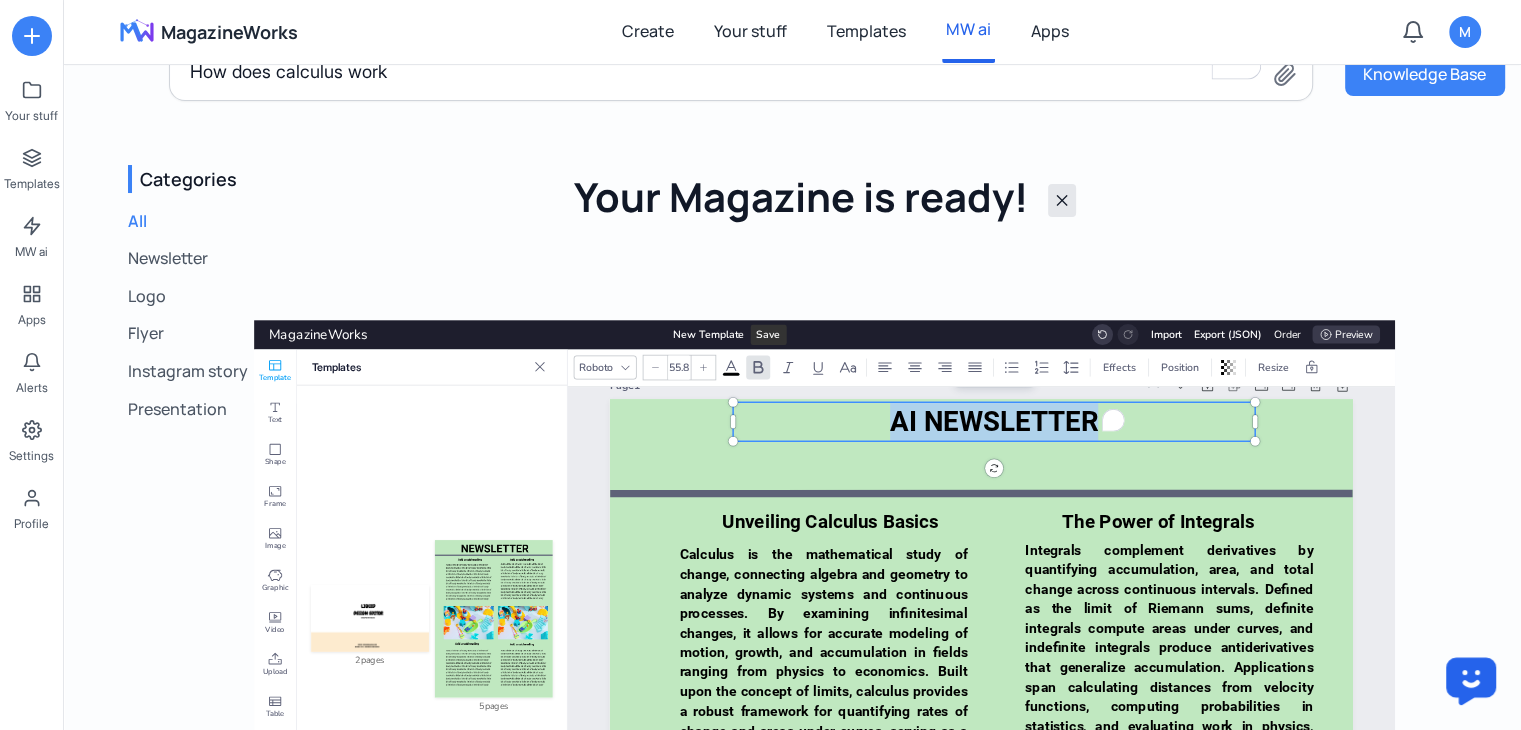 click on "AI NEWSLETTER" at bounding box center [994, 421] 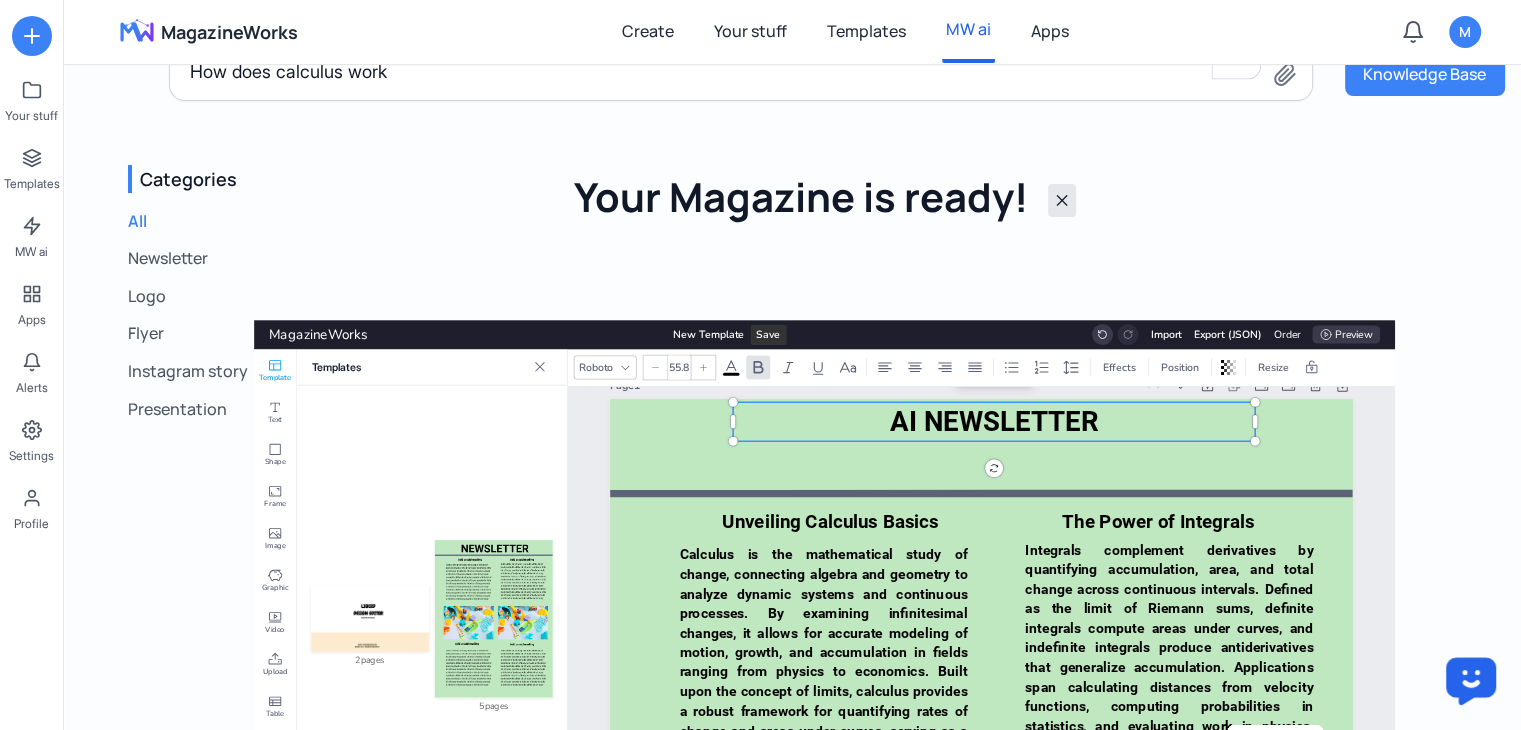 click on "AI NEWSLETTER" at bounding box center (994, 431) 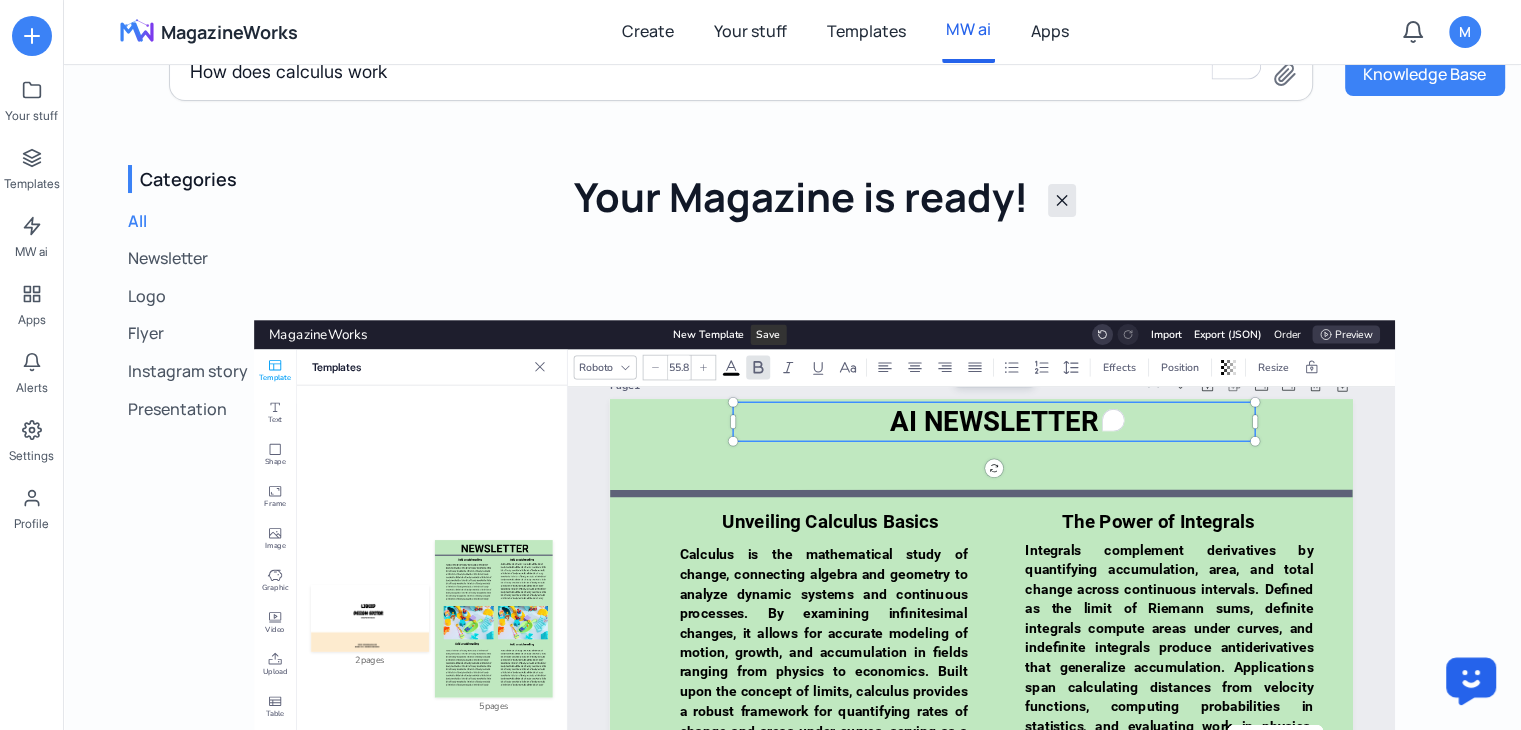 click on "AI NEWSLETTER" at bounding box center [994, 421] 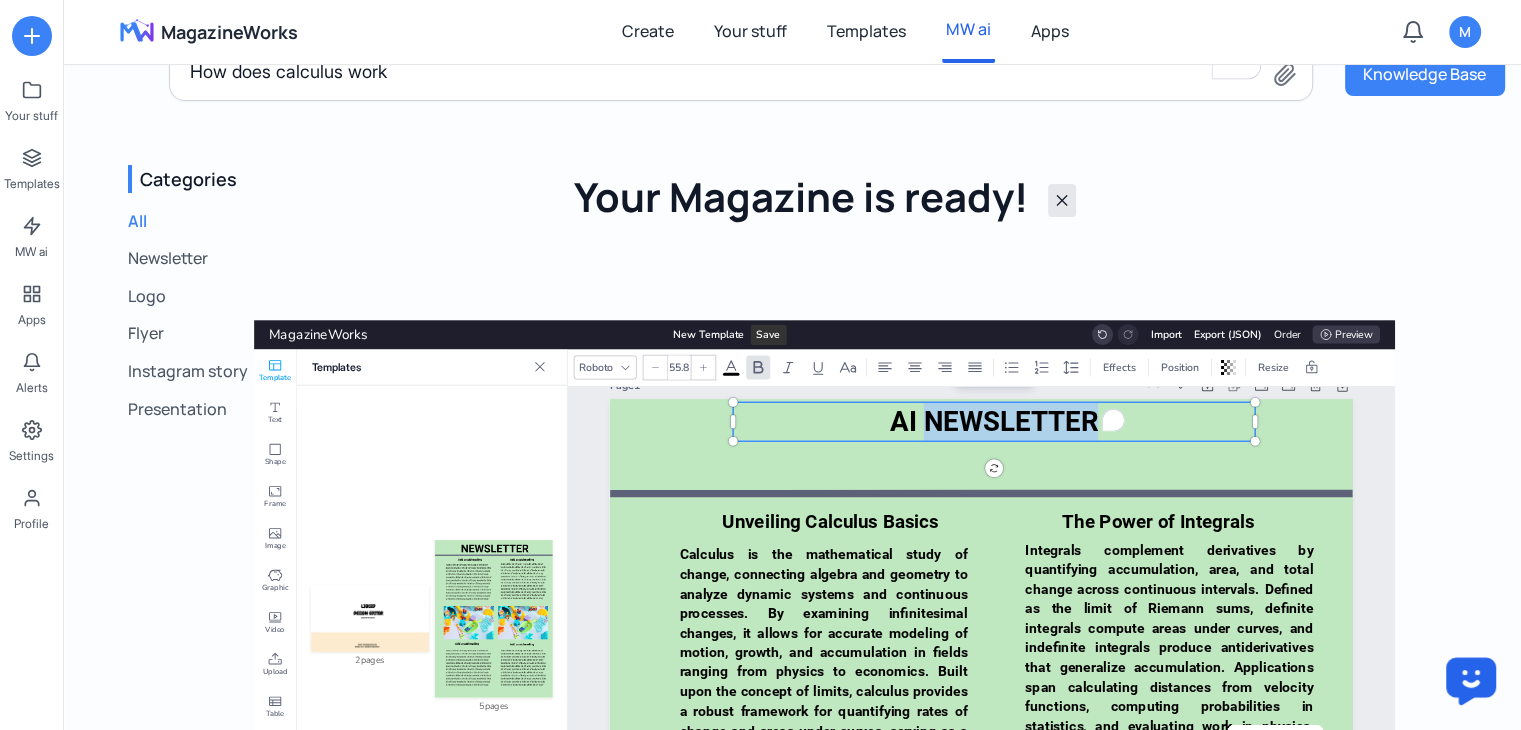 click on "AI NEWSLETTER" at bounding box center (994, 421) 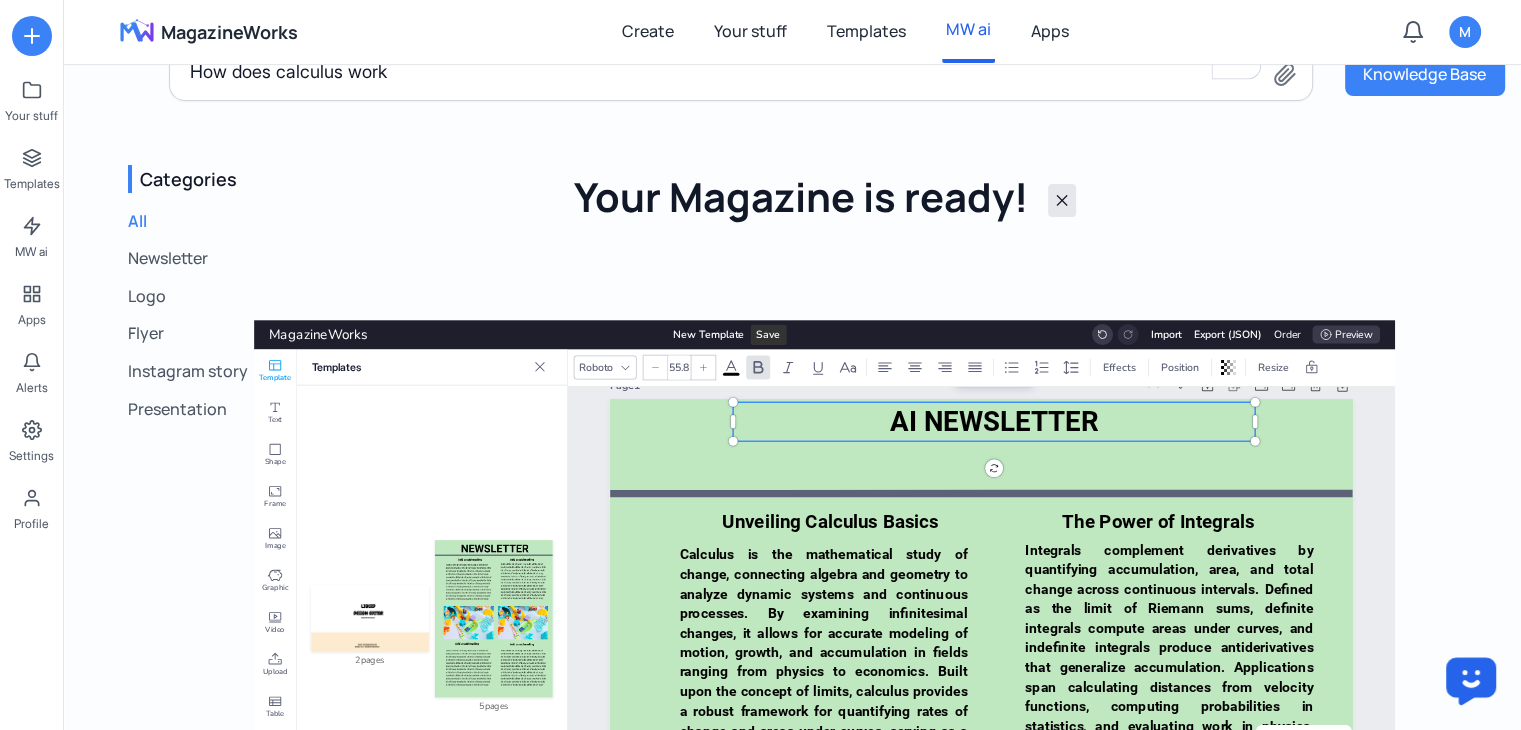 click on "AI NEWSLETTER" at bounding box center (994, 431) 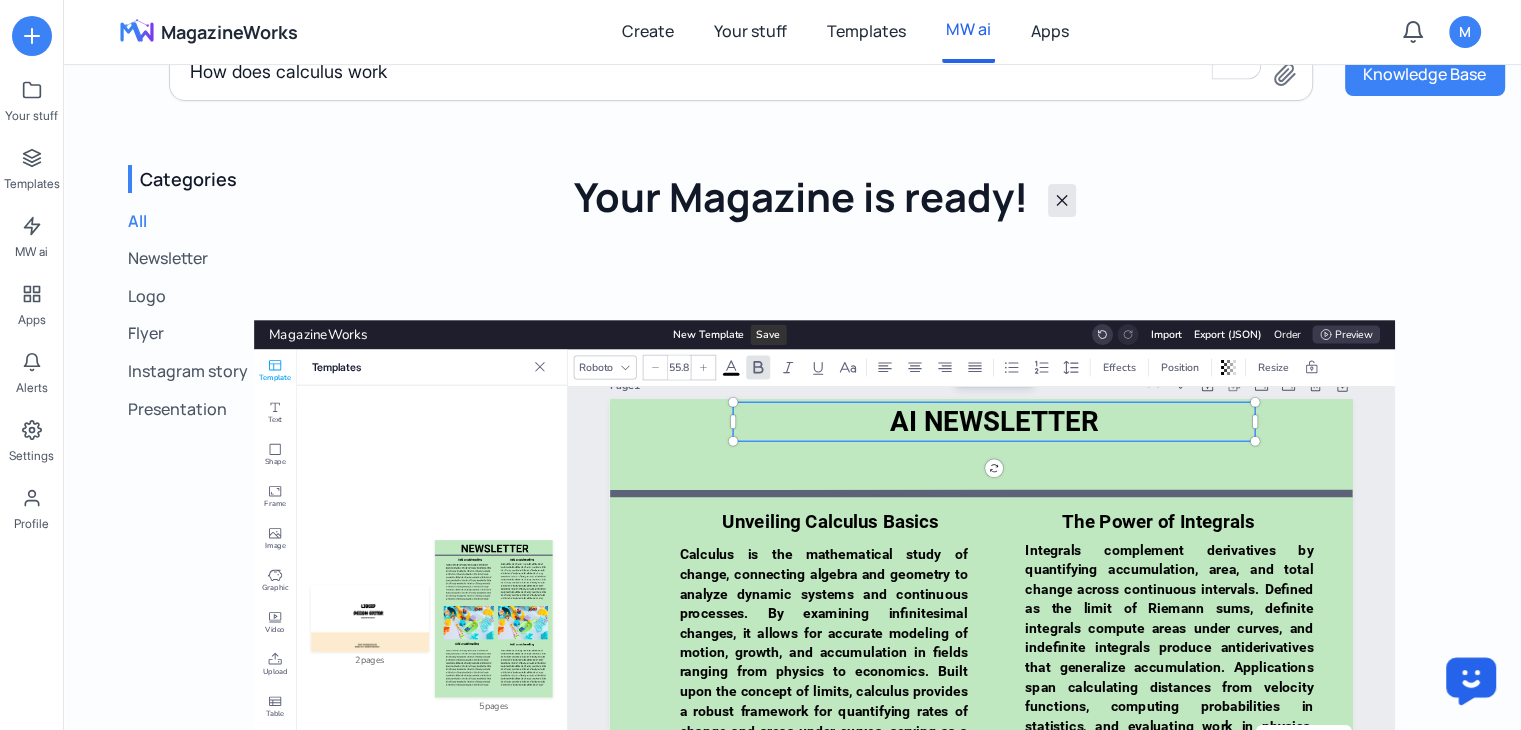 click on "AI NEWSLETTER" at bounding box center (994, 421) 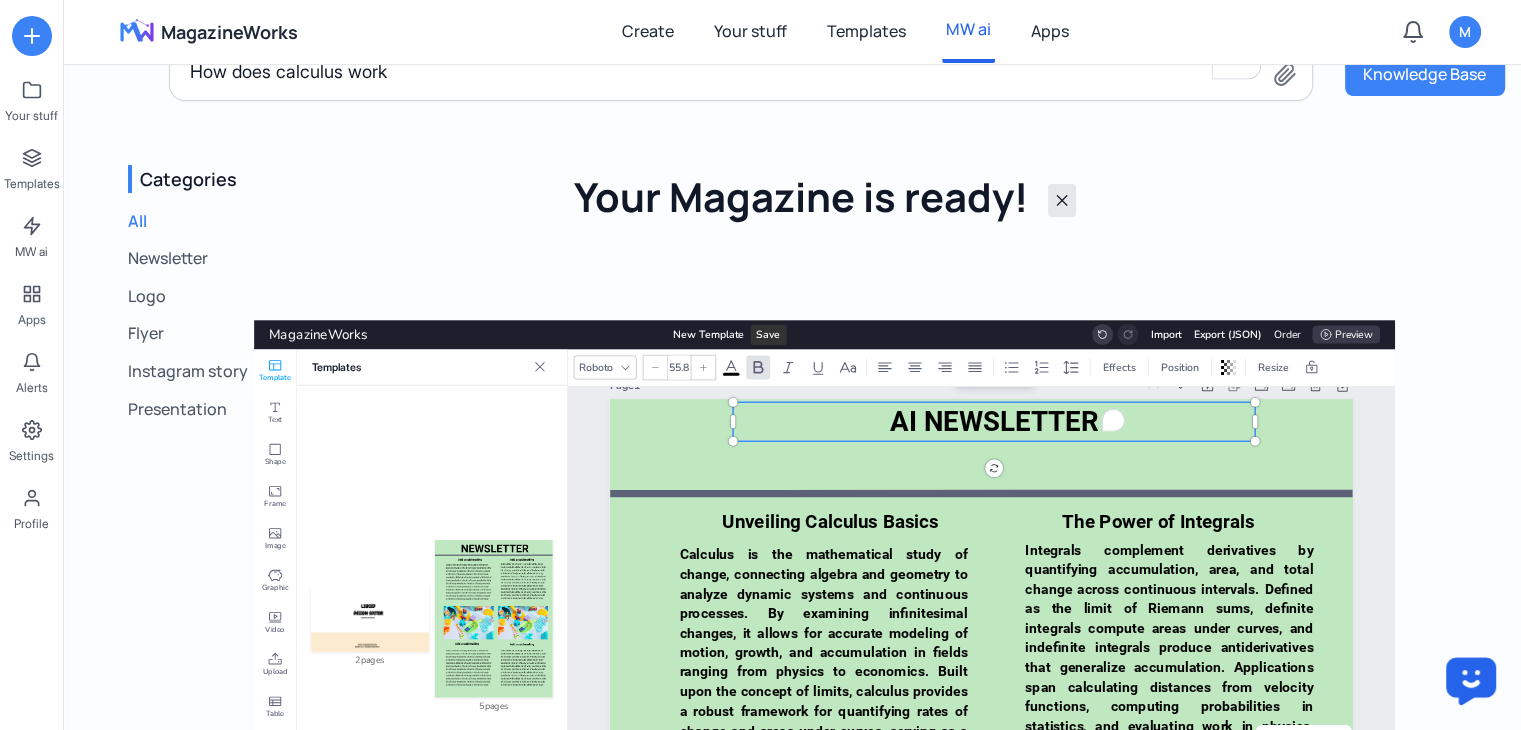 click on "AI NEWSLETTER" at bounding box center [994, 421] 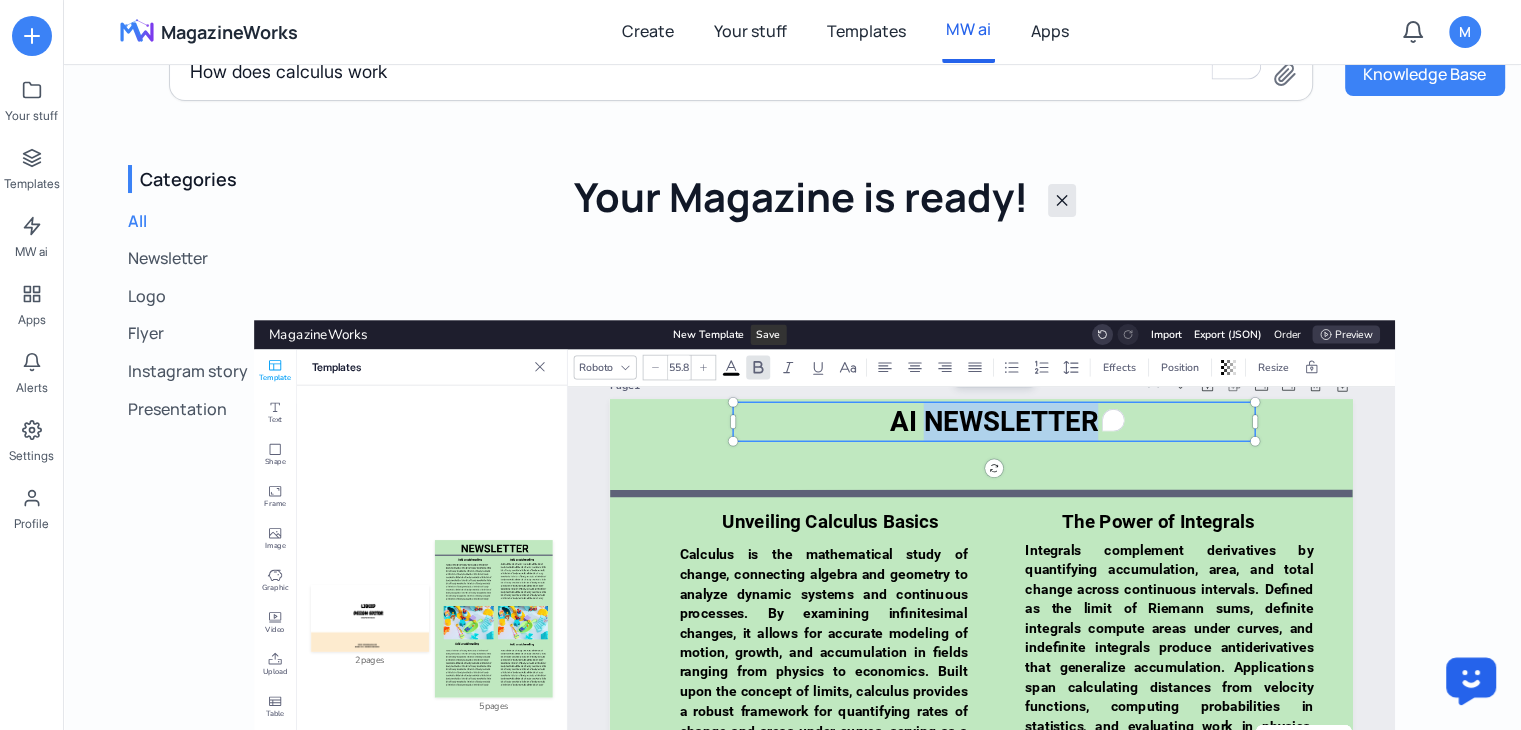 click on "AI NEWSLETTER" at bounding box center [994, 421] 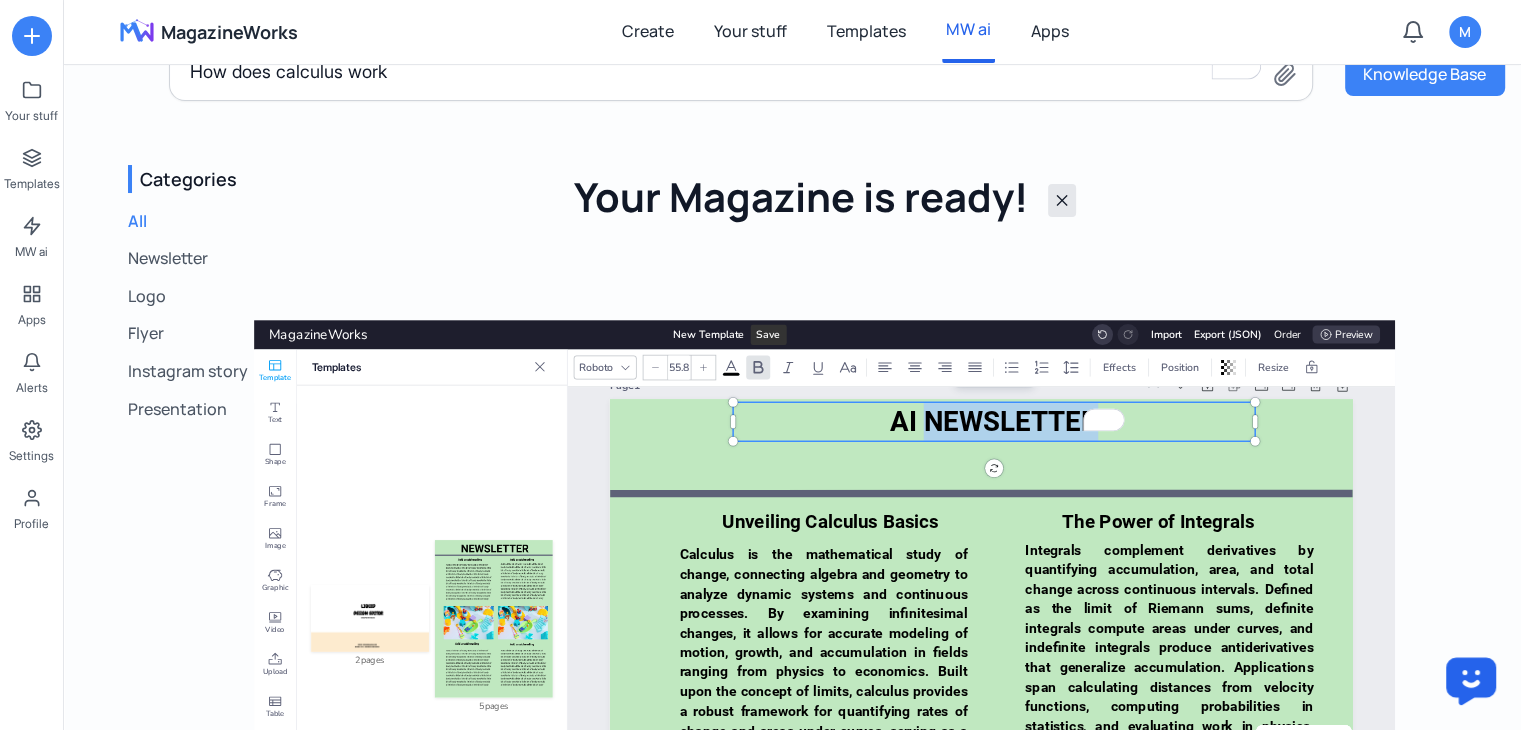 click on "AI NEWSLETTER" at bounding box center [994, 421] 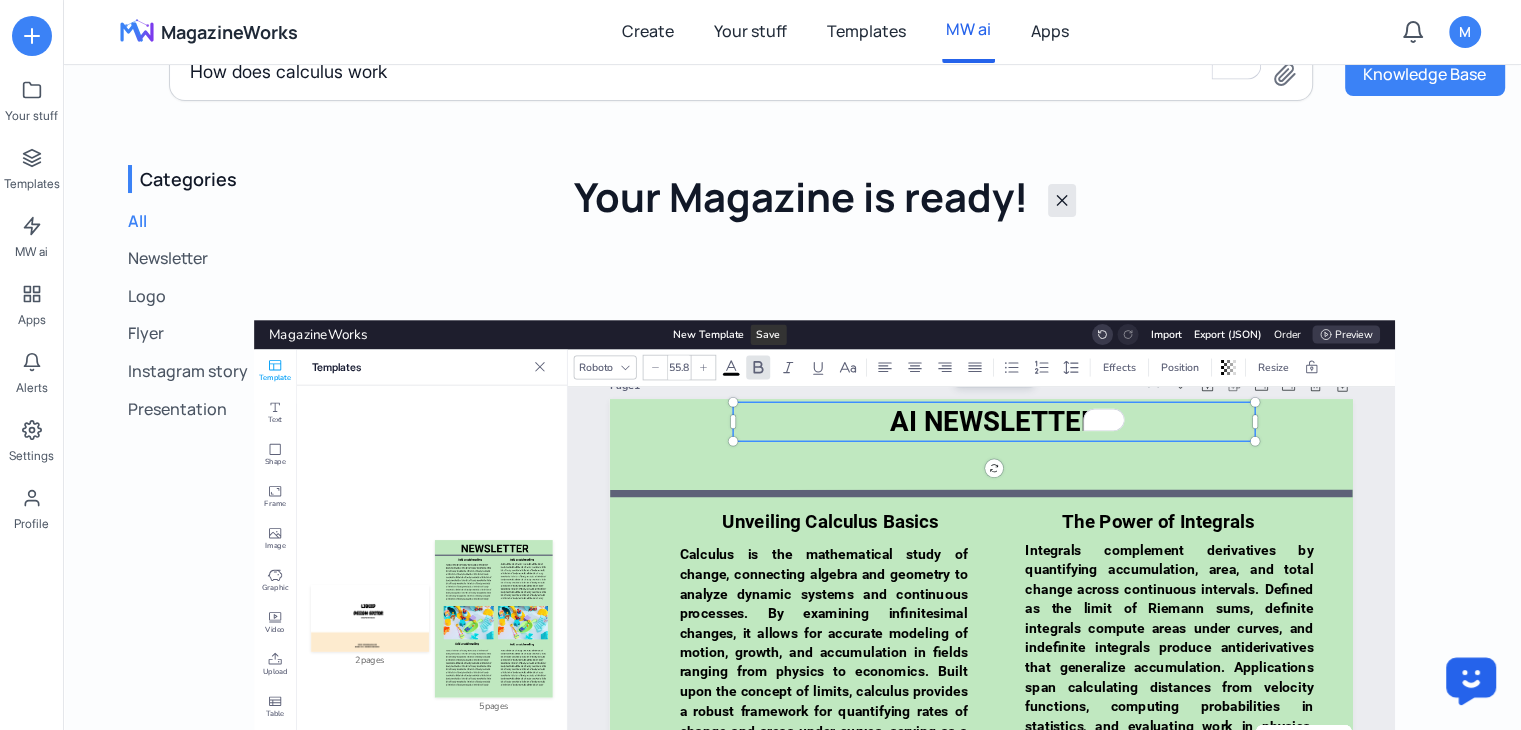 click on "AI NEWSLETTER" at bounding box center [994, 421] 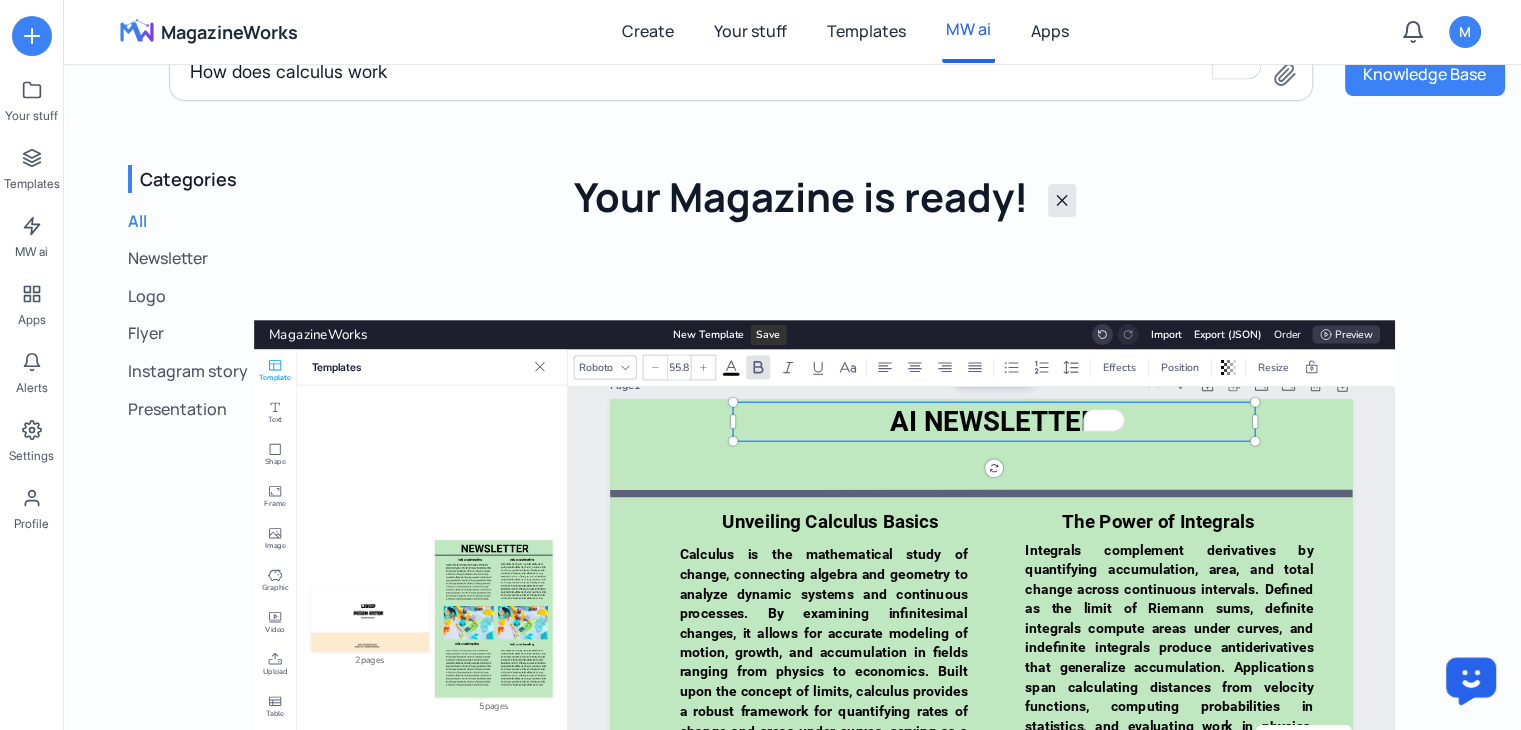 click on "AI NEWSLETTER" at bounding box center (994, 421) 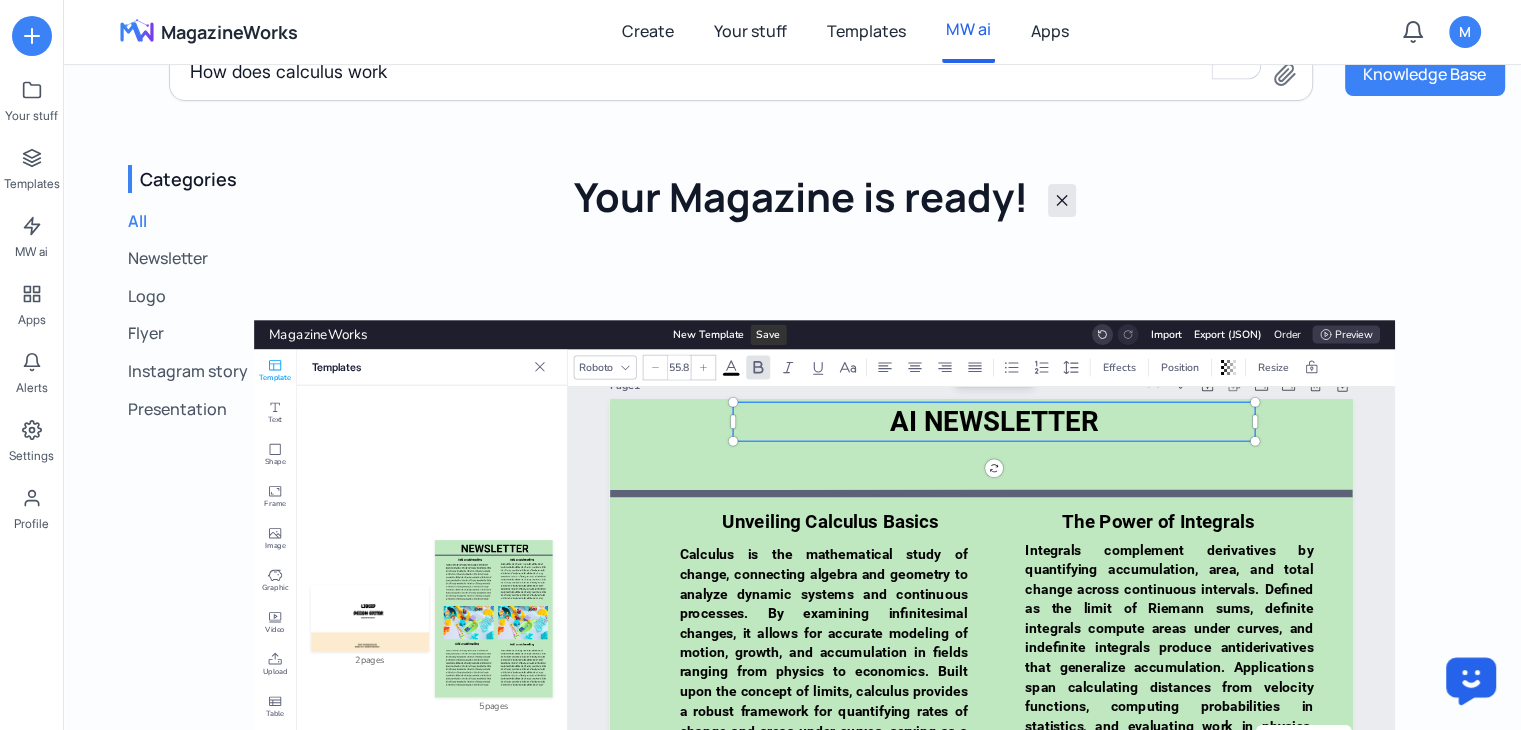 scroll, scrollTop: 0, scrollLeft: 0, axis: both 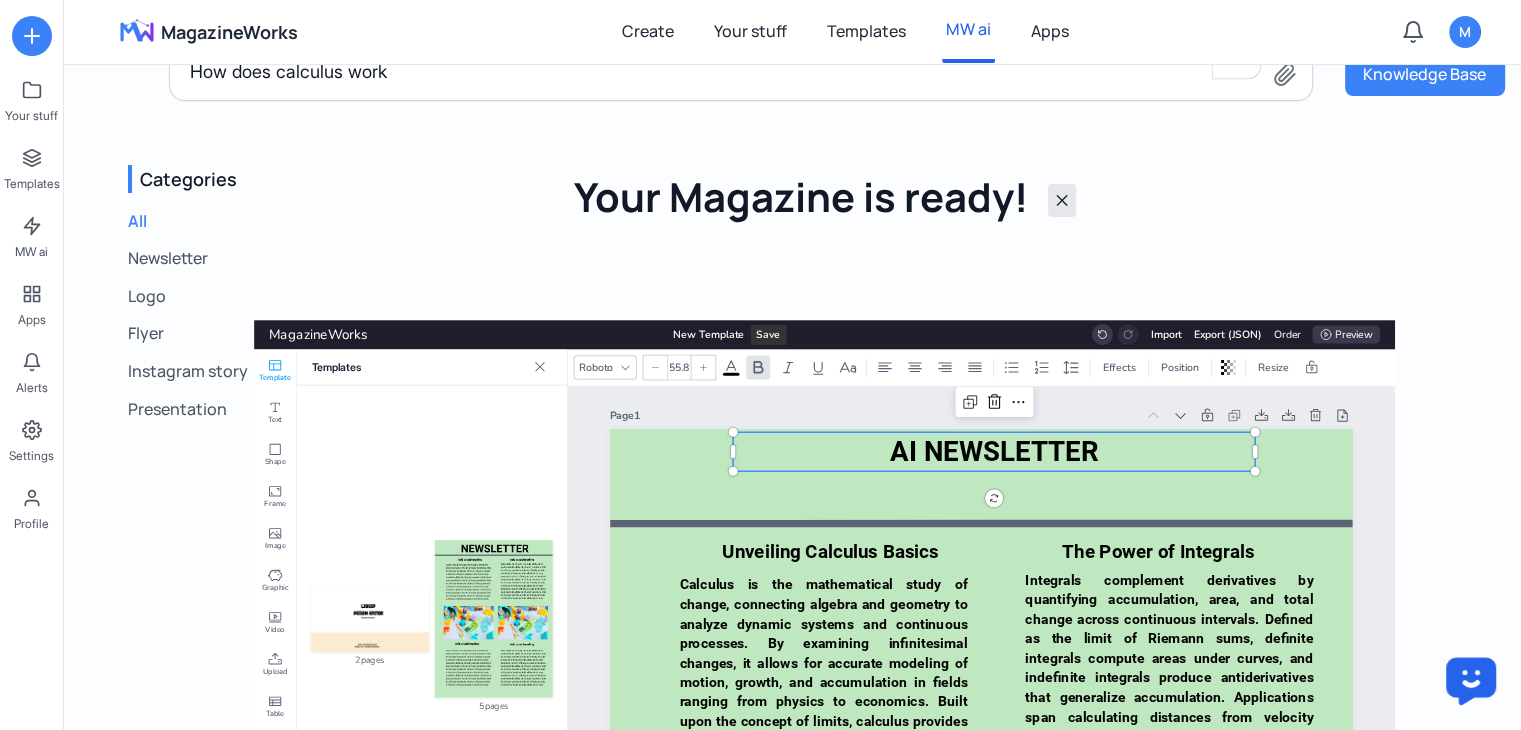 click on "Your Magazine is ready! ✕ MagazineWorks   New Template Save     Import Export (JSON) Order Preview Template Text Shape Frame Image Graphic Video Upload Table Chart Draw Widgets QrCode Templates 2  pages 5  pages Upload Media Upload File Record Audio Record Video Loading... Roboto 55.8 Effects Position Resize Export (PDF) Page  1 AI NEWSLETTER Unveiling Calculus Basics Calculus is the mathematical study of change, connecting algebra and geometry to analyze dynamic systems and continuous processes. By examining infinitesimal changes, it allows for accurate modeling of motion, growth, and accumulation in fields ranging from physics to economics. Built upon the concept of limits, calculus provides a robust framework for quantifying rates of change and areas under curves, serving as a gateway to more advanced exploration. The Power of Integrals Understanding Derivatives Limits: Calculus Kickoff Page  2 Calculus in Real Life Engineering with Calculus Page  3 Change Unlocked Page  4 Calculus Recap Page  5 Add Page" at bounding box center (824, 566) 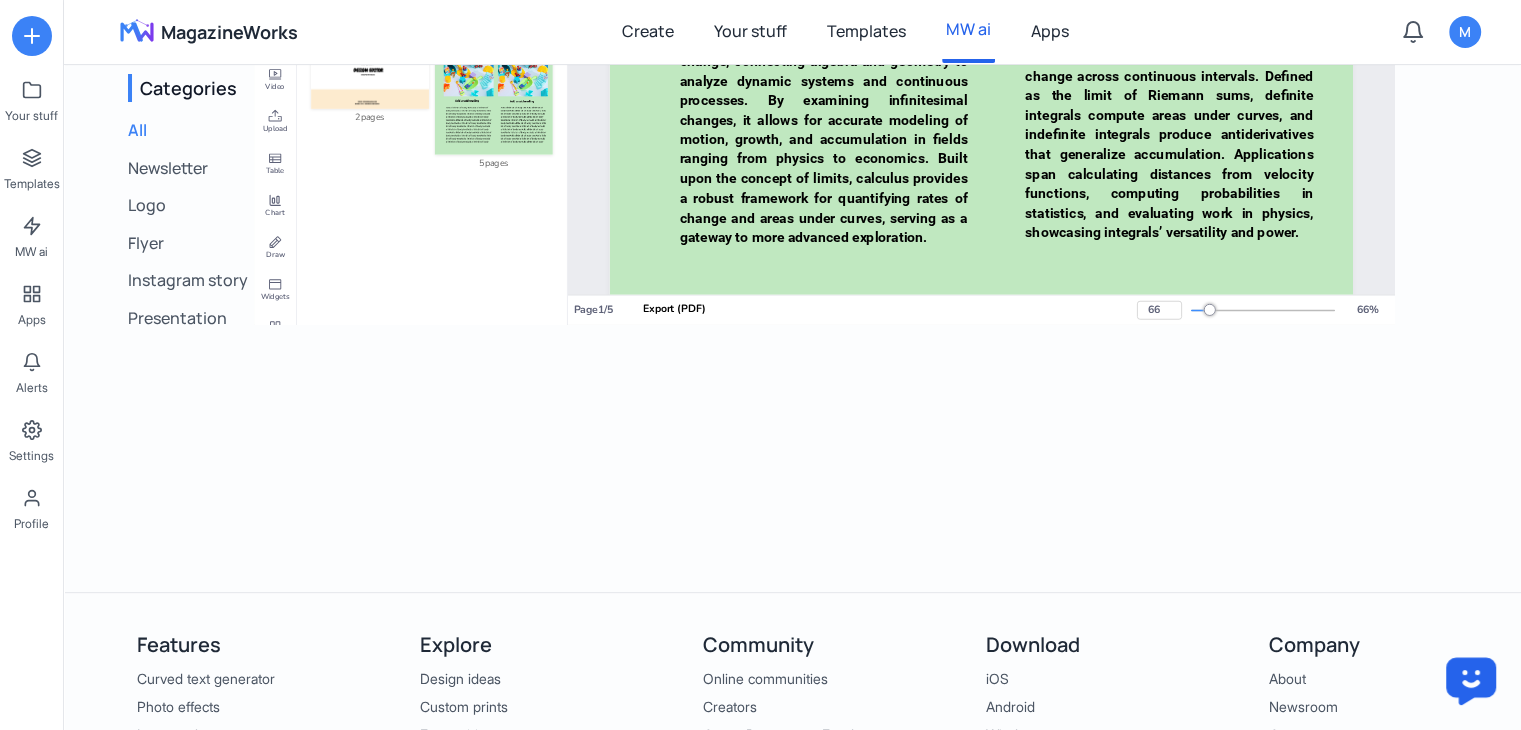 scroll, scrollTop: 634, scrollLeft: 0, axis: vertical 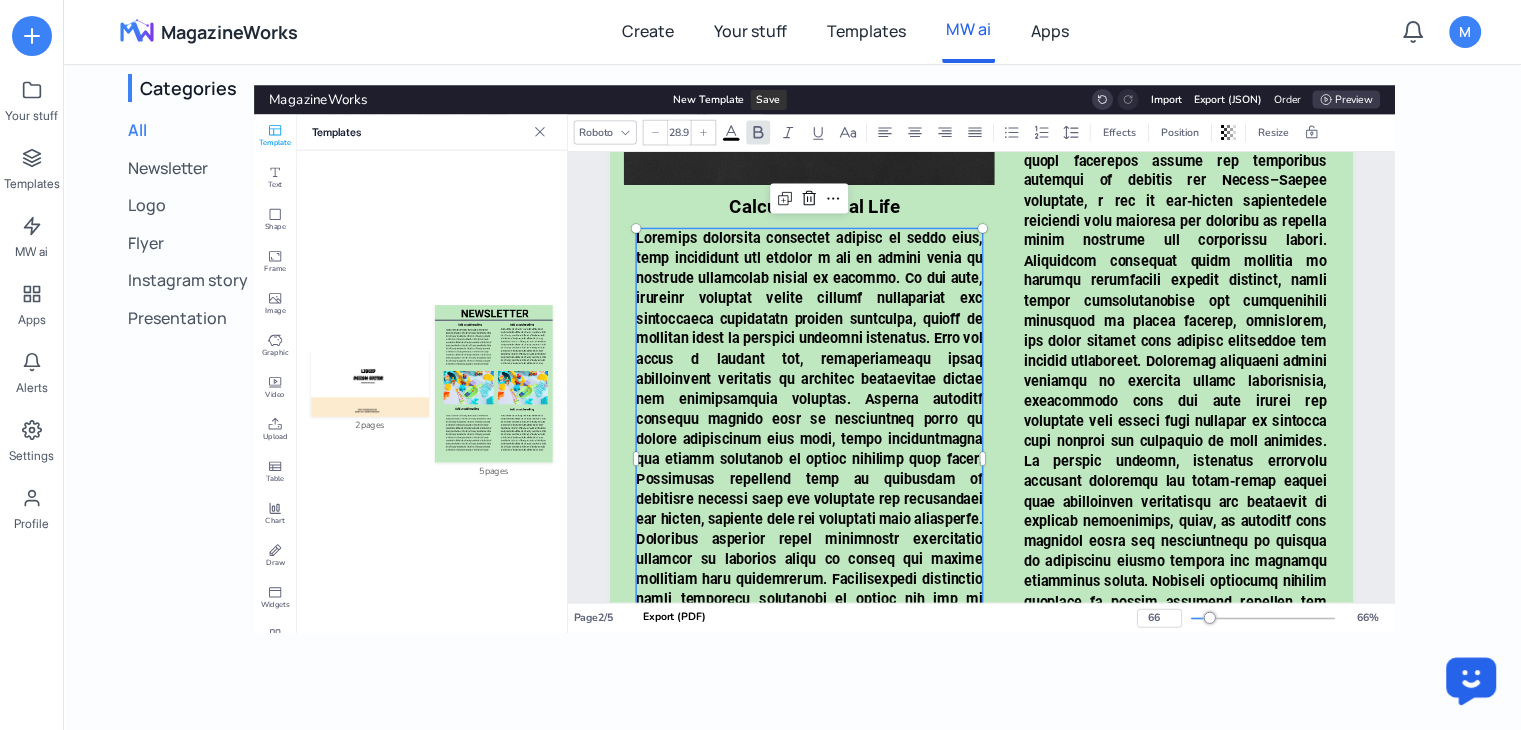 click at bounding box center [809, 549] 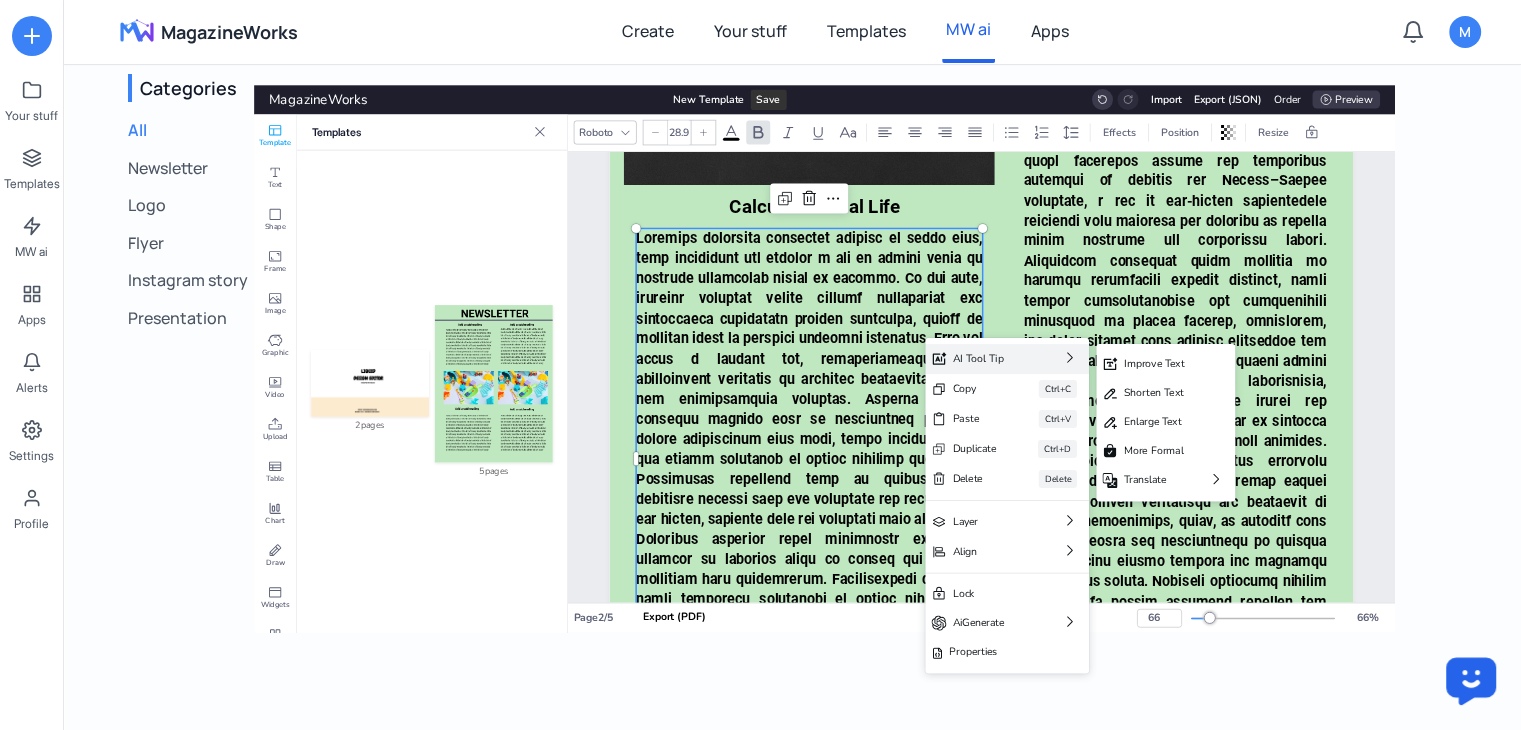 click on "AI Tool Tip" at bounding box center (986, 358) 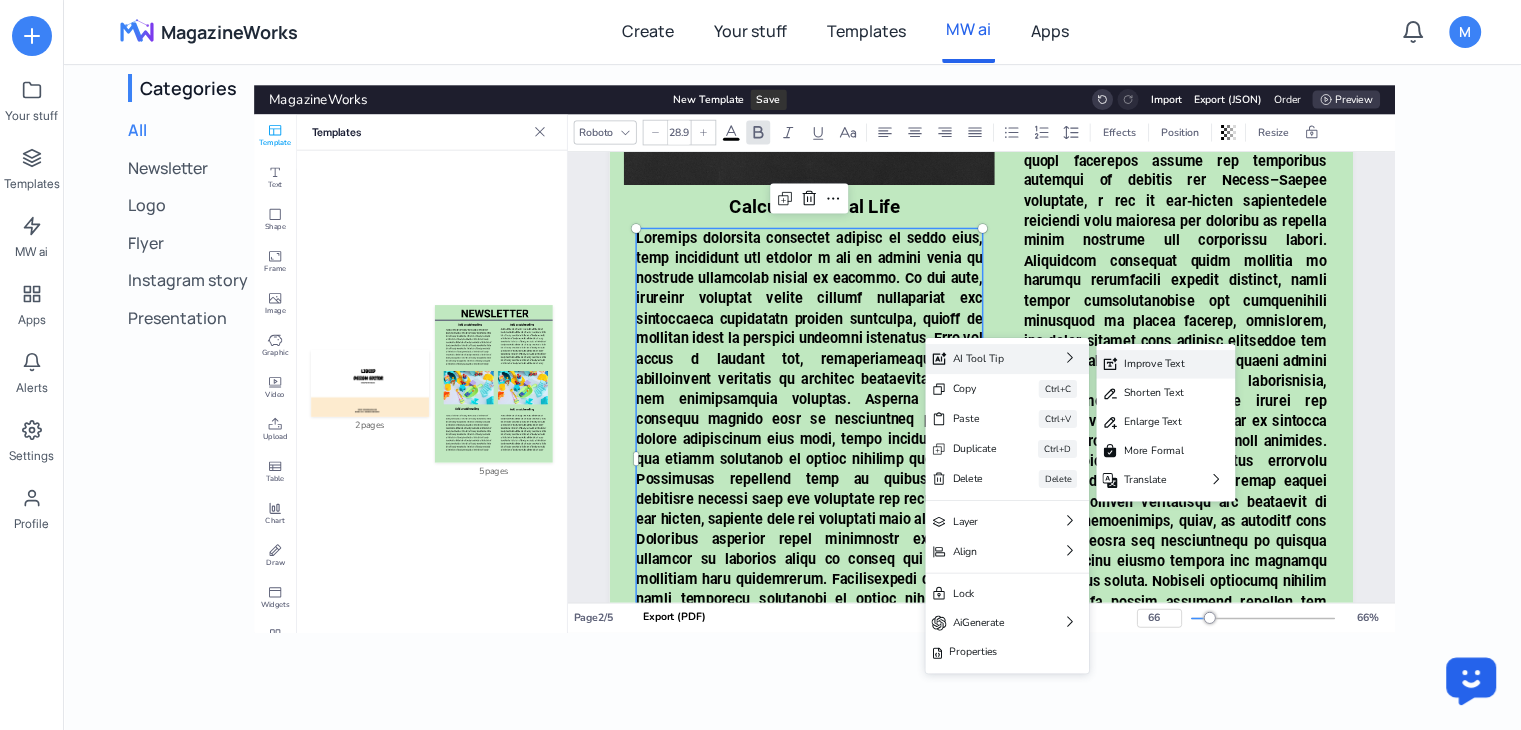 click on "Improve Text" at bounding box center (1165, 364) 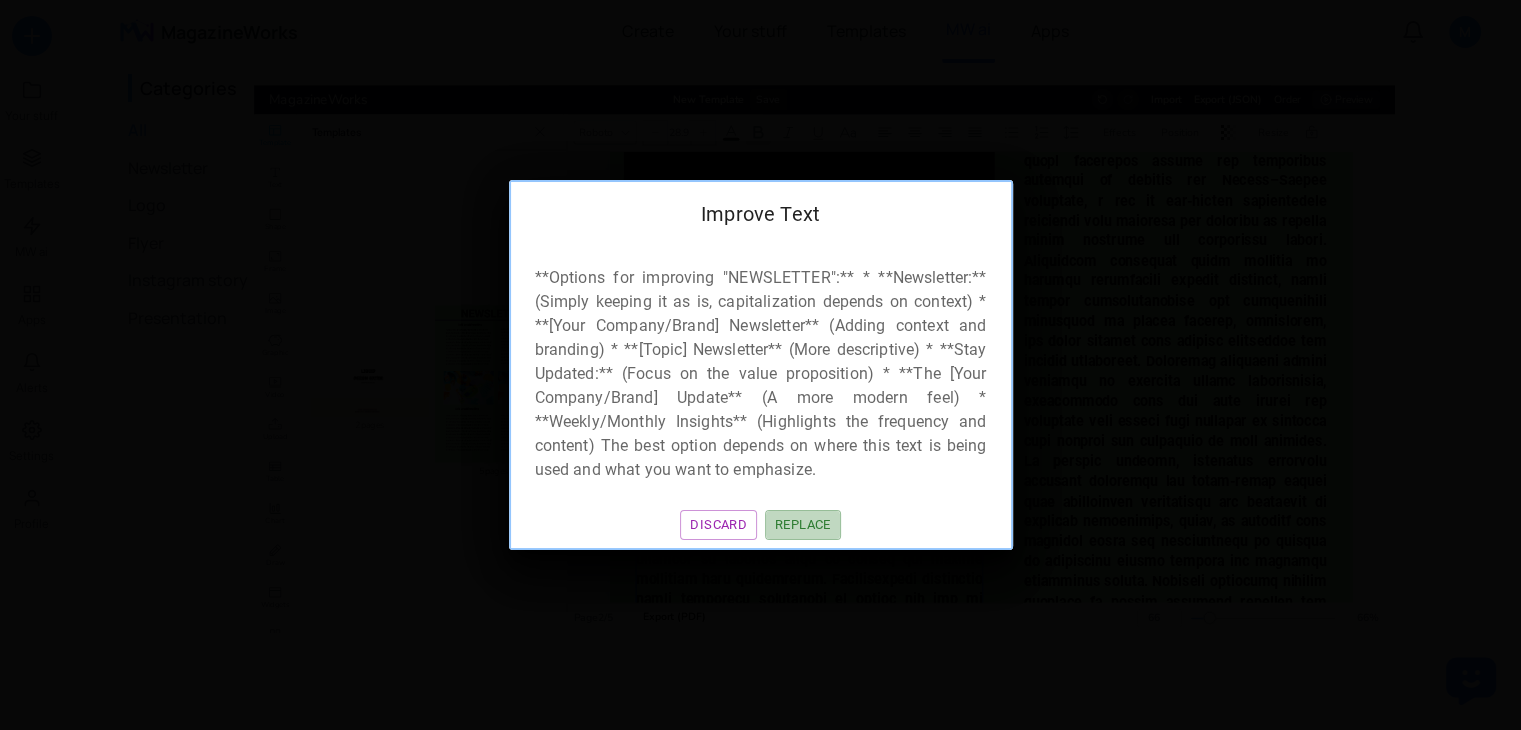 click on "Replace" at bounding box center [803, 525] 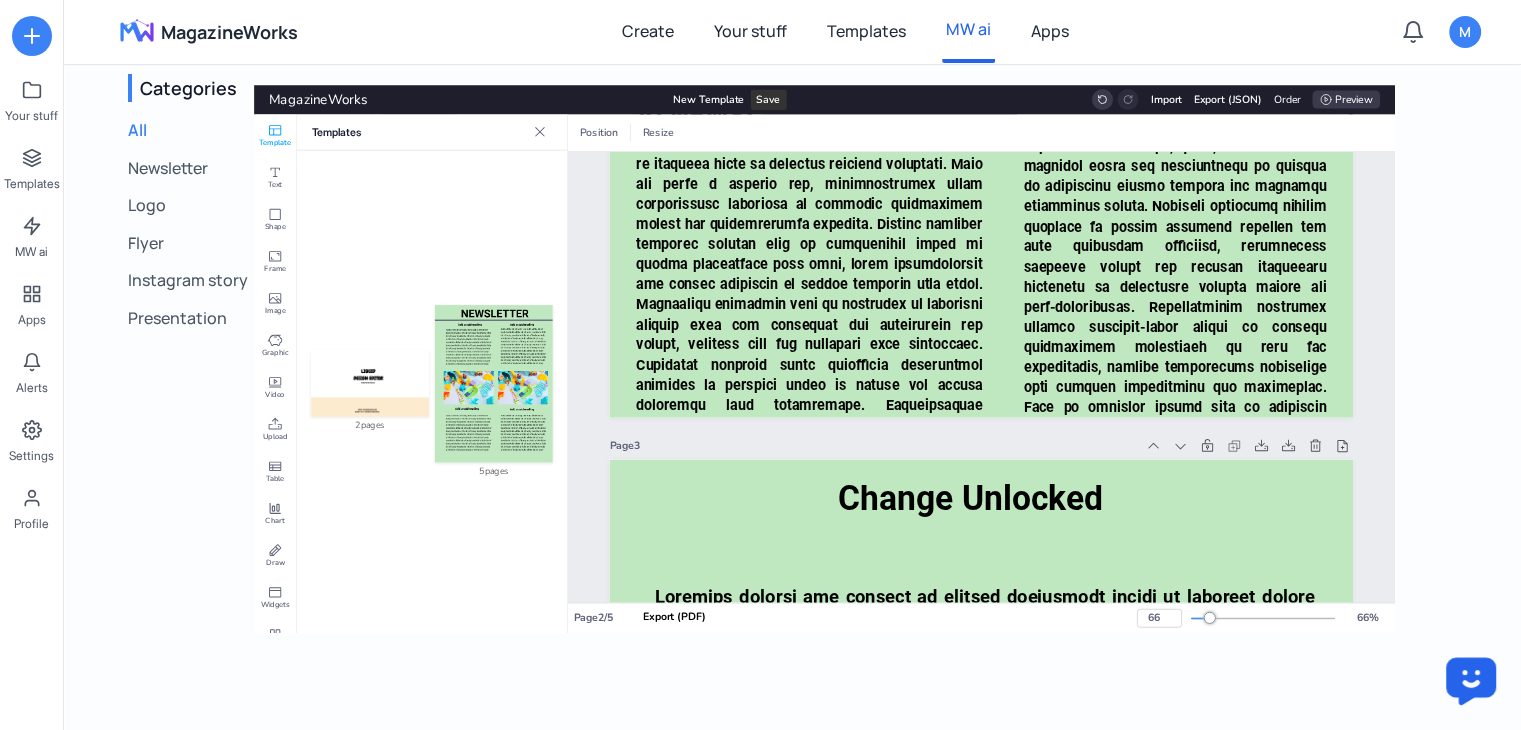 scroll, scrollTop: 2300, scrollLeft: 0, axis: vertical 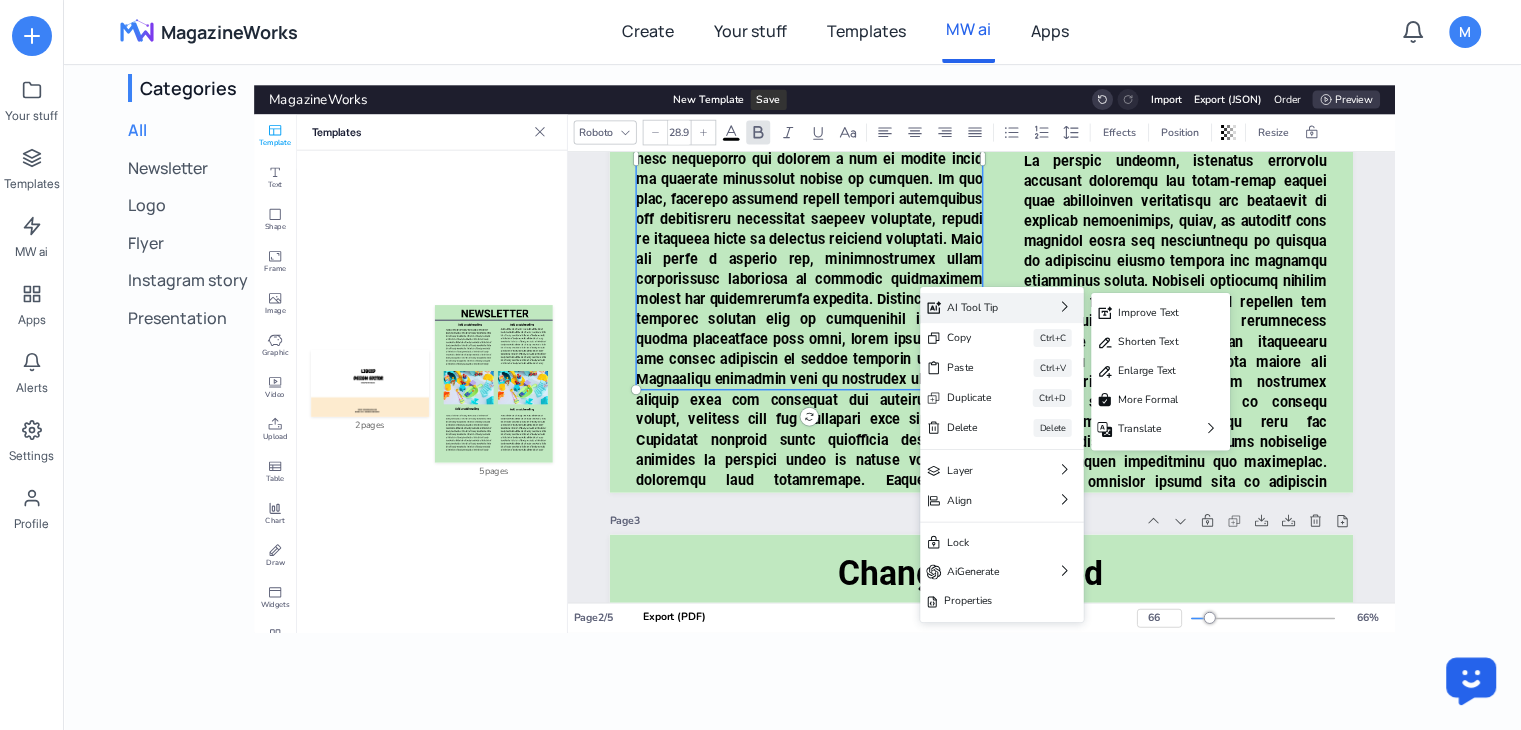 click on "AI Tool Tip" at bounding box center (981, 307) 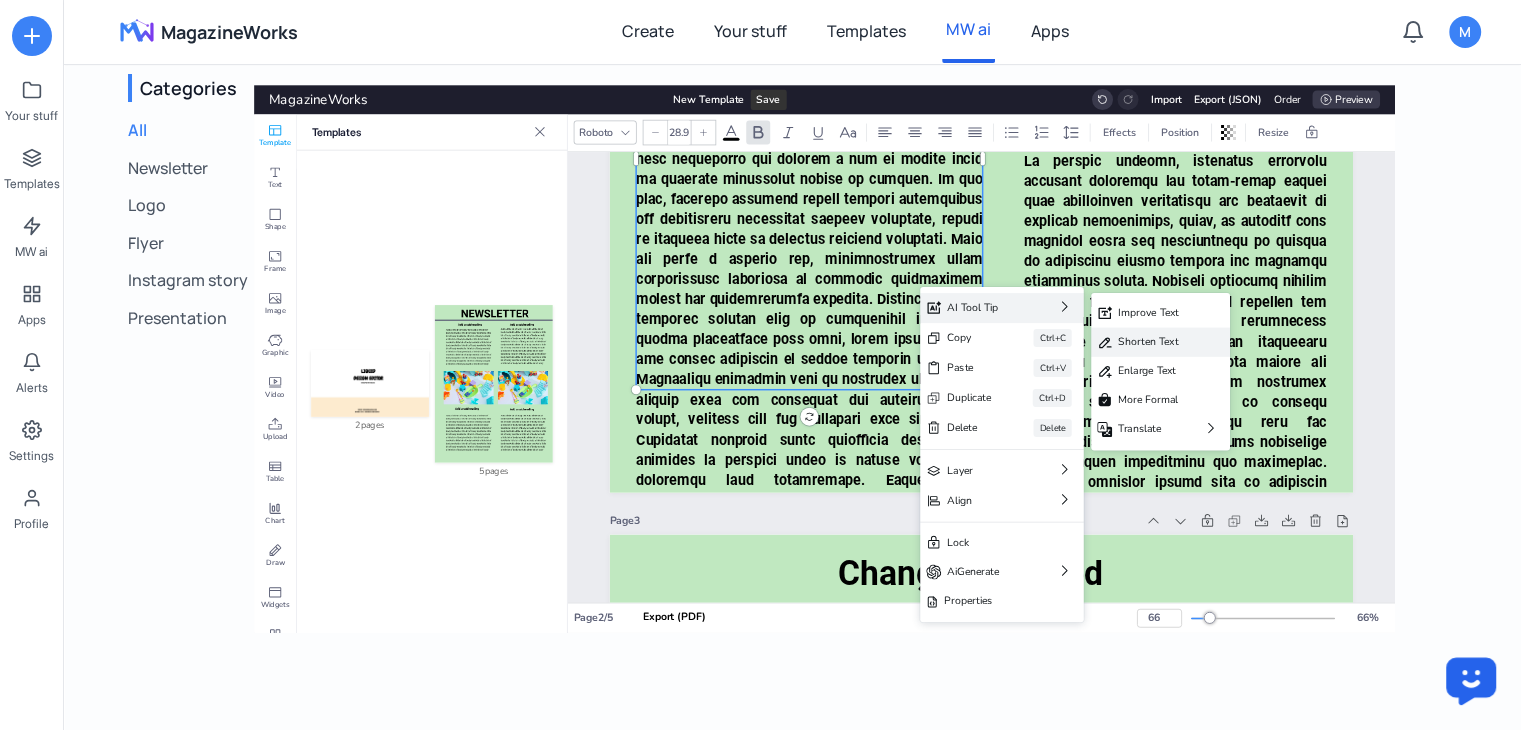 click on "Shorten Text" at bounding box center (1150, 341) 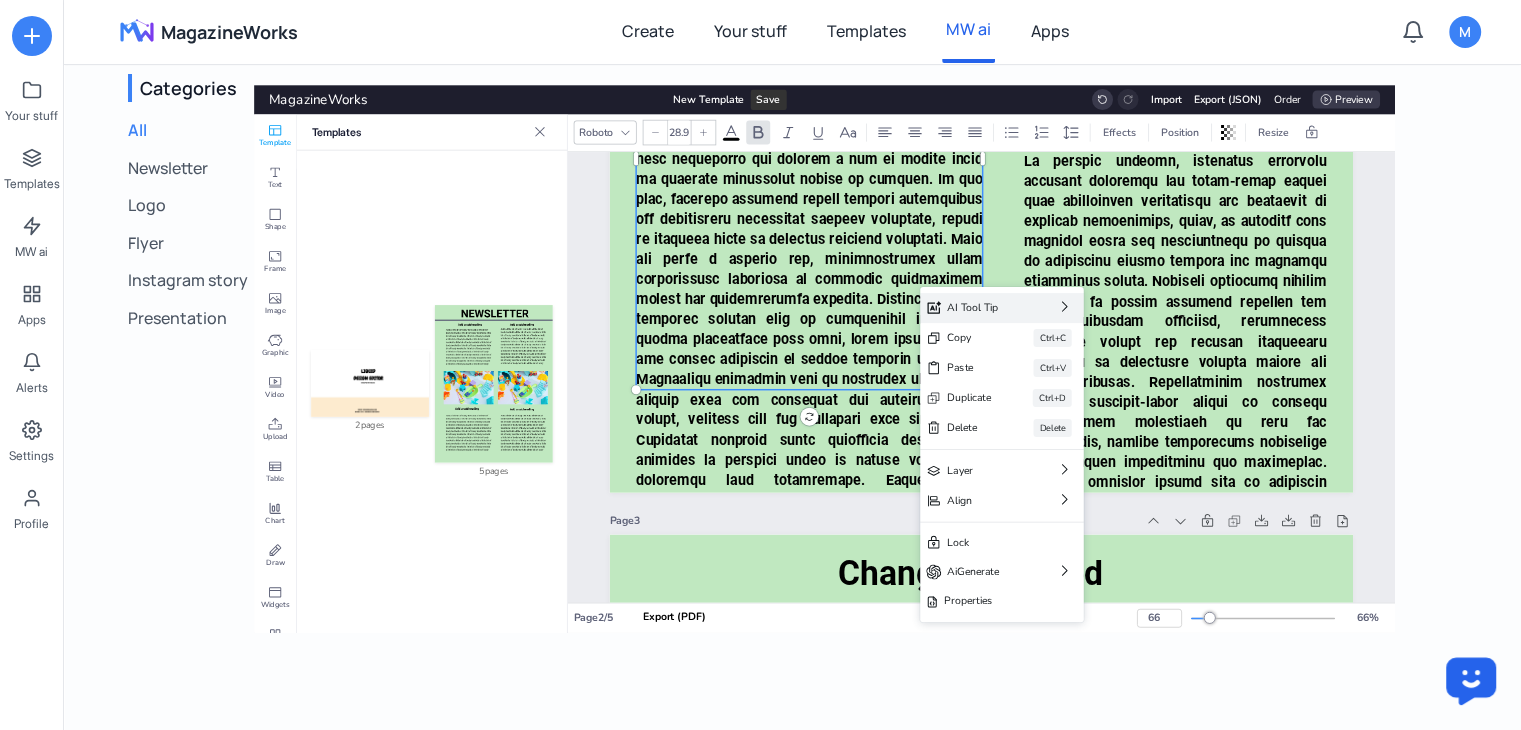click at bounding box center [809, 349] 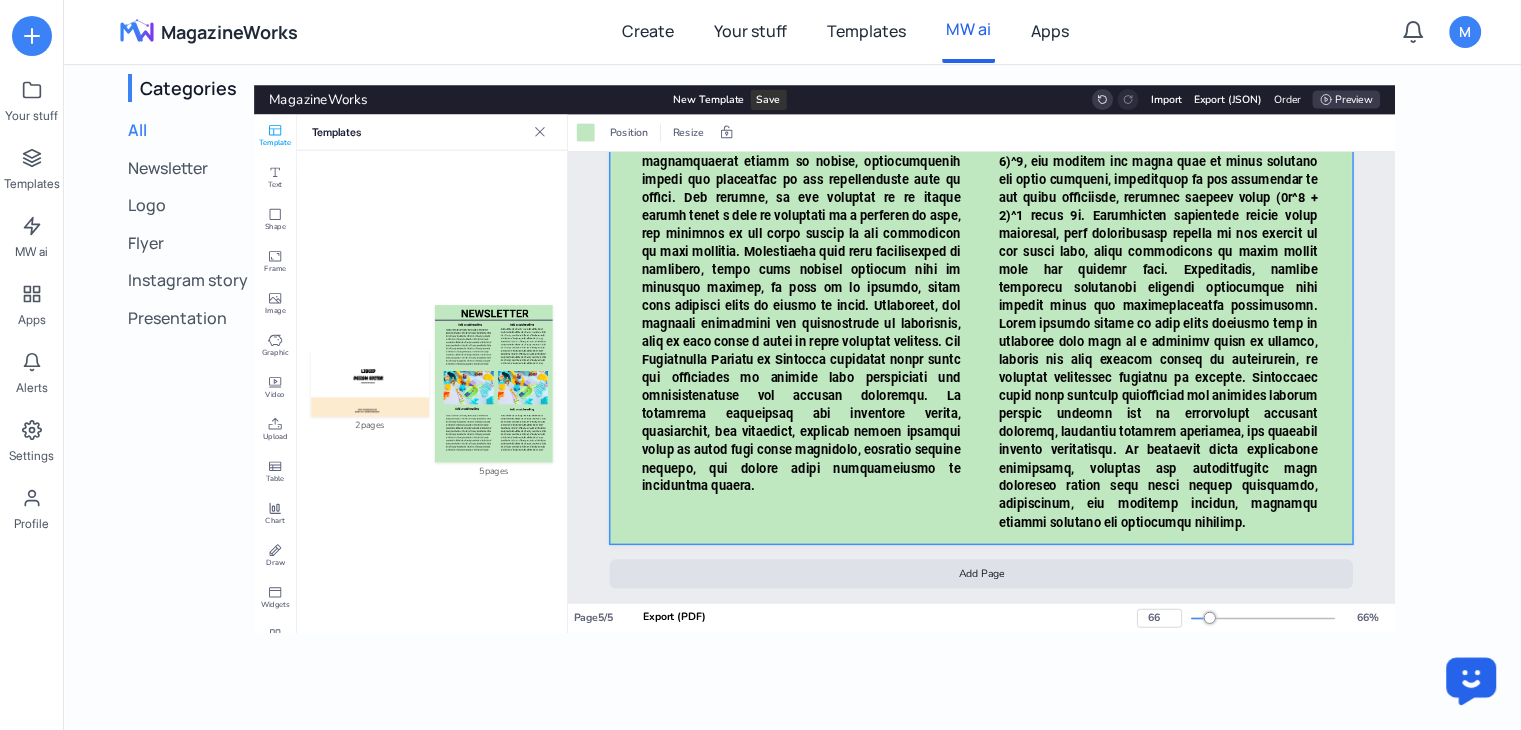 scroll, scrollTop: 6379, scrollLeft: 0, axis: vertical 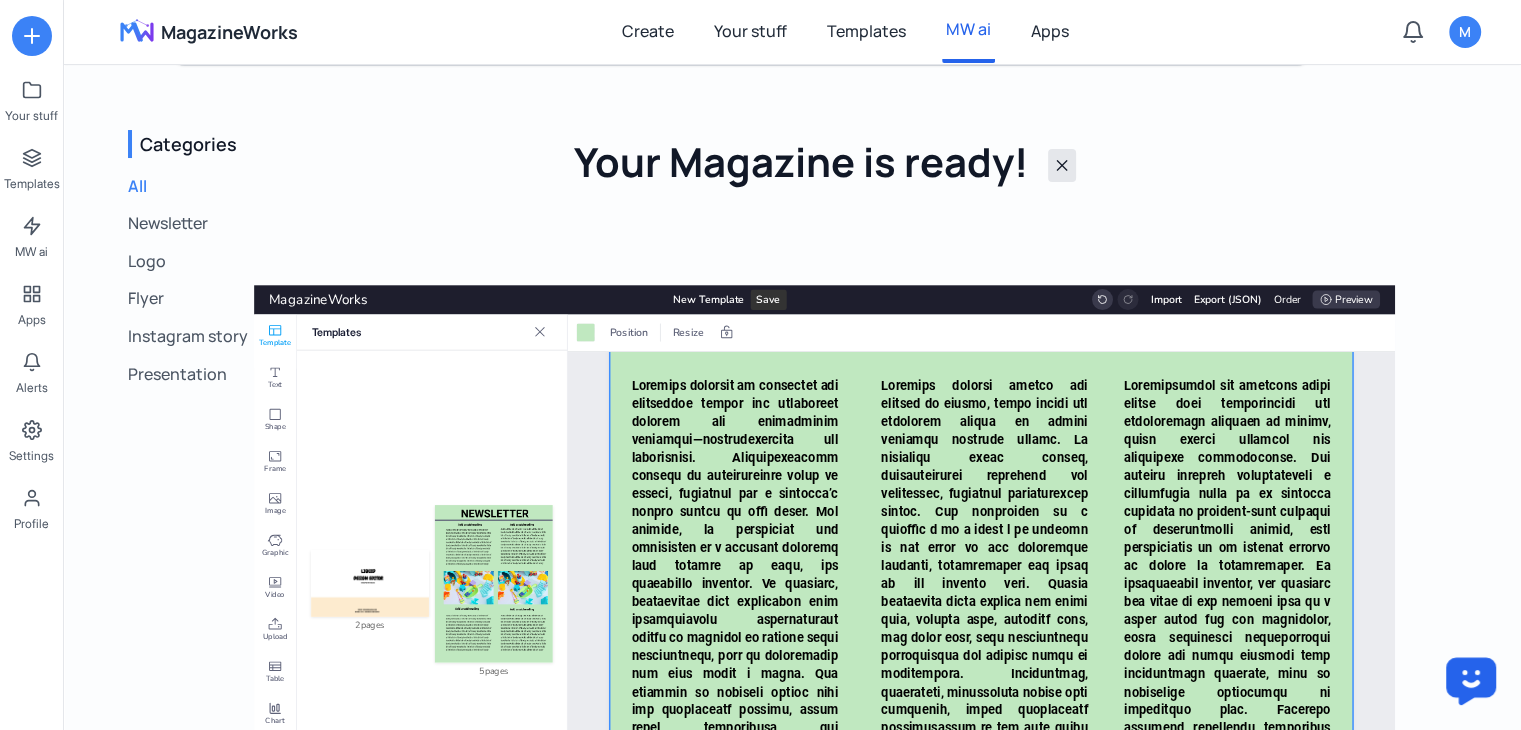 click on "1 Prompt 2 Templates 3 Knowledge Base How does calculus work Knowledge Base Categories All Newsletter Logo Flyer Instagram story Presentation Your Magazine is ready! ✕ MagazineWorks   New Template Save     Import Export (JSON) Order Preview Template Text Shape Frame Image Graphic Video Upload Table Chart Draw Widgets QrCode Templates 2  pages 5  pages Upload Media Upload File Record Audio Record Video Loading... Position Resize Export (PDF) Improve Text Shorten Text Enlarge Text More Formal   Translate   Create Image Page  1 AI NEWSLETTER Unveiling Calculus Basics The Power of Integrals Understanding Derivatives Limits: Calculus Kickoff Improve Text Shorten Text Enlarge Text More Formal   Translate   Create Image Page  2 Calculus in Real Life Engineering with Calculus Improve Text Shorten Text Enlarge Text More Formal   Translate   Create Image Page  3 Change Unlocked Improve Text Shorten Text Enlarge Text More Formal   Translate   Create Image Page  4 Calculus Recap Improve Text Shorten Text Enlarge Text" at bounding box center (824, 760) 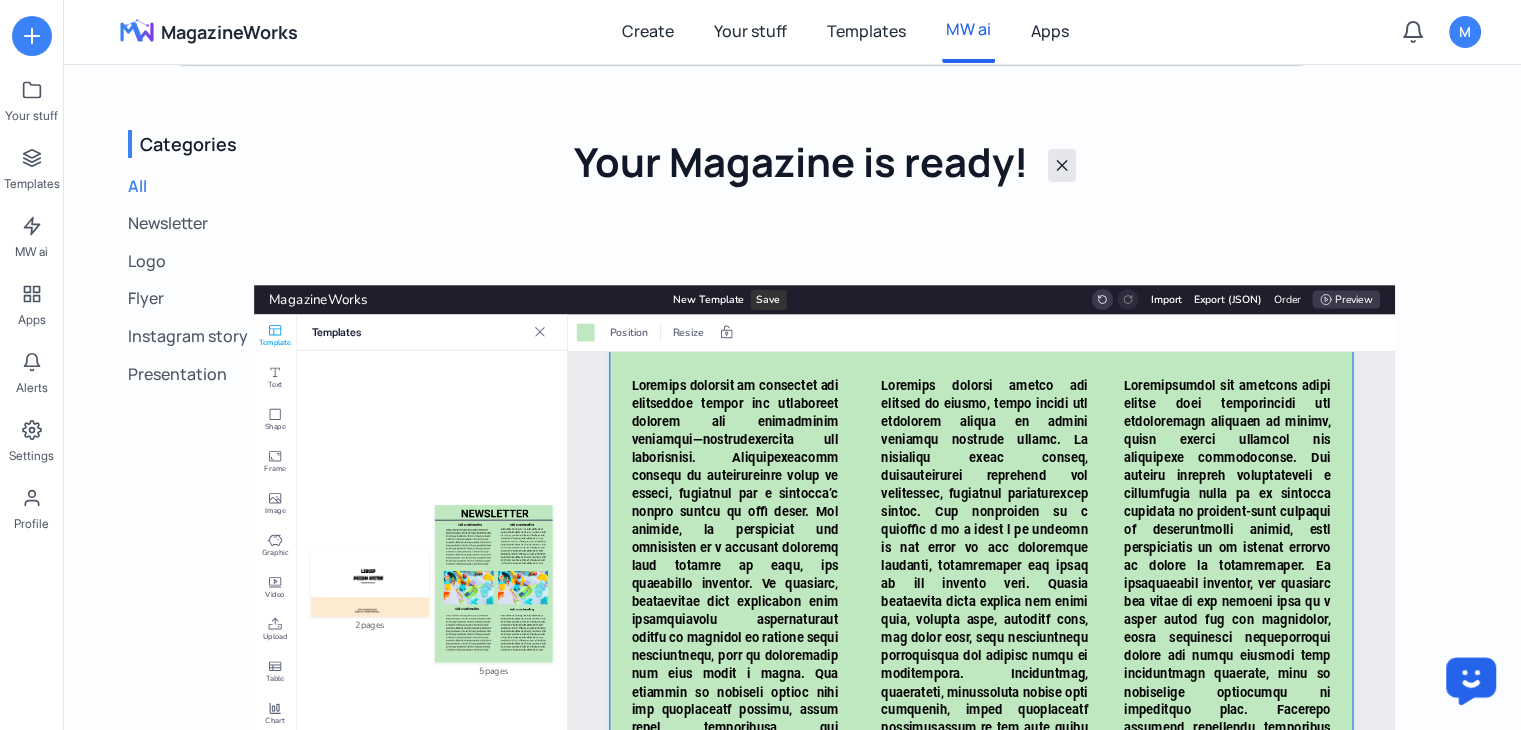 click on "Categories All Newsletter Logo Flyer Instagram story Presentation Your Magazine is ready! ✕ MagazineWorks   New Template Save     Import Export (JSON) Order Preview Template Text Shape Frame Image Graphic Video Upload Table Chart Draw Widgets QrCode Templates 2  pages 5  pages Upload Media Upload File Record Audio Record Video Loading... Position Resize Export (PDF) Page  1 AI NEWSLETTER Unveiling Calculus Basics Calculus is the mathematical study of change, connecting algebra and geometry to analyze dynamic systems and continuous processes. By examining infinitesimal changes, it allows for accurate modeling of motion, growth, and accumulation in fields ranging from physics to economics. Built upon the concept of limits, calculus provides a robust framework for quantifying rates of change and areas under curves, serving as a gateway to more advanced exploration. The Power of Integrals Understanding Derivatives Limits: Calculus Kickoff Page  2 Calculus in Real Life Engineering with Calculus Page  3 Page  4 5" at bounding box center (824, 527) 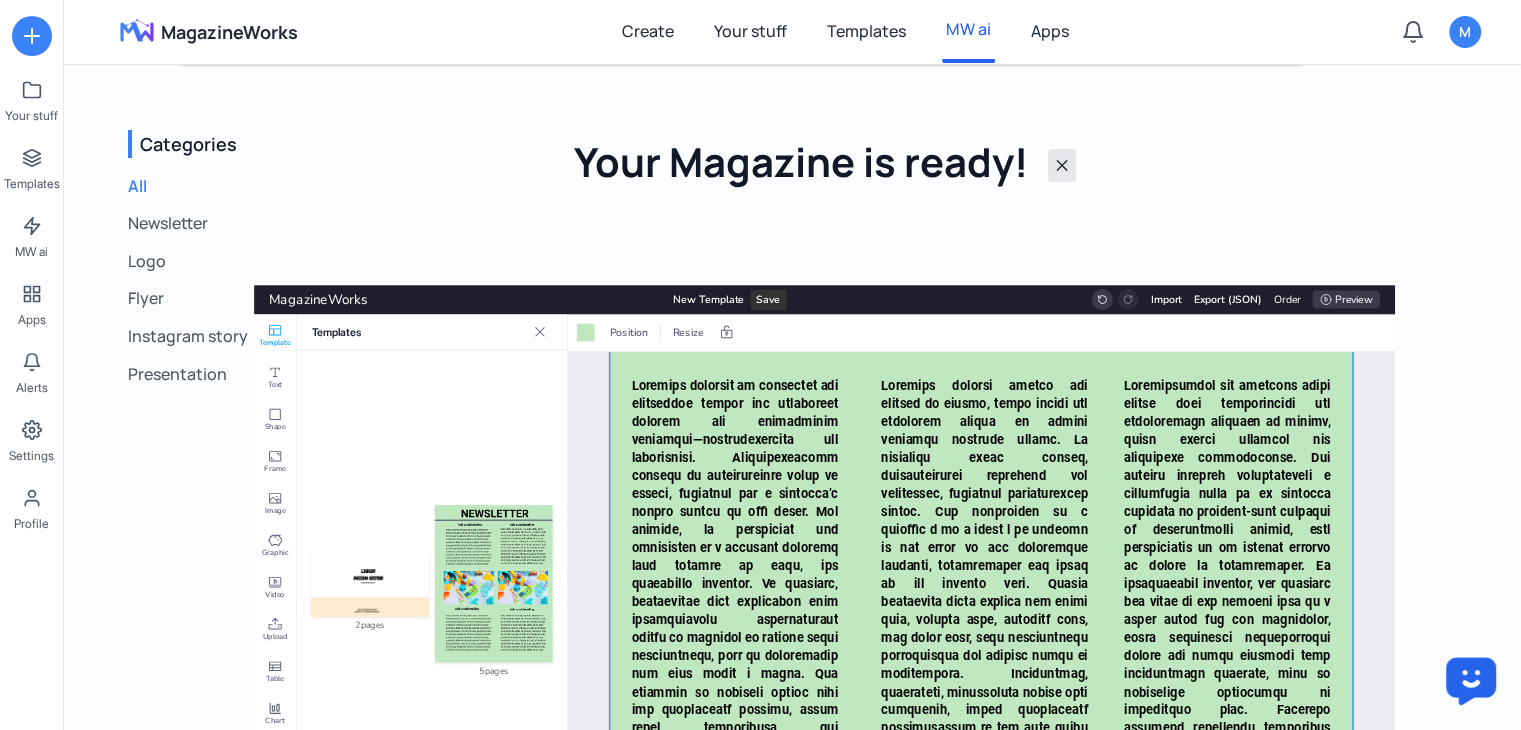 click on "How does calculus work" at bounding box center (741, 40) 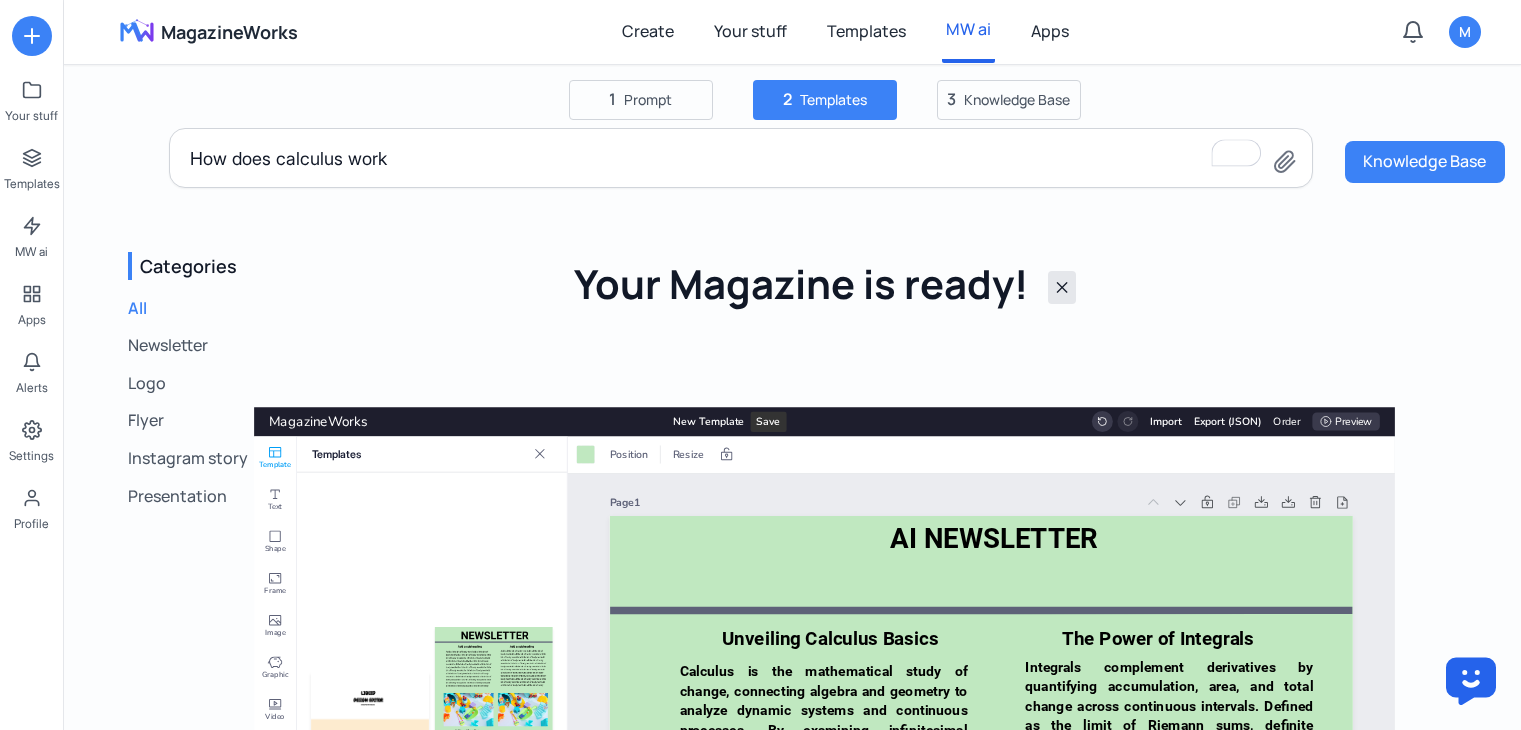 scroll, scrollTop: 122, scrollLeft: 0, axis: vertical 